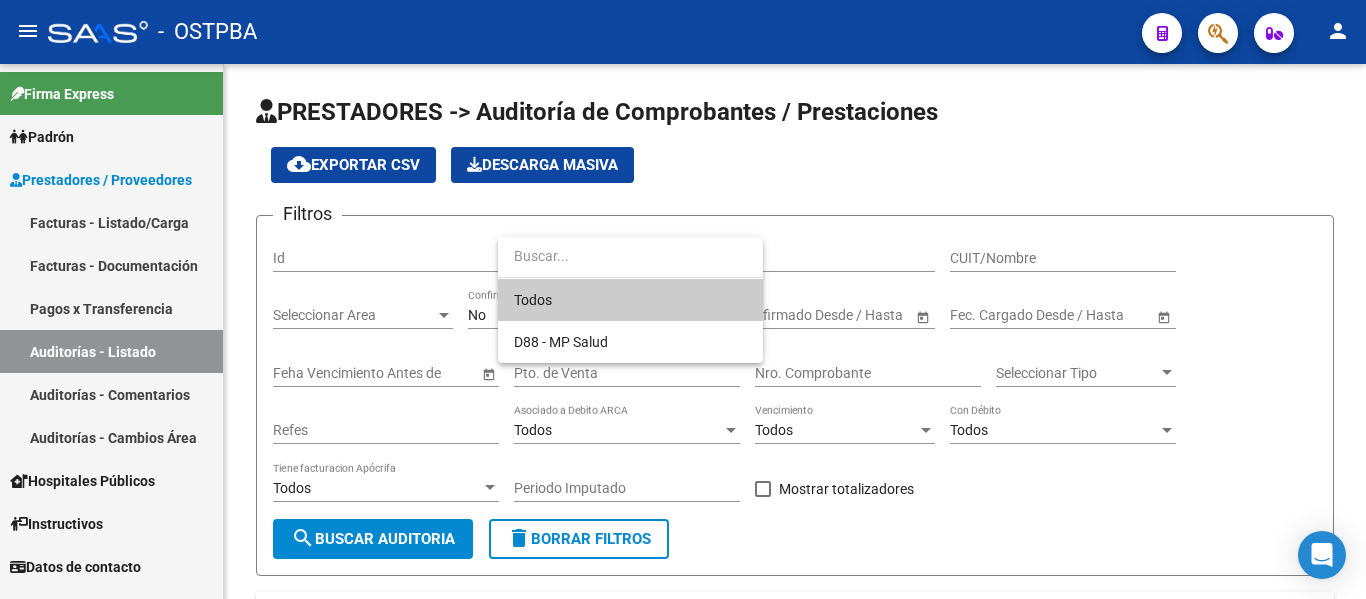 scroll, scrollTop: 0, scrollLeft: 0, axis: both 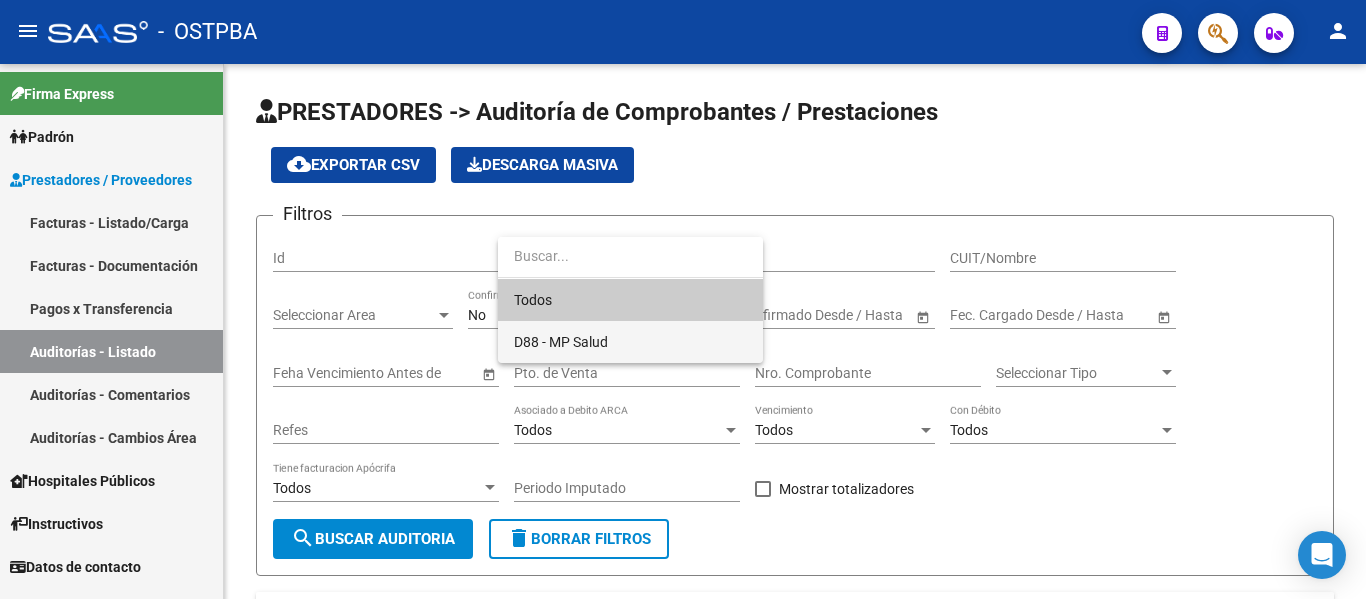 click on "D88 - MP Salud" at bounding box center [630, 342] 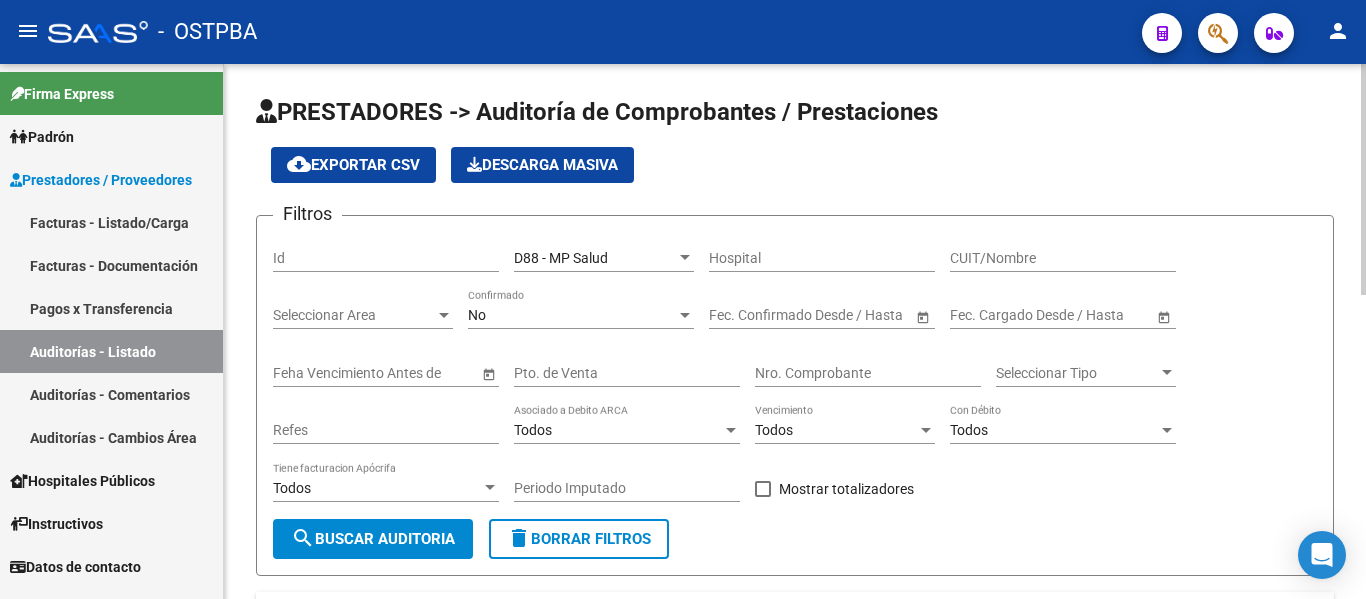 click on "No Confirmado" 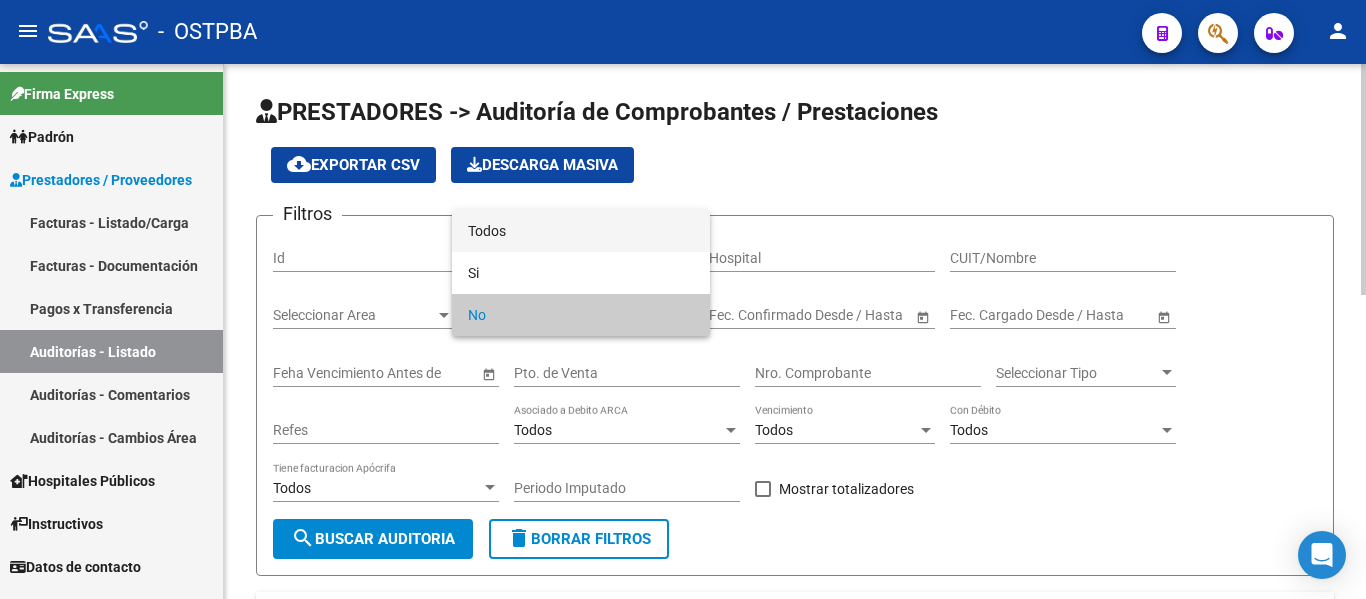 click on "Todos" at bounding box center [581, 231] 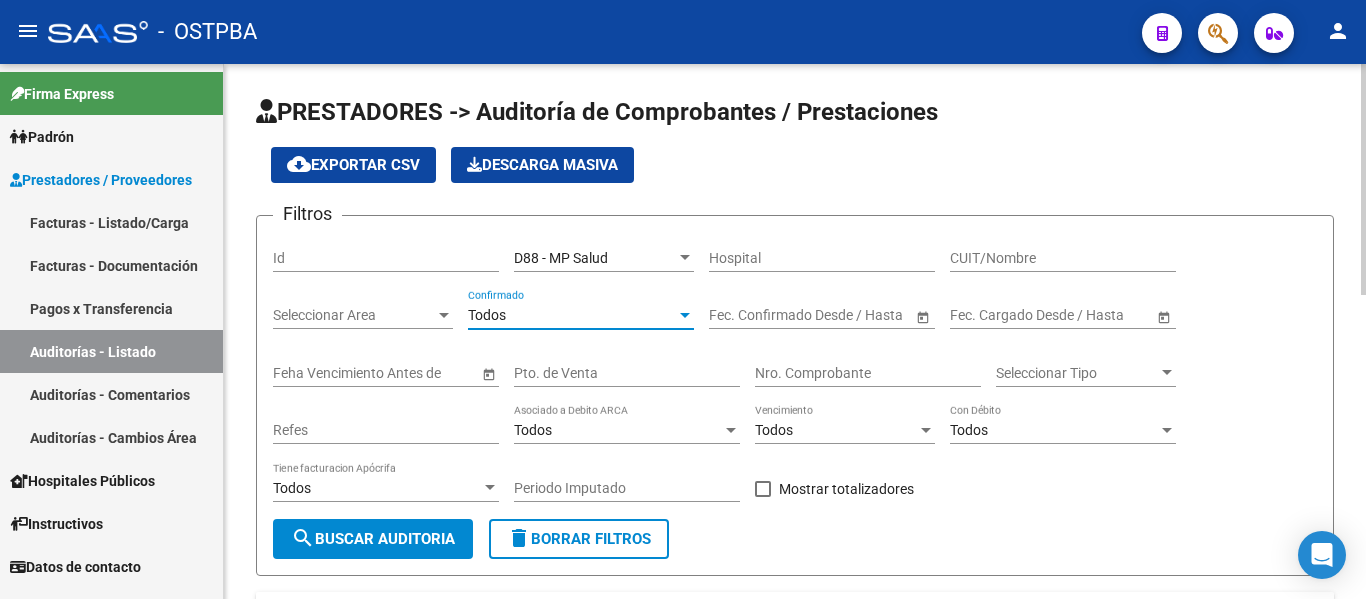 click on "Todos Tiene facturacion Apócrifa" 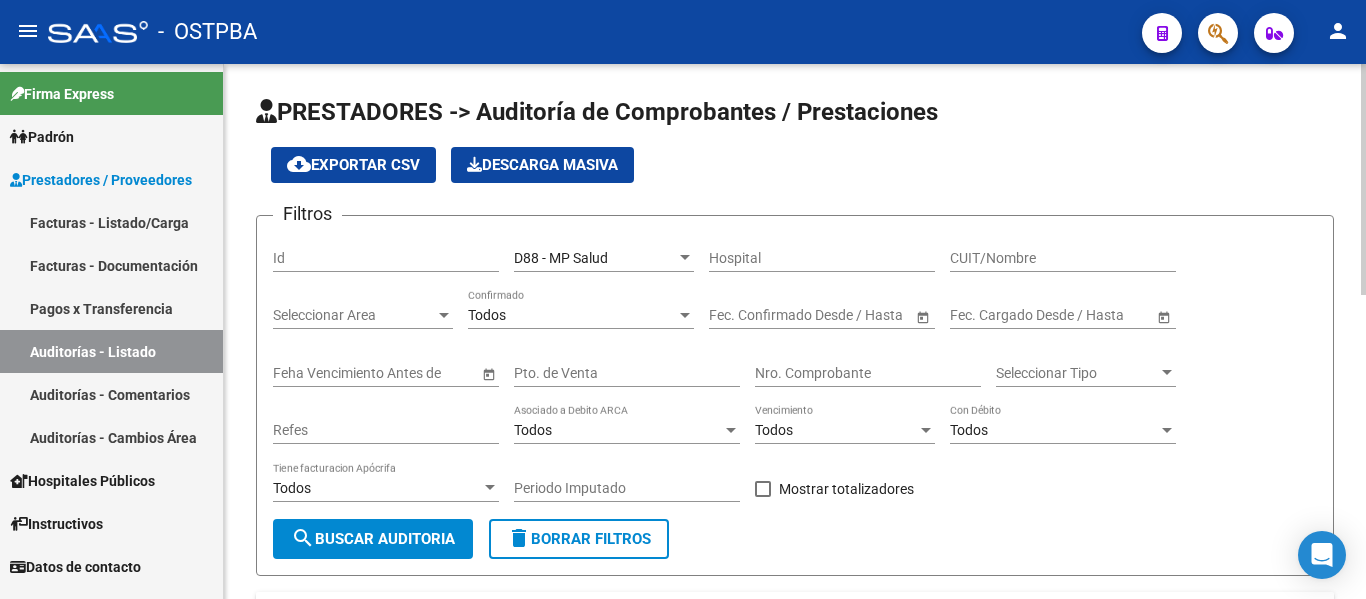 click on "Todos Tiene facturacion Apócrifa" 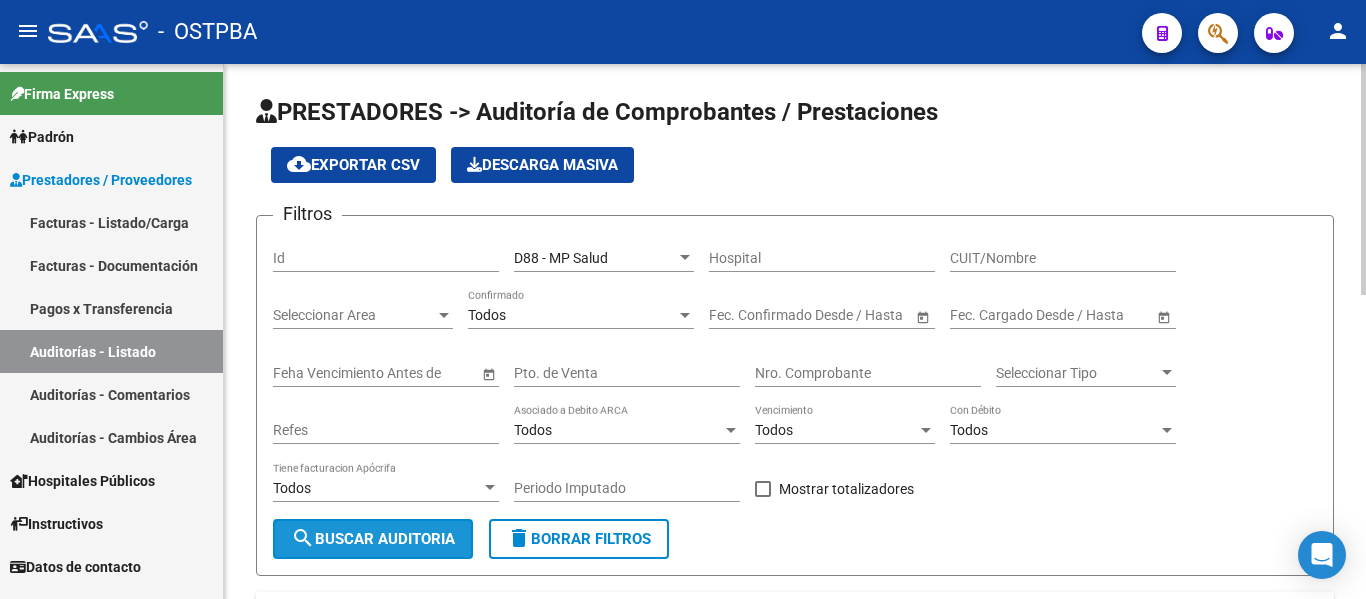 click on "search  Buscar Auditoria" 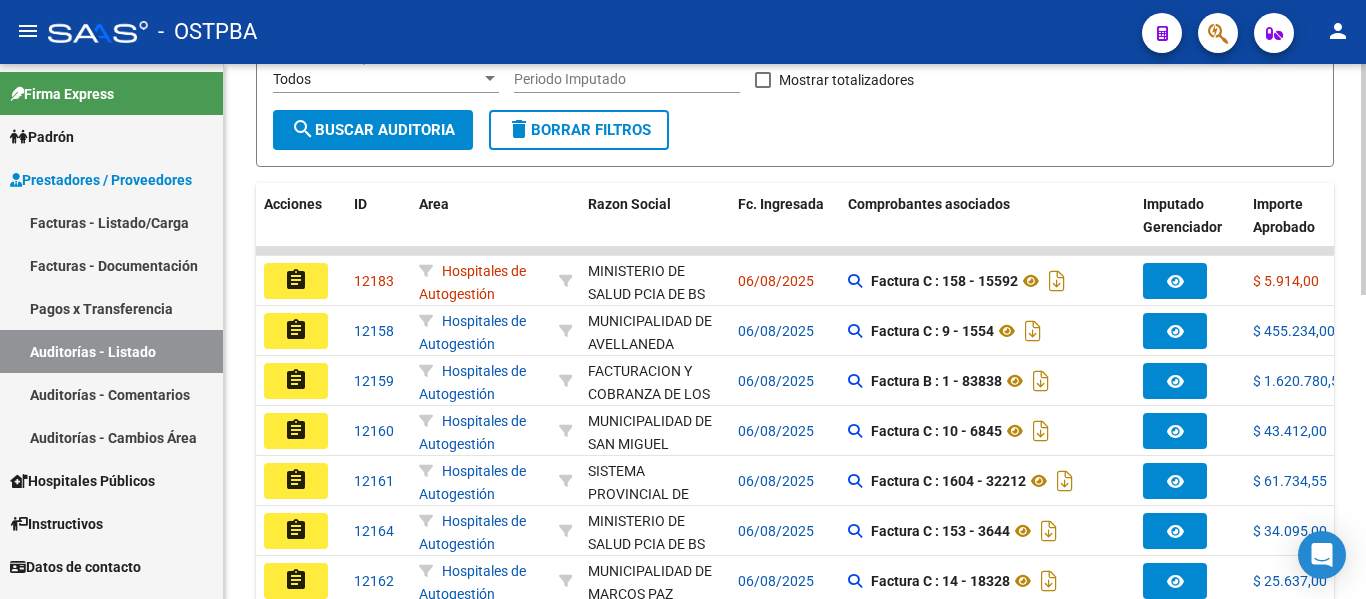 scroll, scrollTop: 403, scrollLeft: 0, axis: vertical 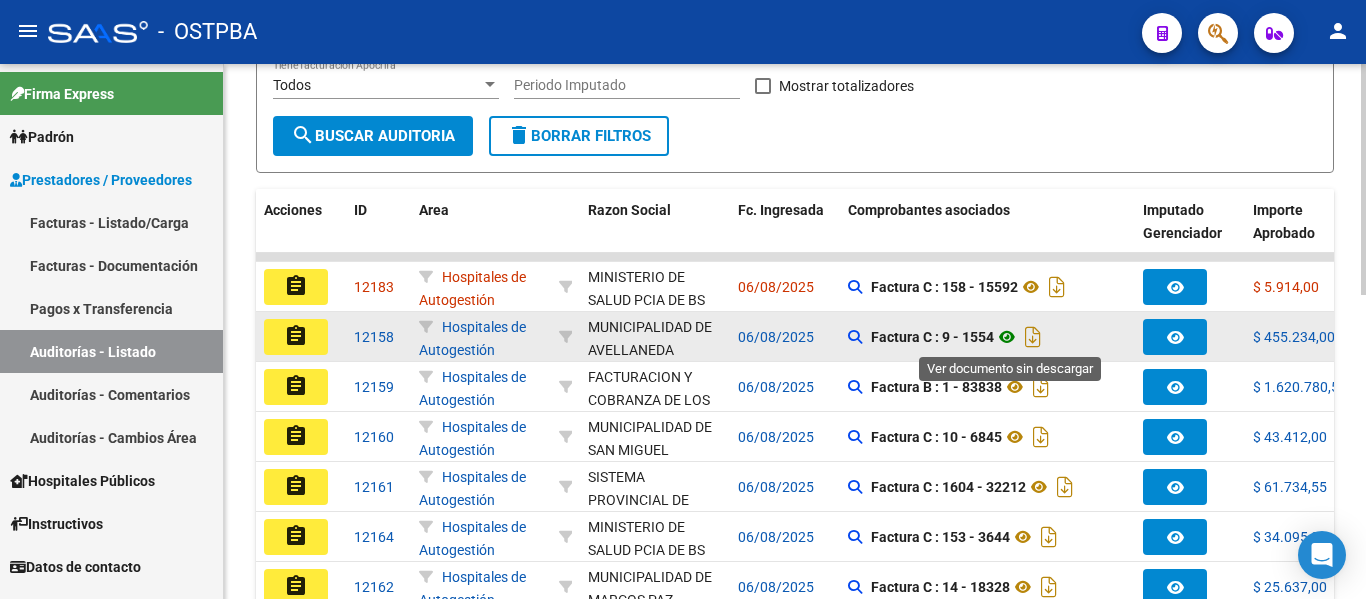 click 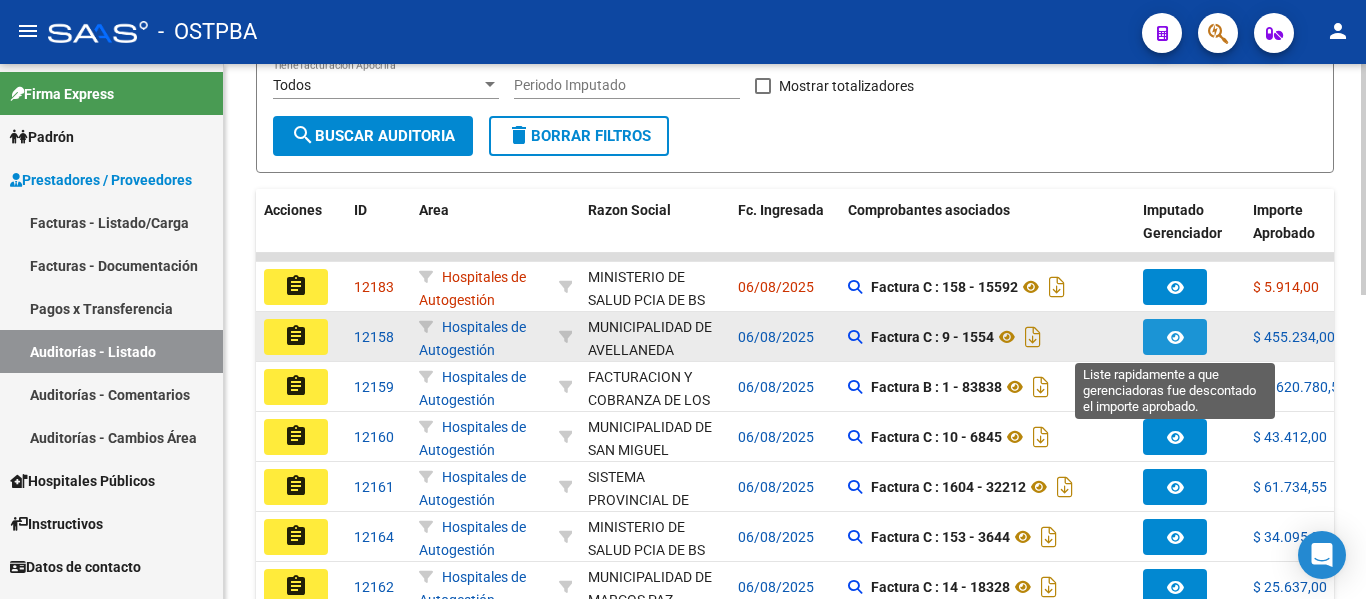 click 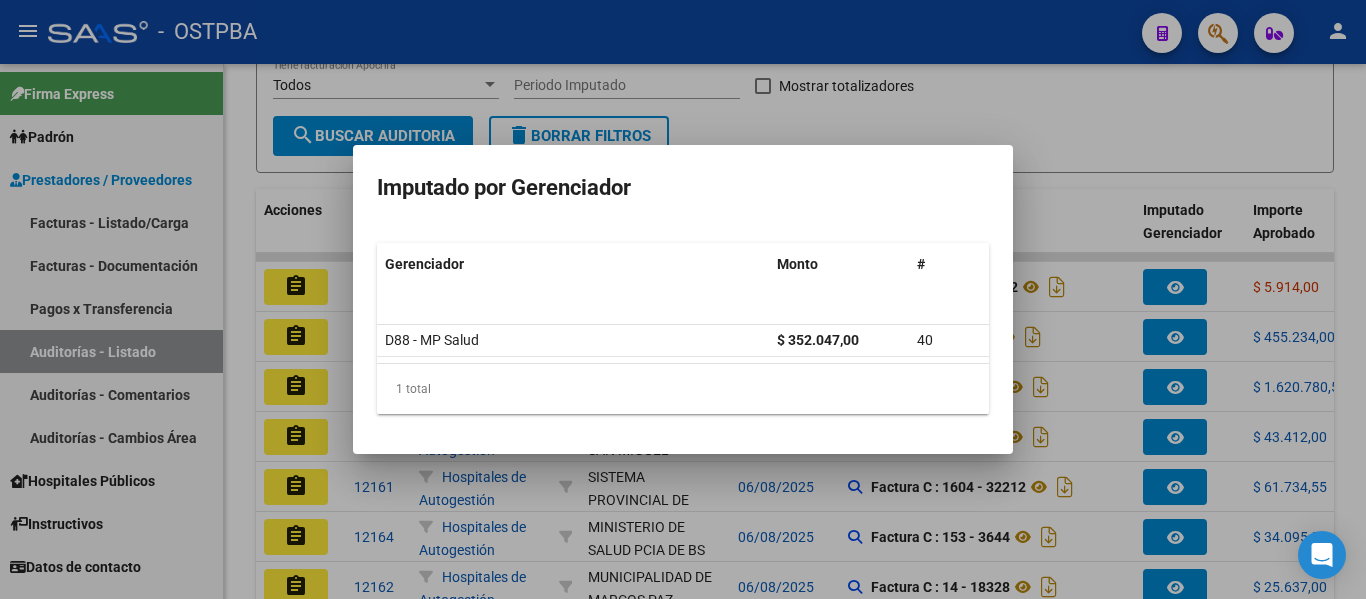 click at bounding box center [683, 299] 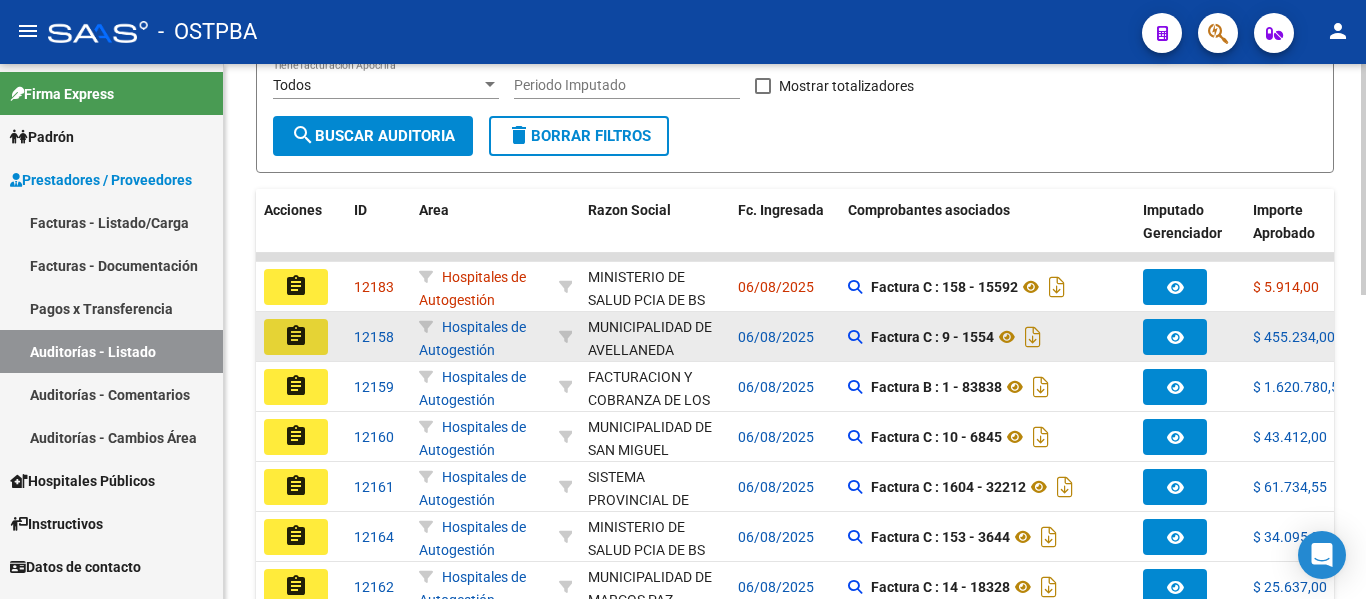 click on "assignment" 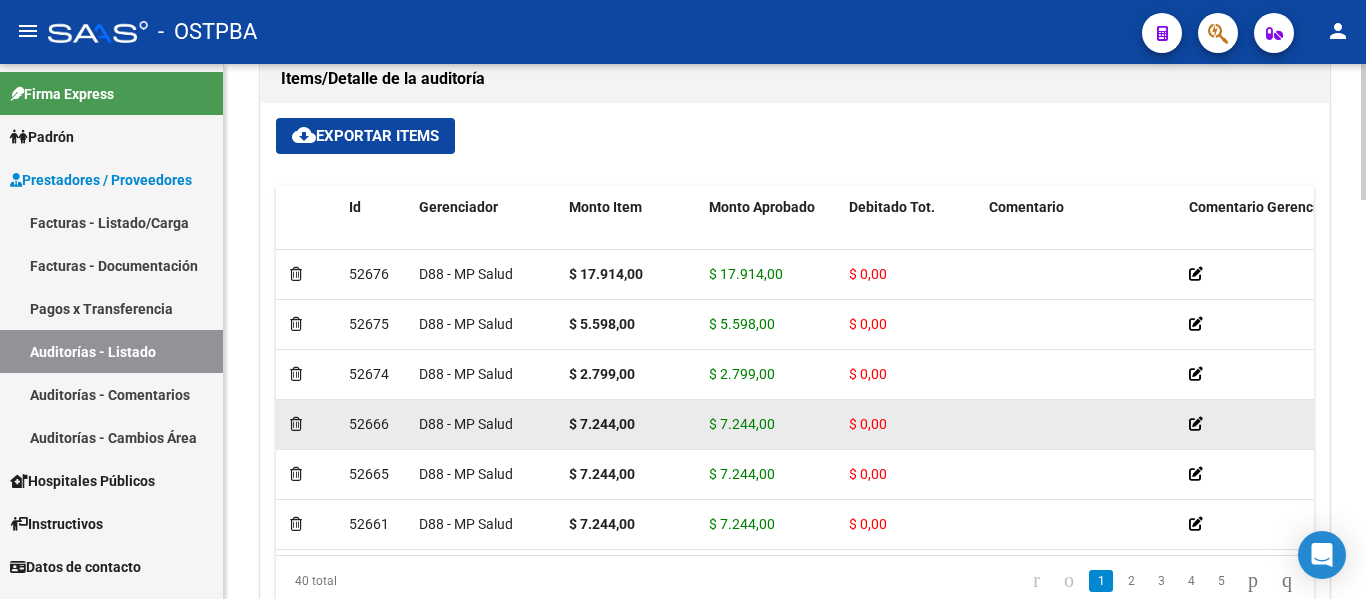 scroll, scrollTop: 1400, scrollLeft: 0, axis: vertical 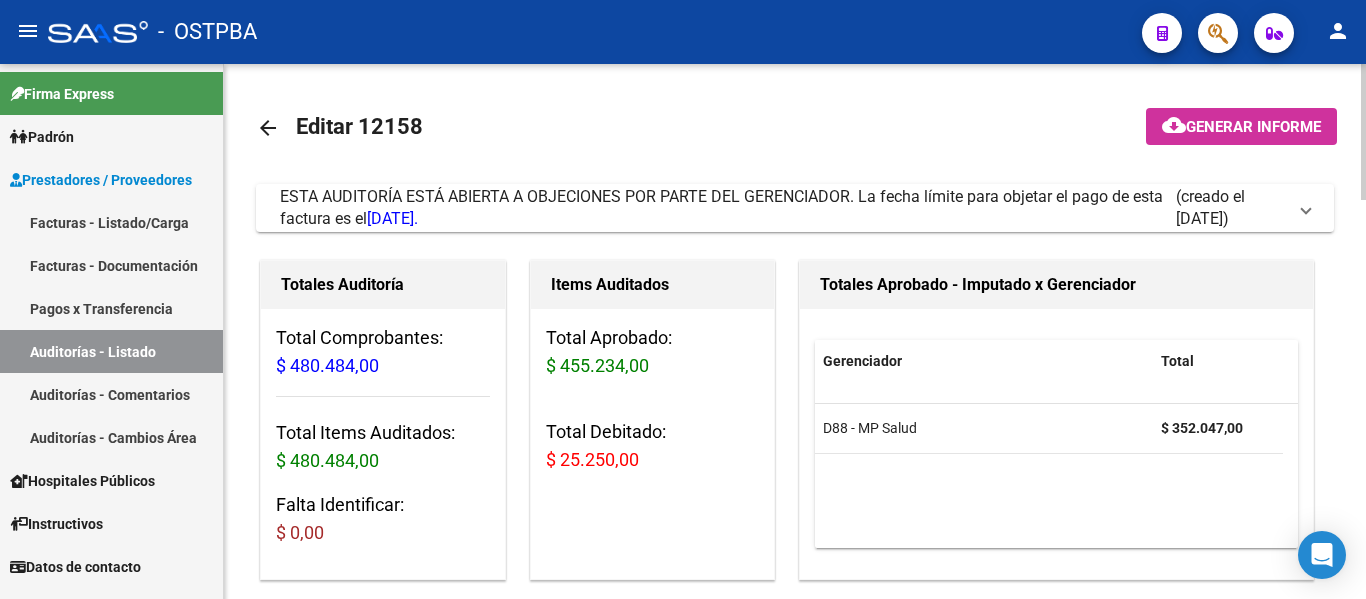 click on "arrow_back" 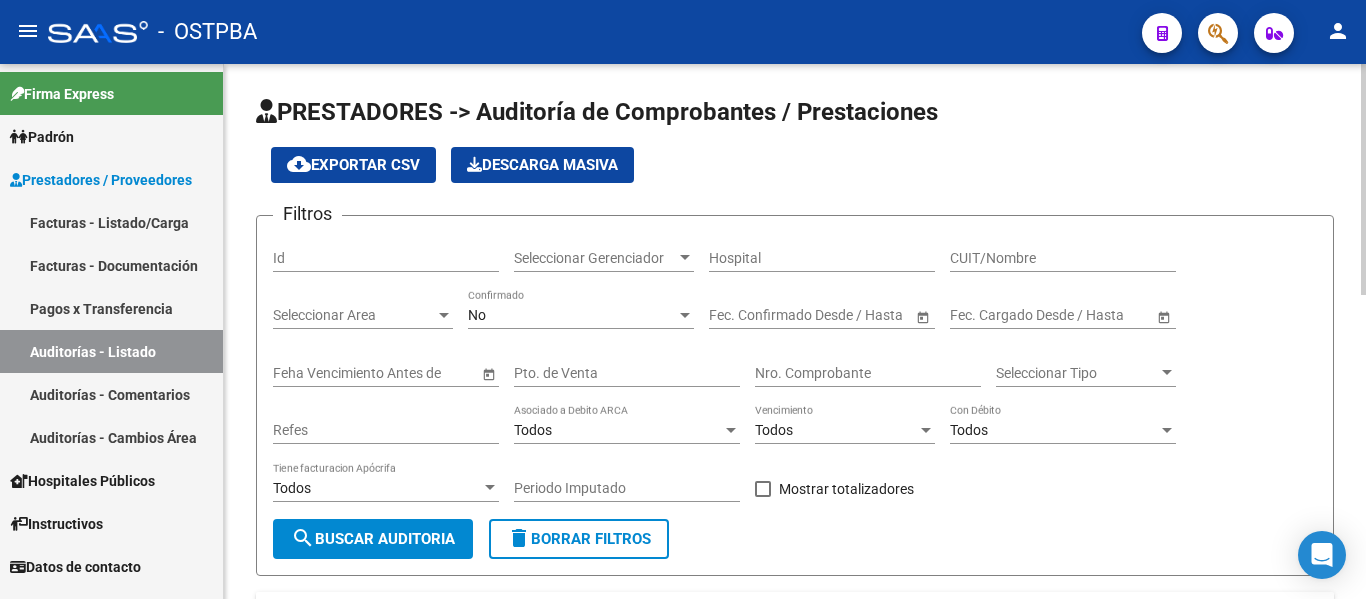 click on "Seleccionar Gerenciador Seleccionar Gerenciador" 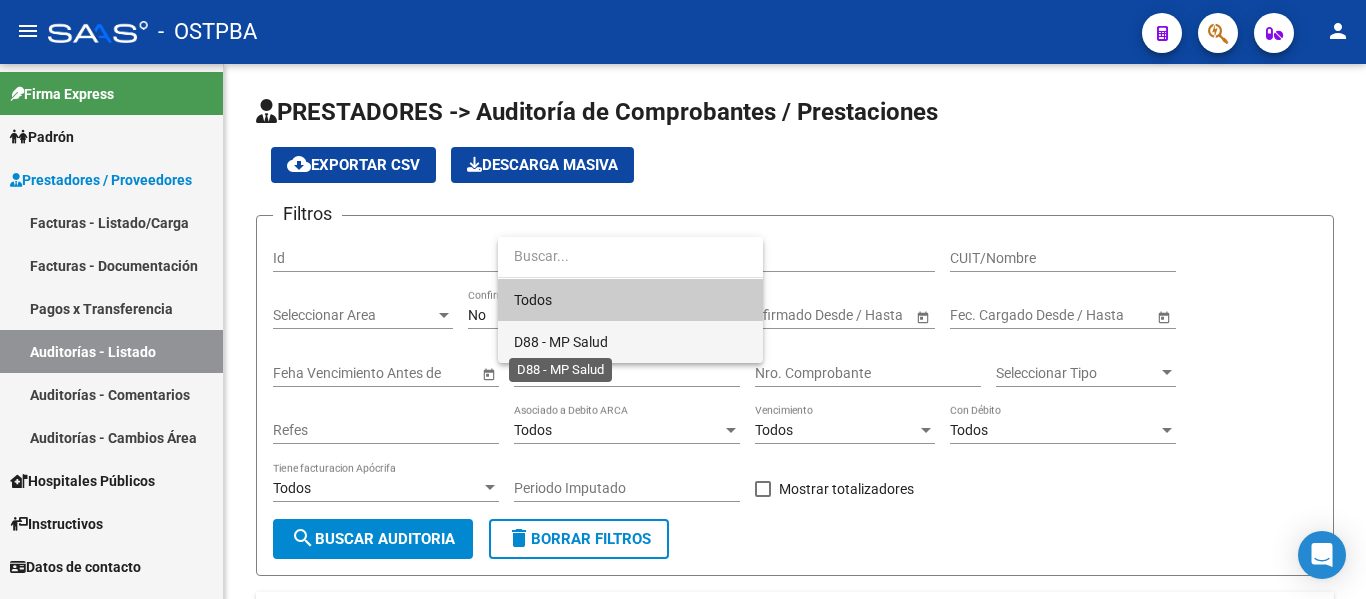 click on "D88 - MP Salud" at bounding box center [561, 342] 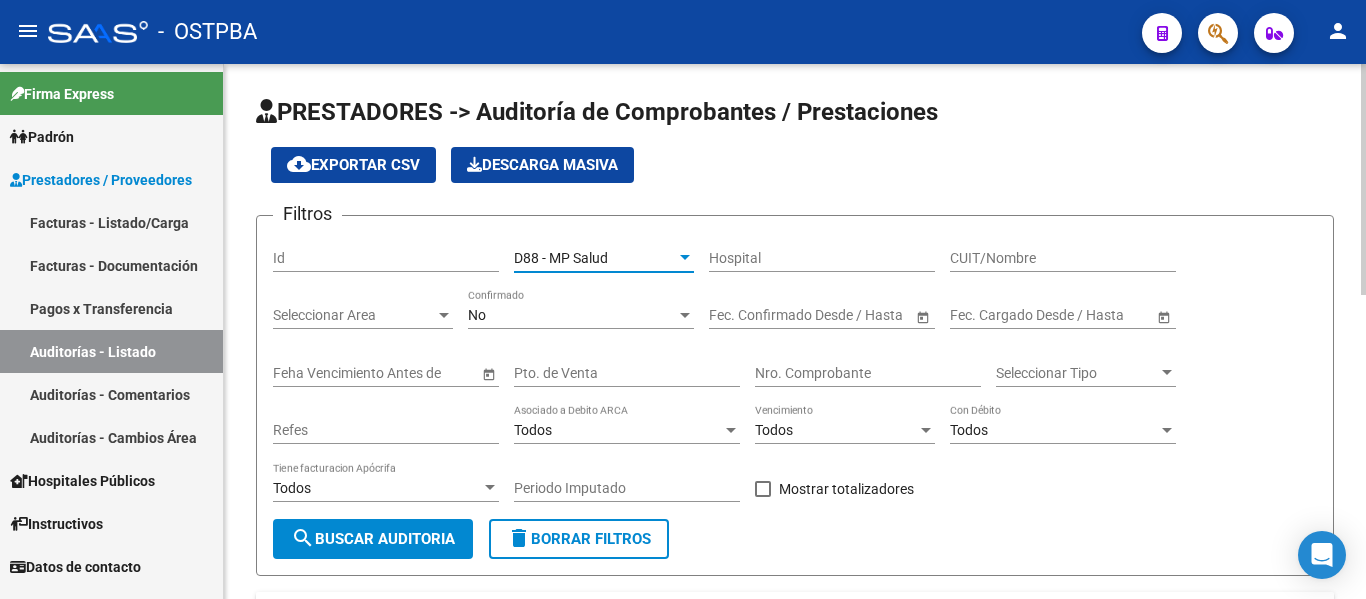 click on "No Confirmado" 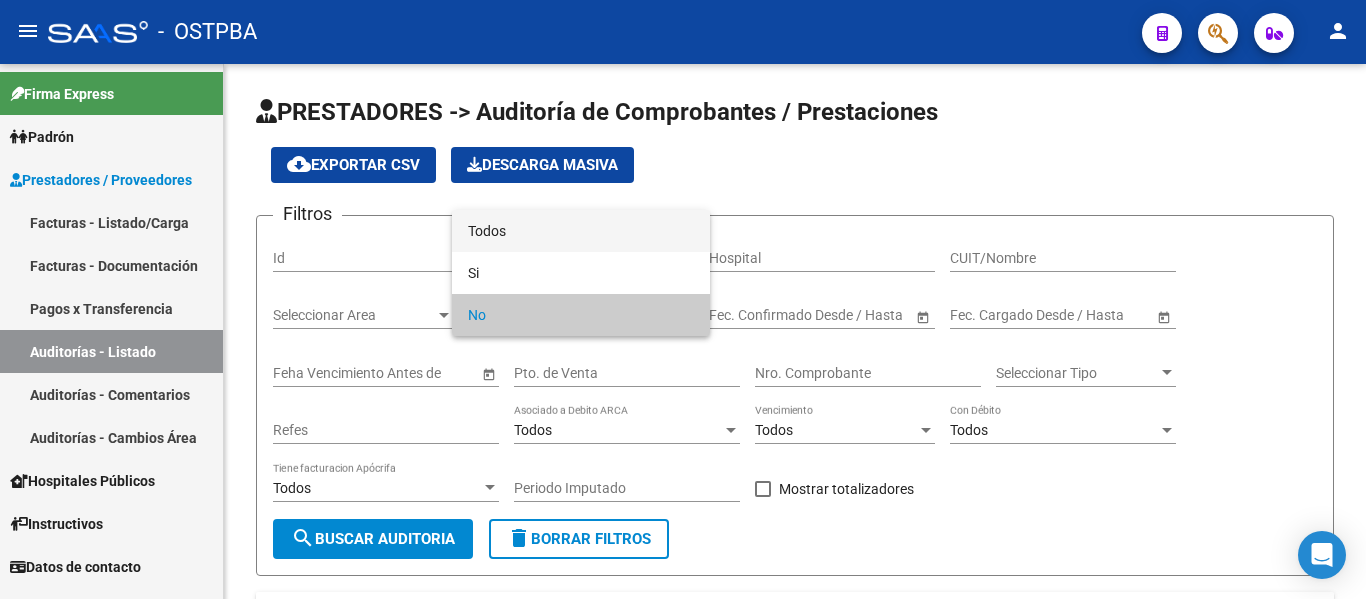 click on "Todos" at bounding box center [581, 231] 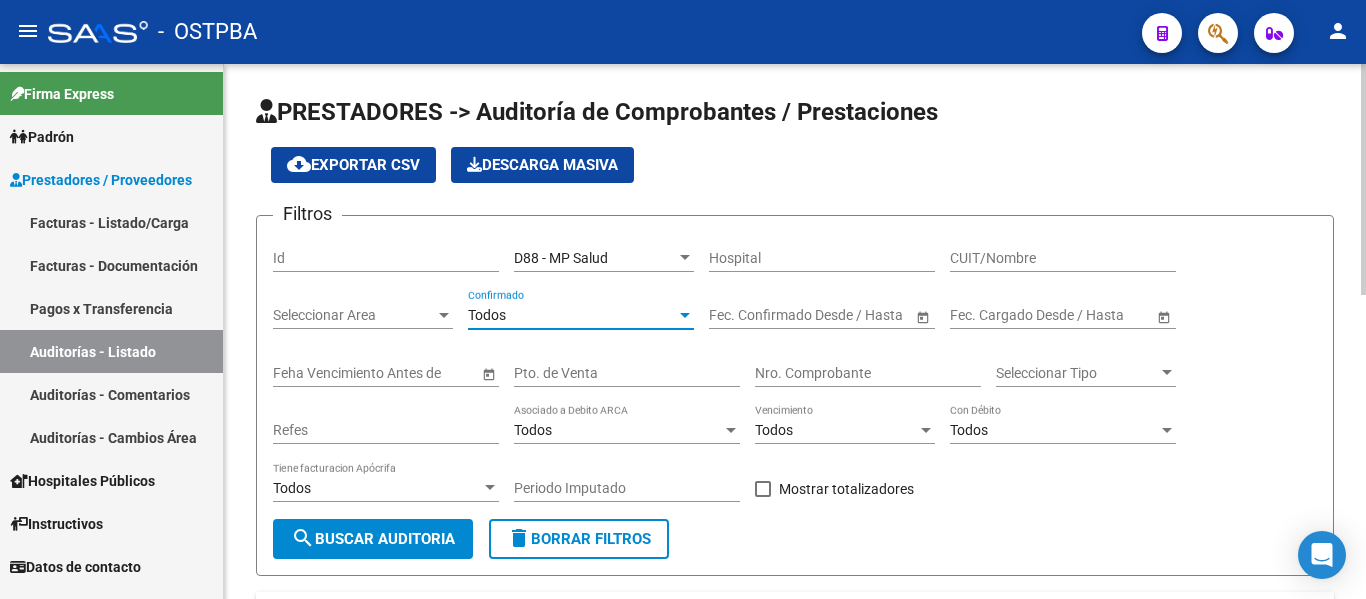 click on "search  Buscar Auditoria" 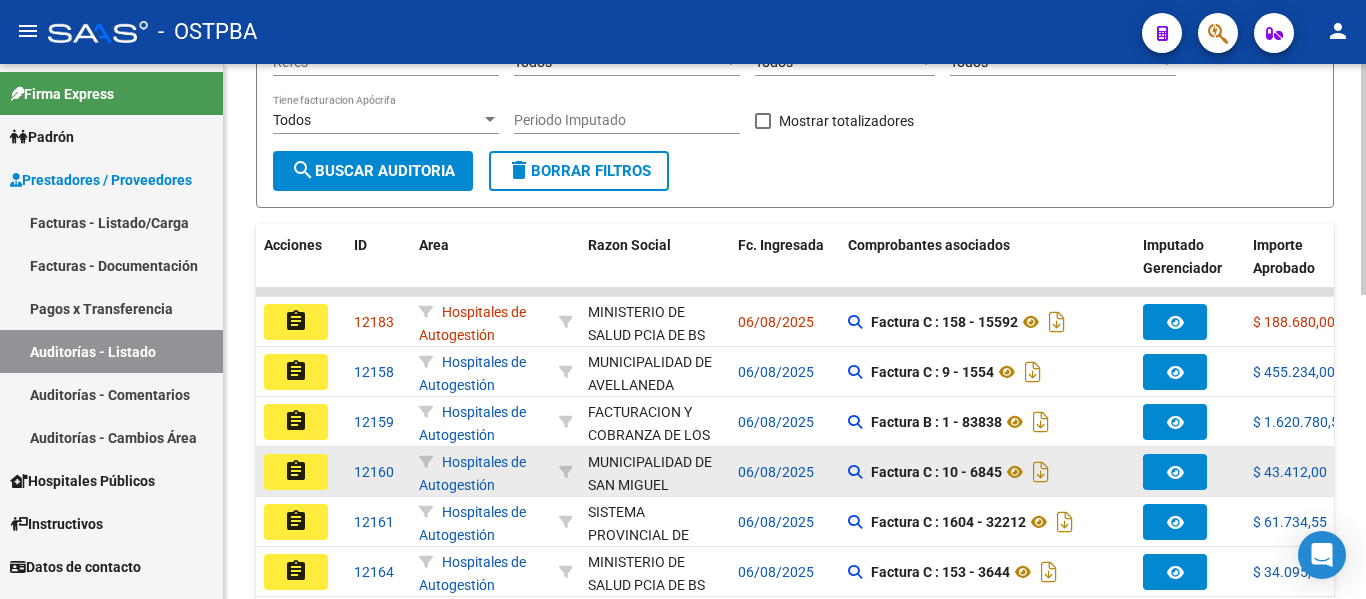 scroll, scrollTop: 400, scrollLeft: 0, axis: vertical 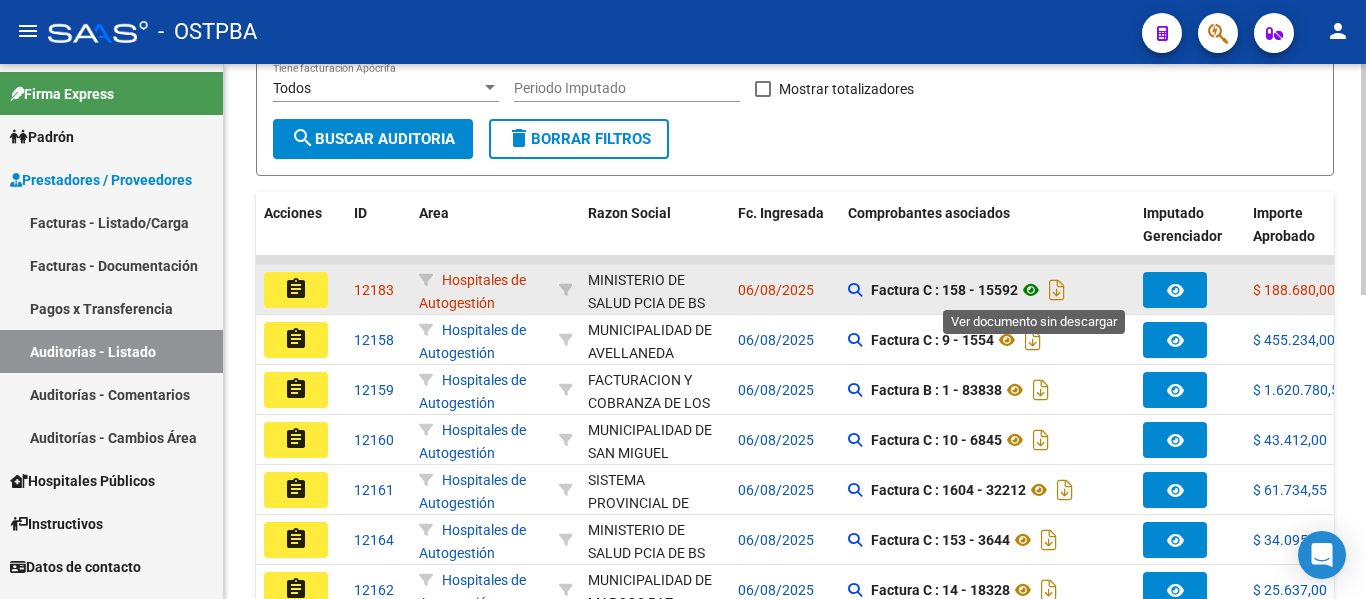 click 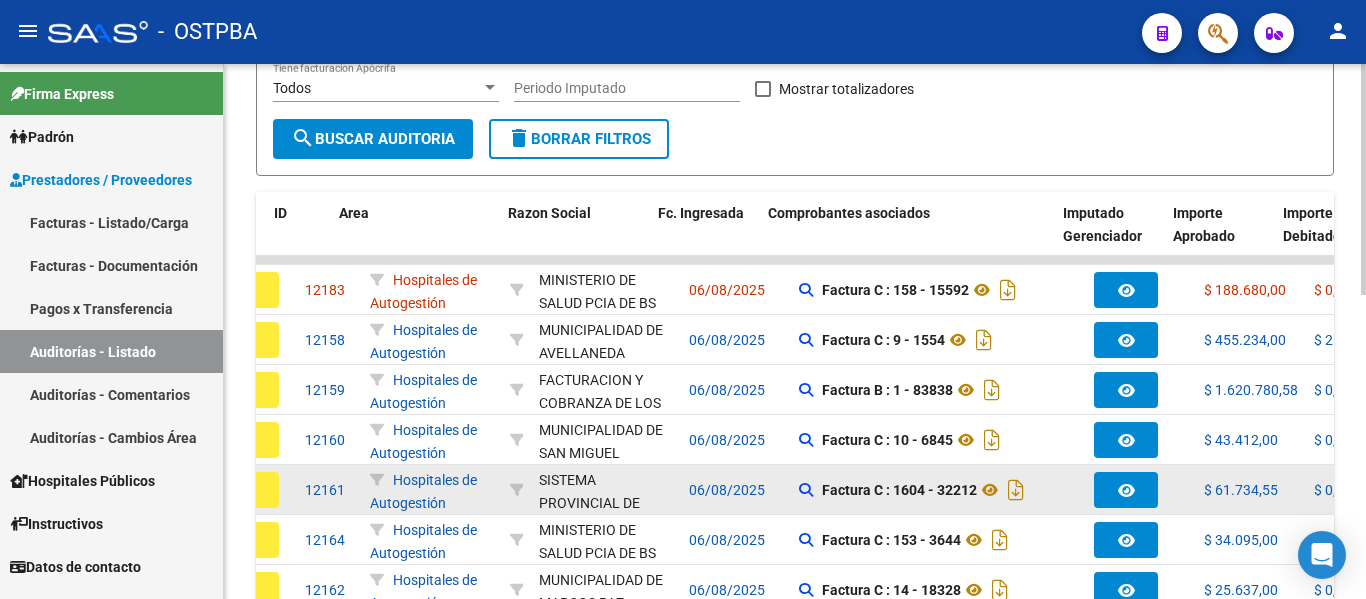 scroll, scrollTop: 0, scrollLeft: 120, axis: horizontal 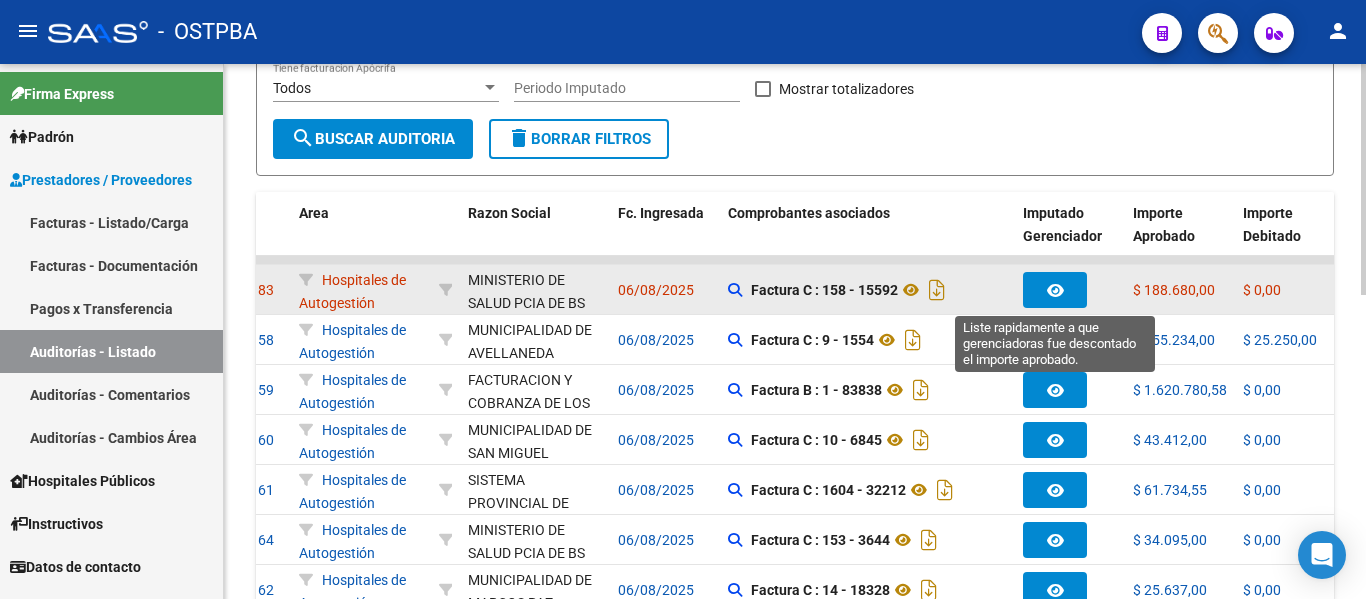 click 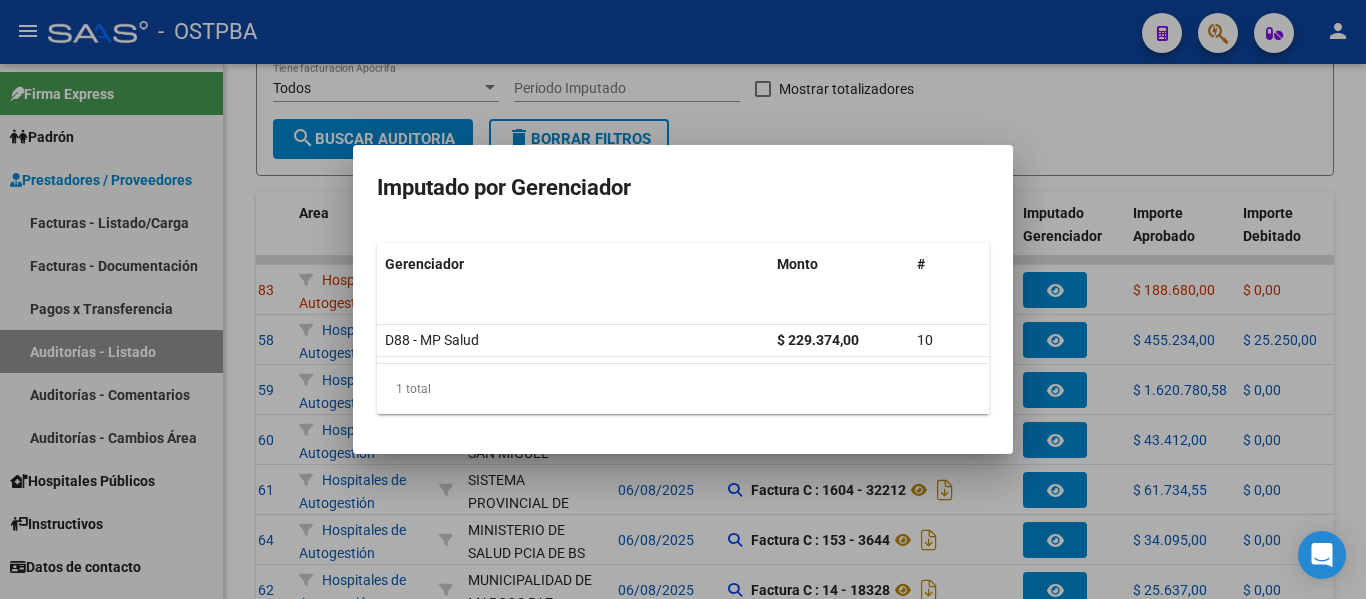 click at bounding box center [683, 299] 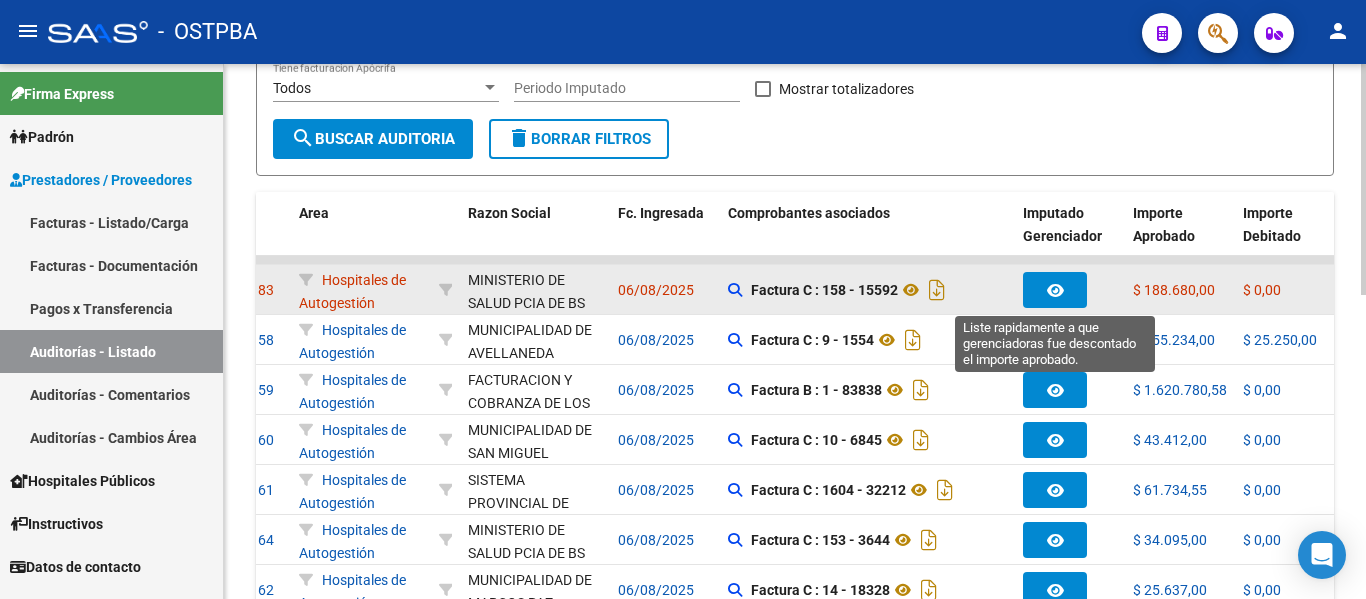 click 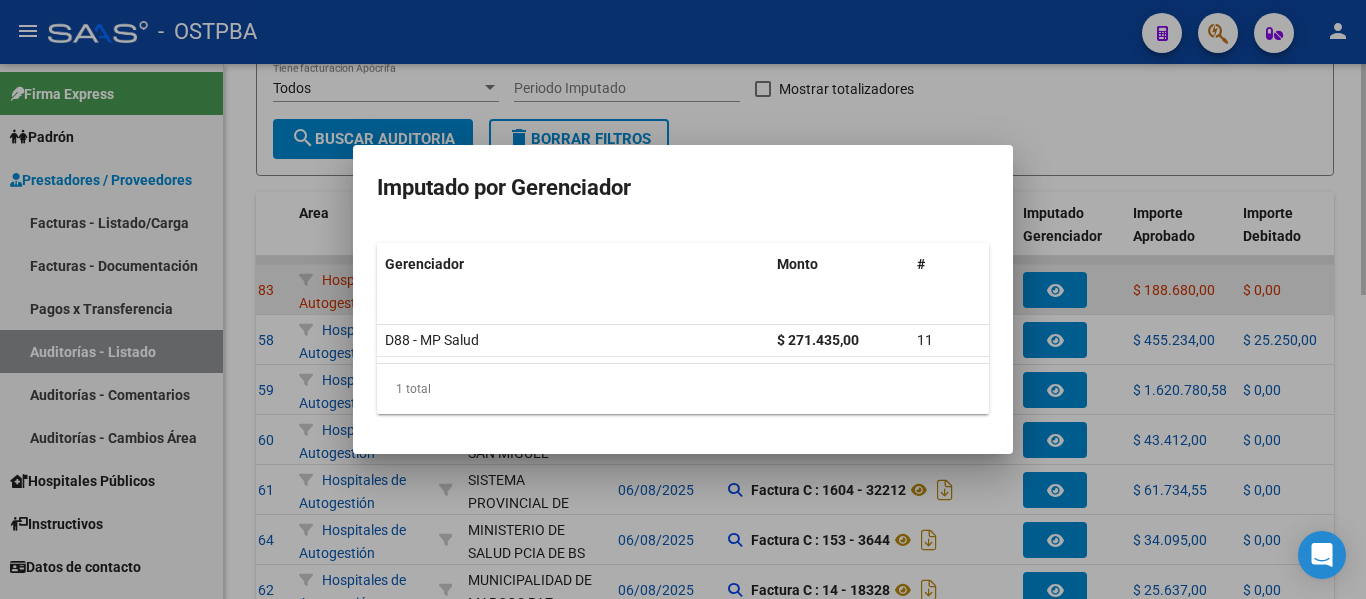 click at bounding box center [683, 299] 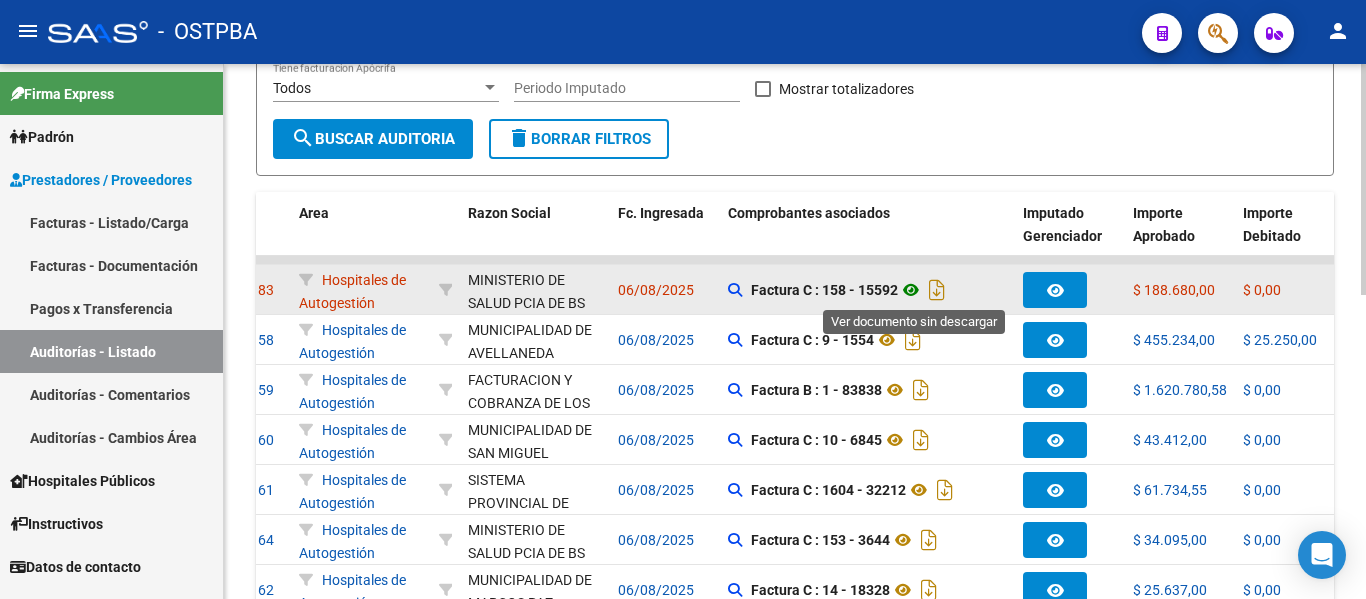 click 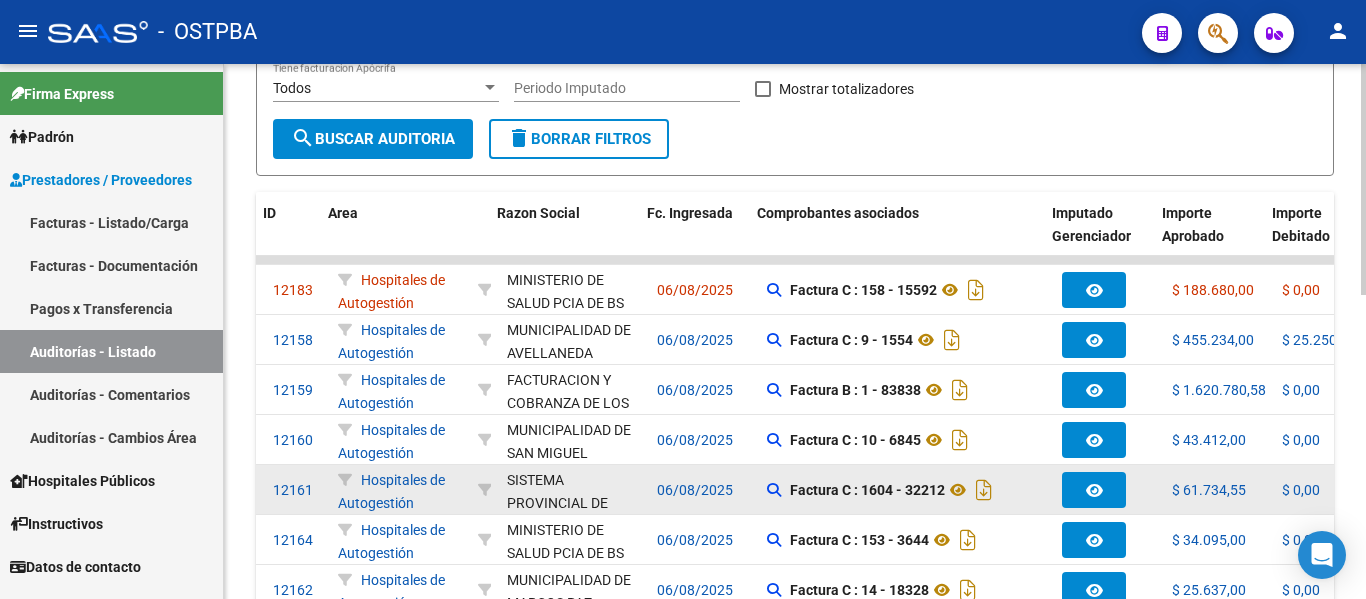 scroll, scrollTop: 0, scrollLeft: 80, axis: horizontal 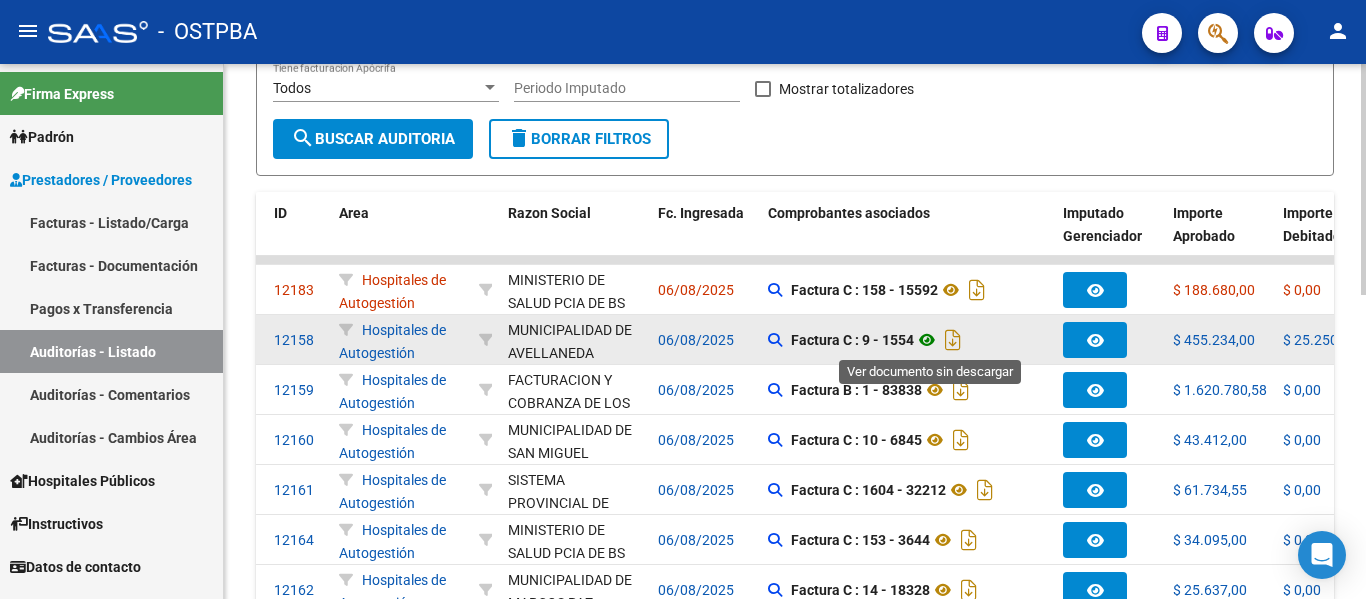 click 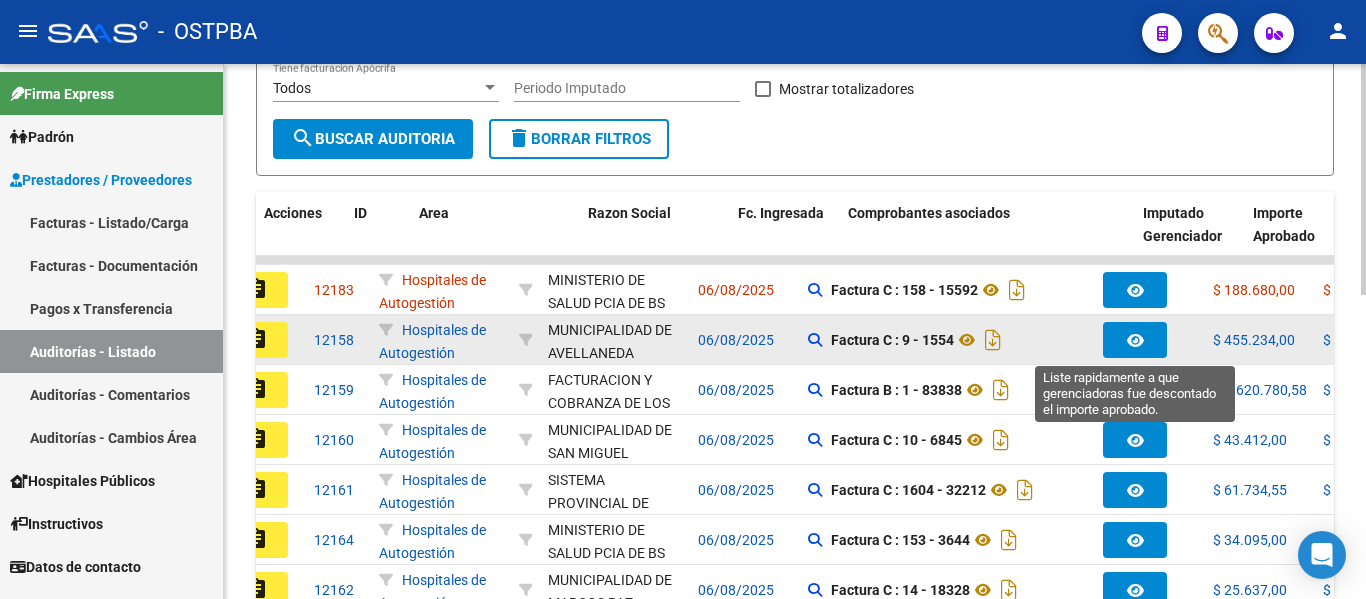 scroll, scrollTop: 0, scrollLeft: 0, axis: both 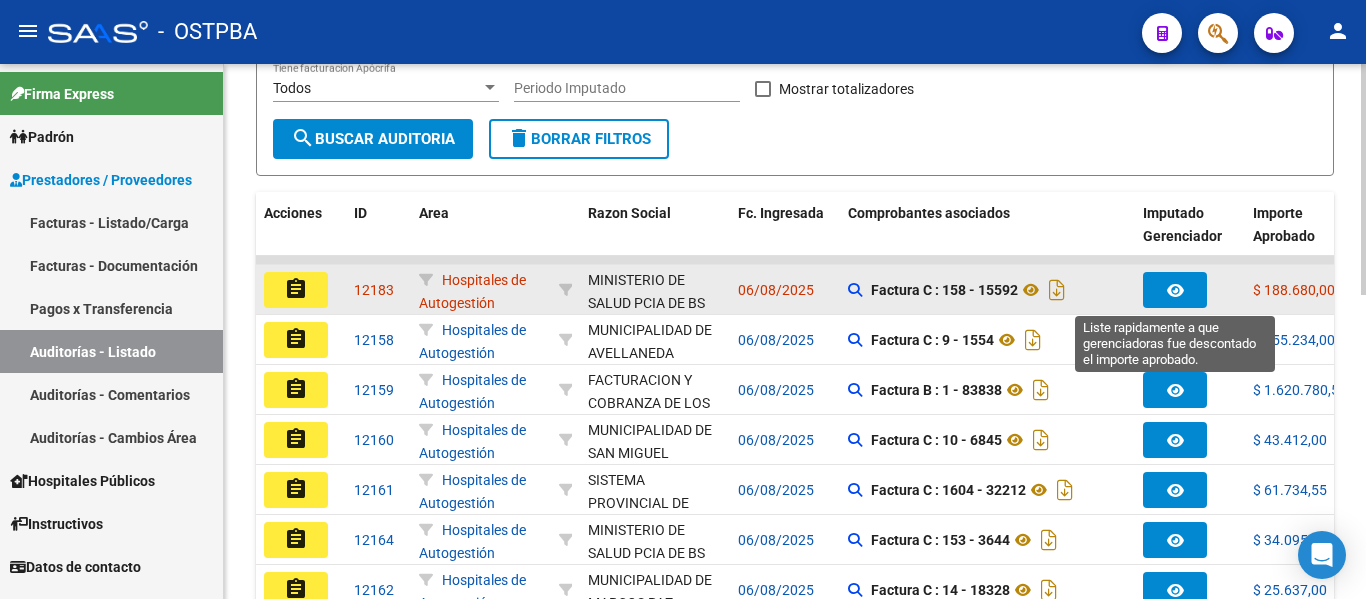 click 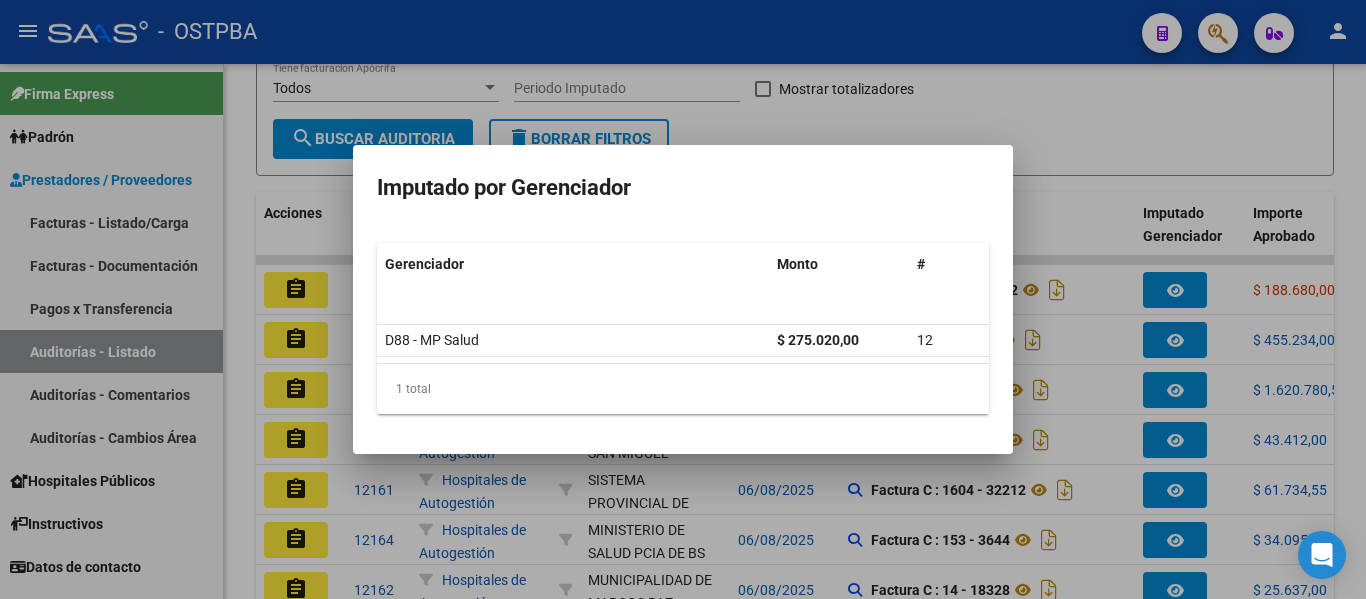 click at bounding box center [683, 299] 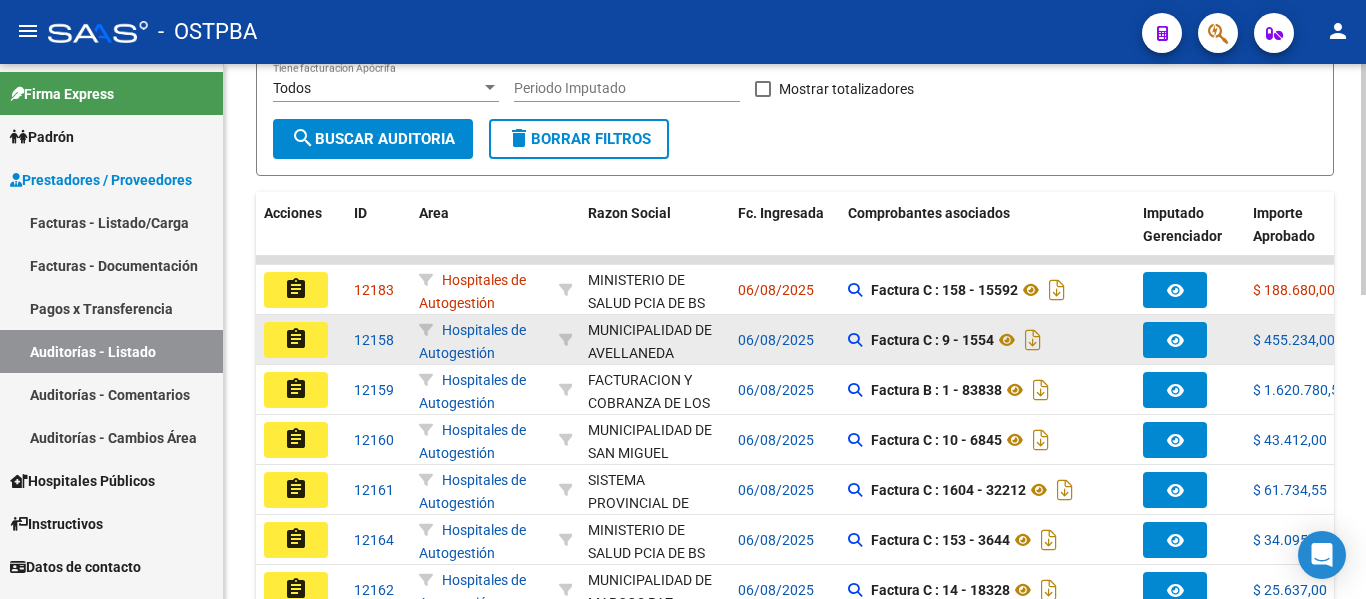 click on "assignment" 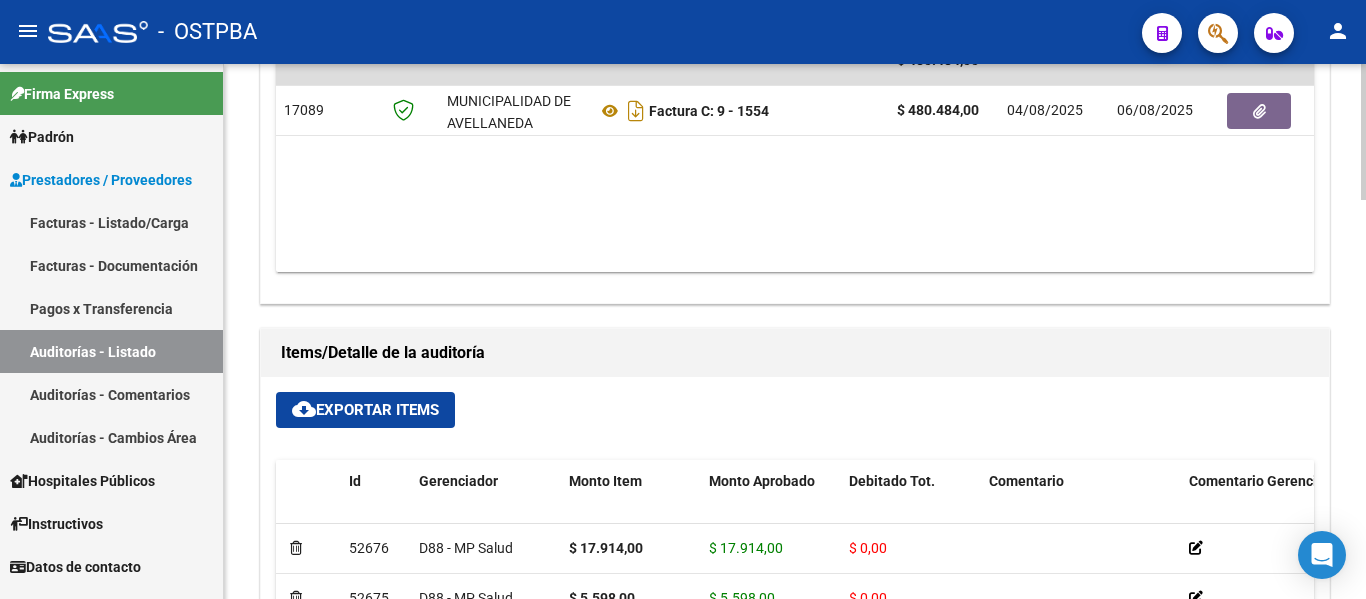 scroll, scrollTop: 800, scrollLeft: 0, axis: vertical 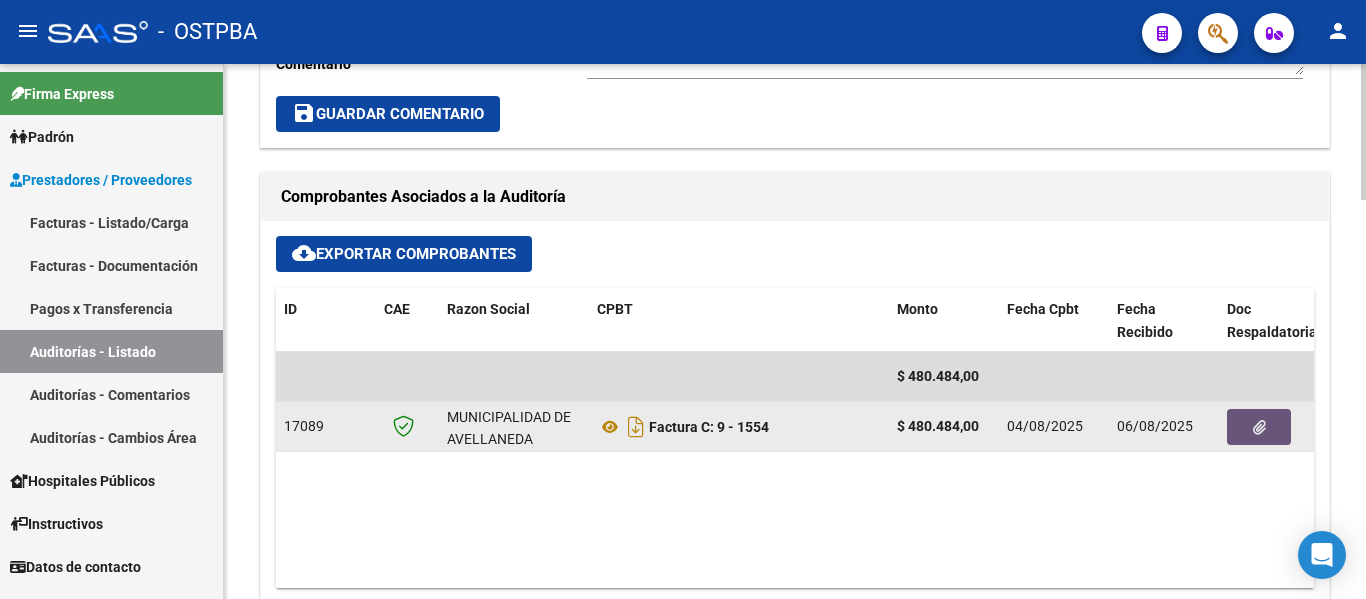 click 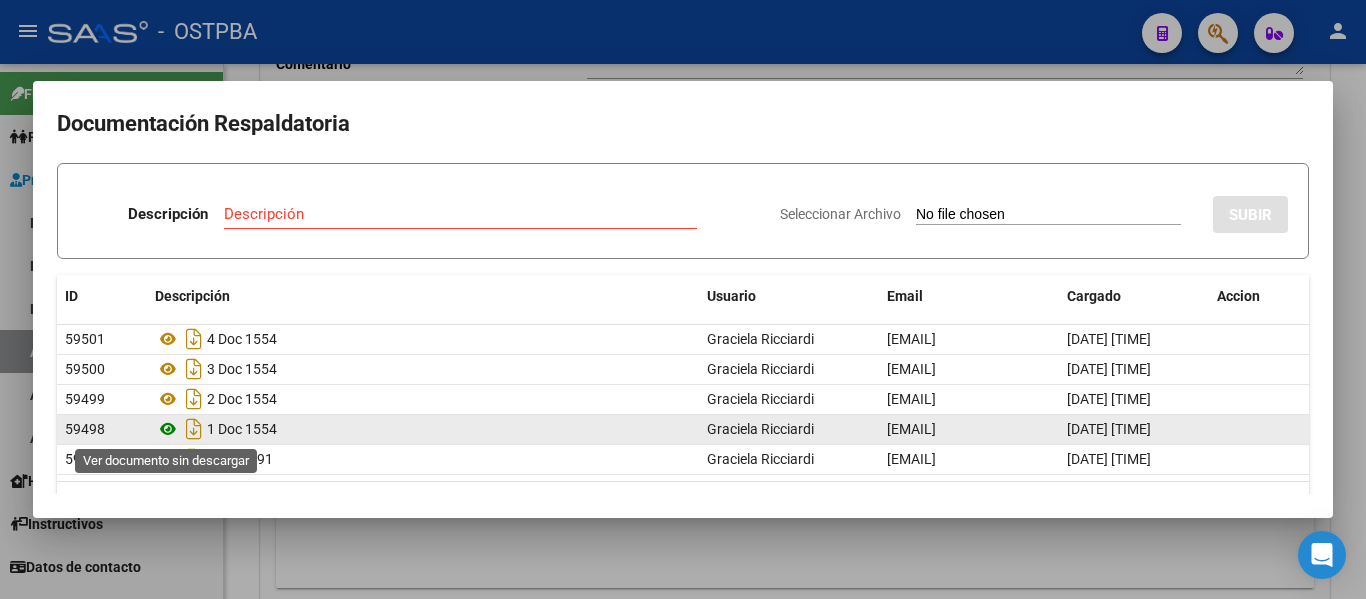click 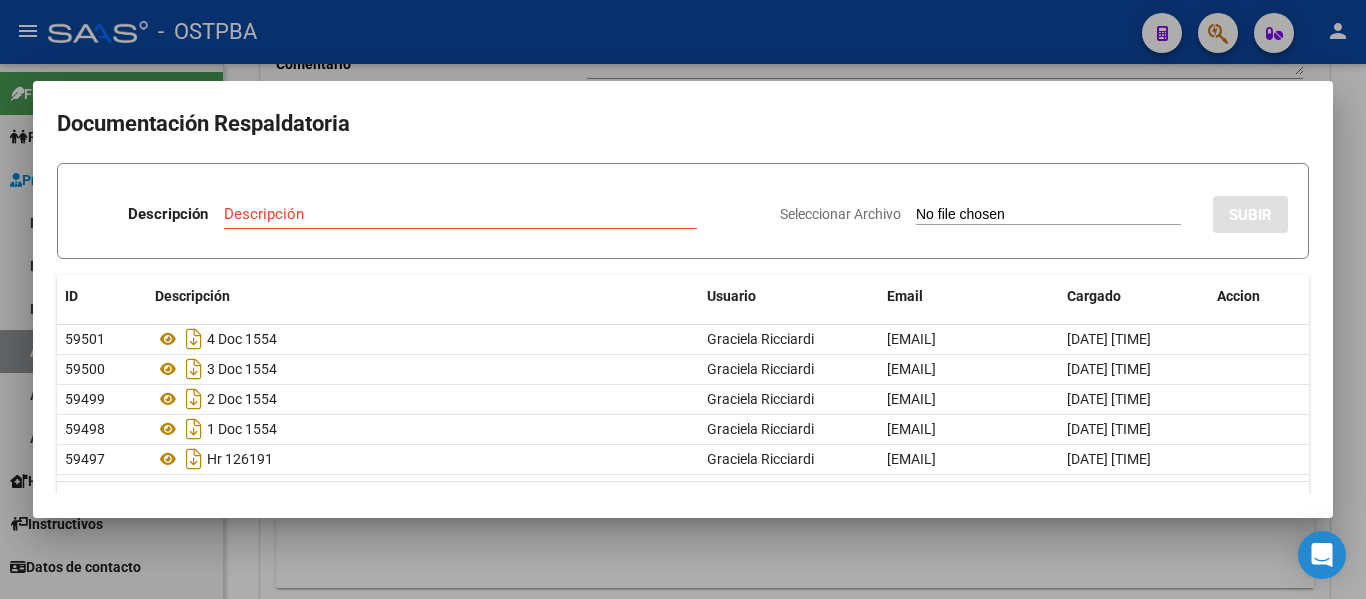click at bounding box center (683, 299) 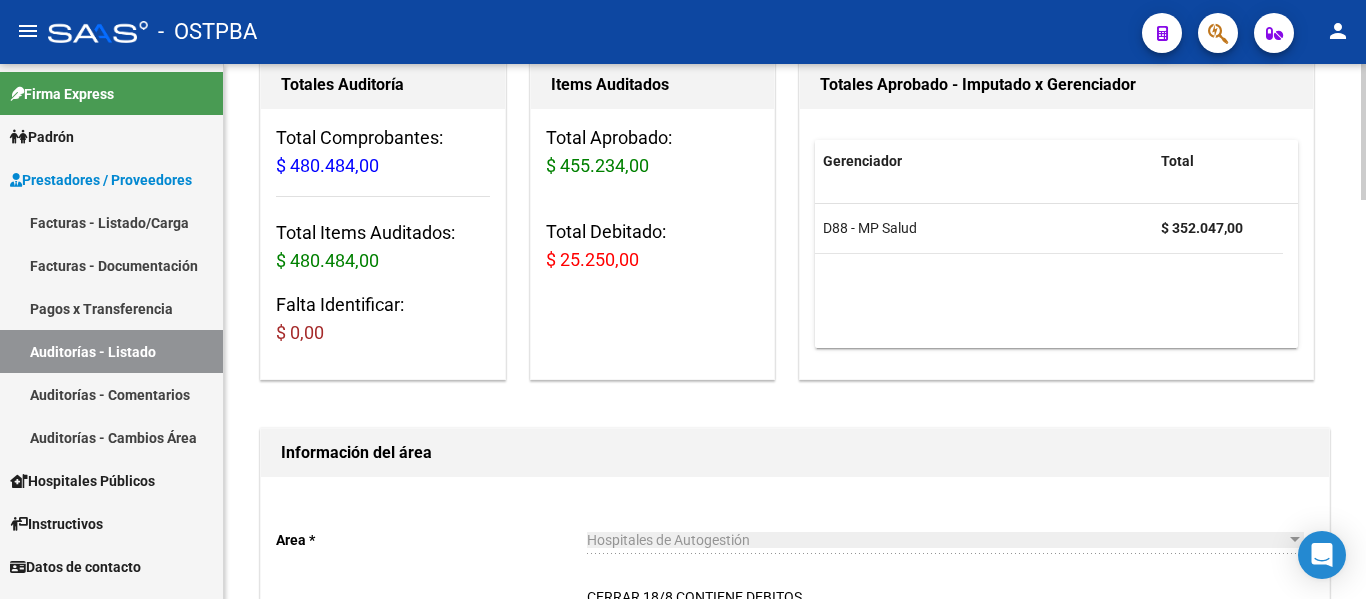 scroll, scrollTop: 0, scrollLeft: 0, axis: both 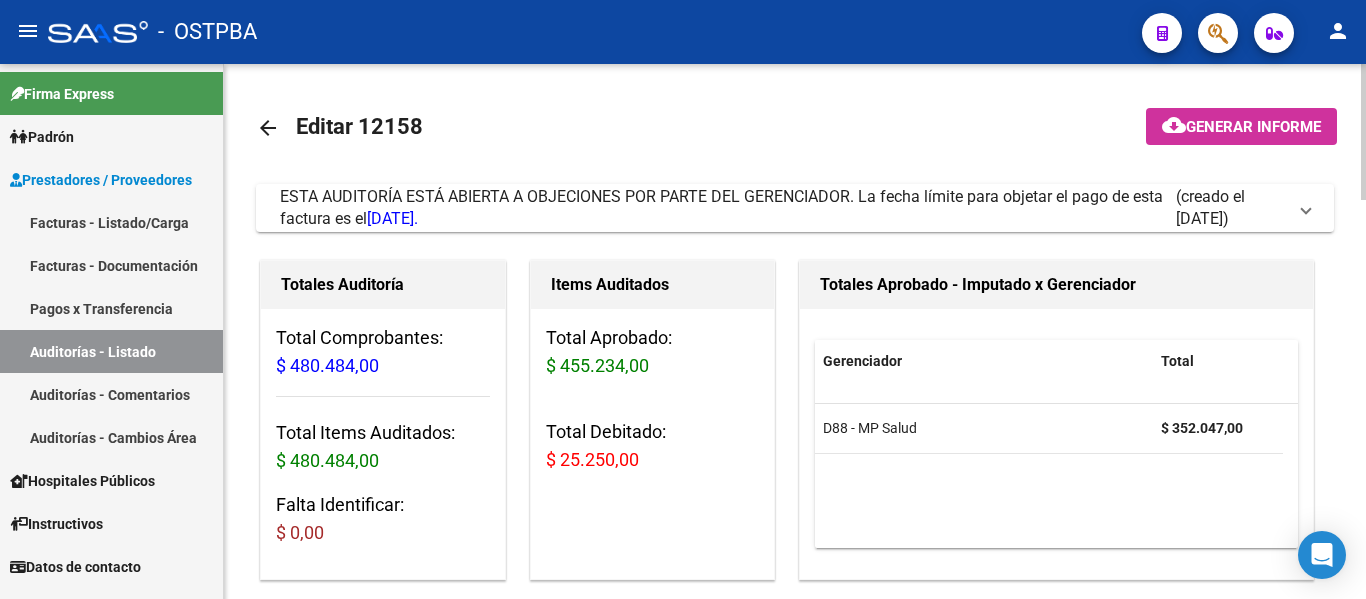 click on "arrow_back" 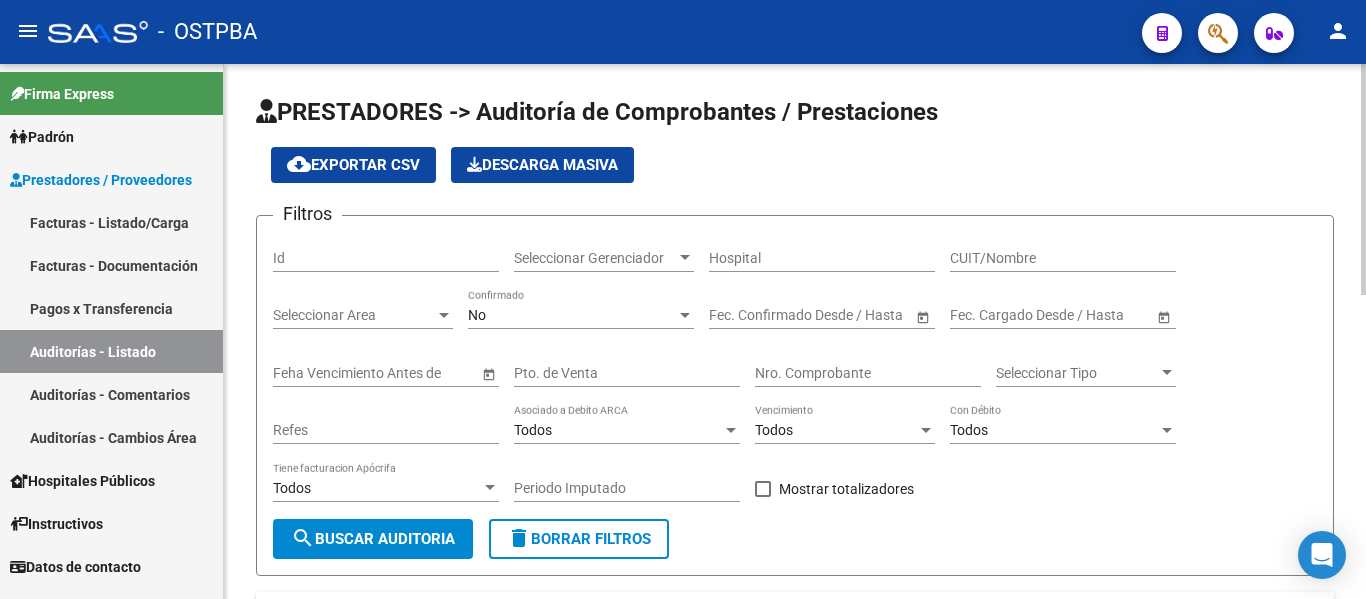 click on "Seleccionar Gerenciador" at bounding box center [595, 258] 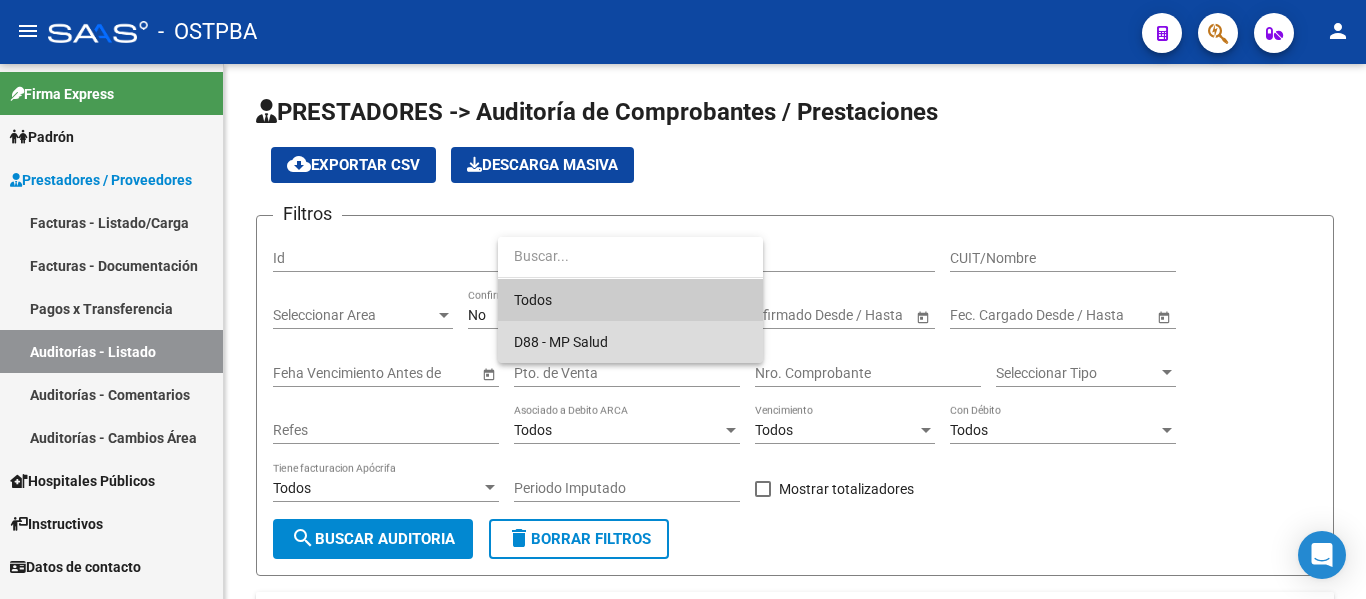 click on "D88 - MP Salud" at bounding box center (630, 342) 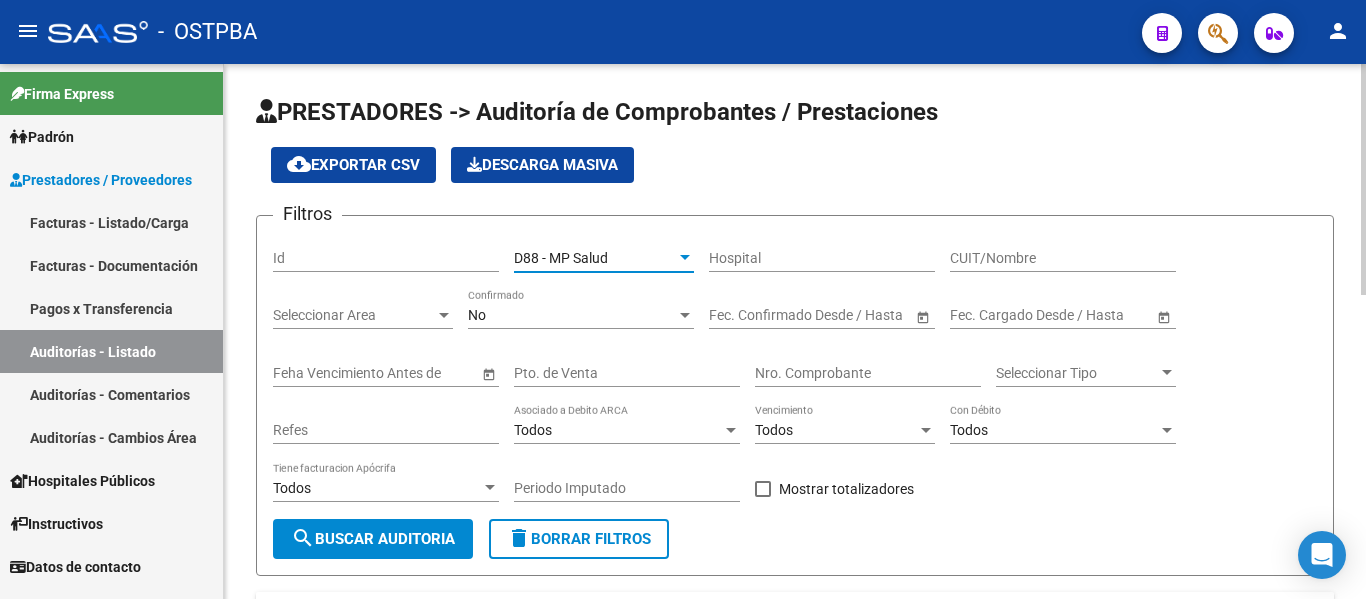 click on "No" at bounding box center [572, 315] 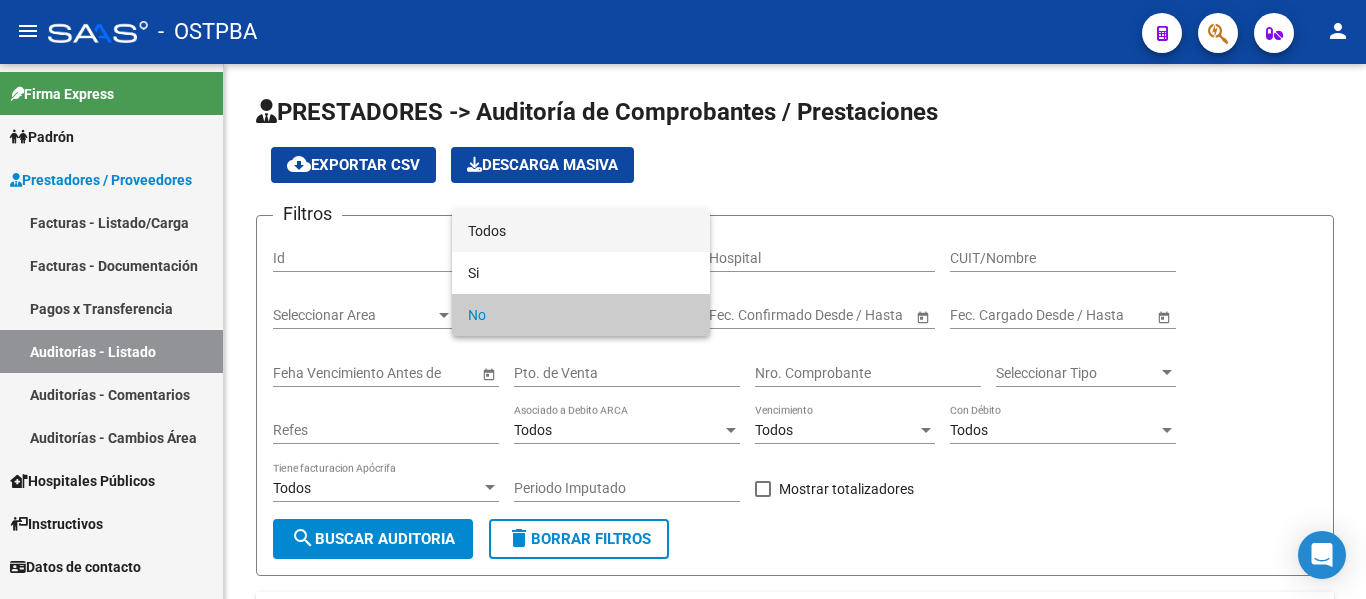 click on "Todos" at bounding box center (581, 231) 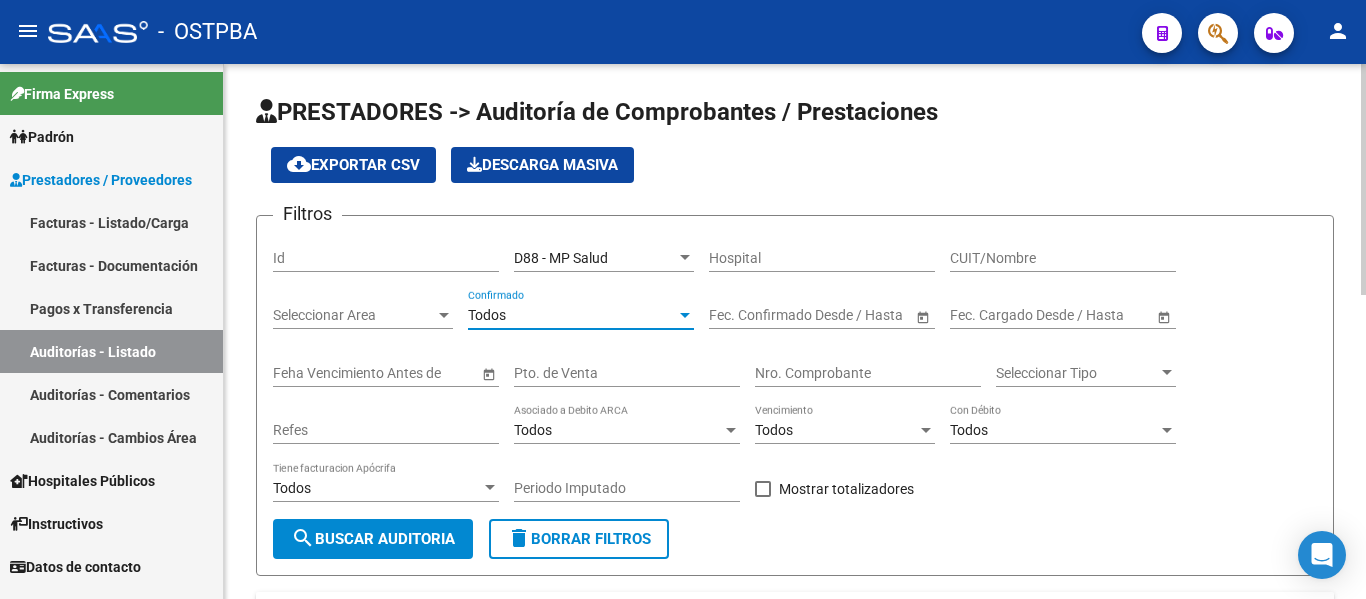 click on "search  Buscar Auditoria" 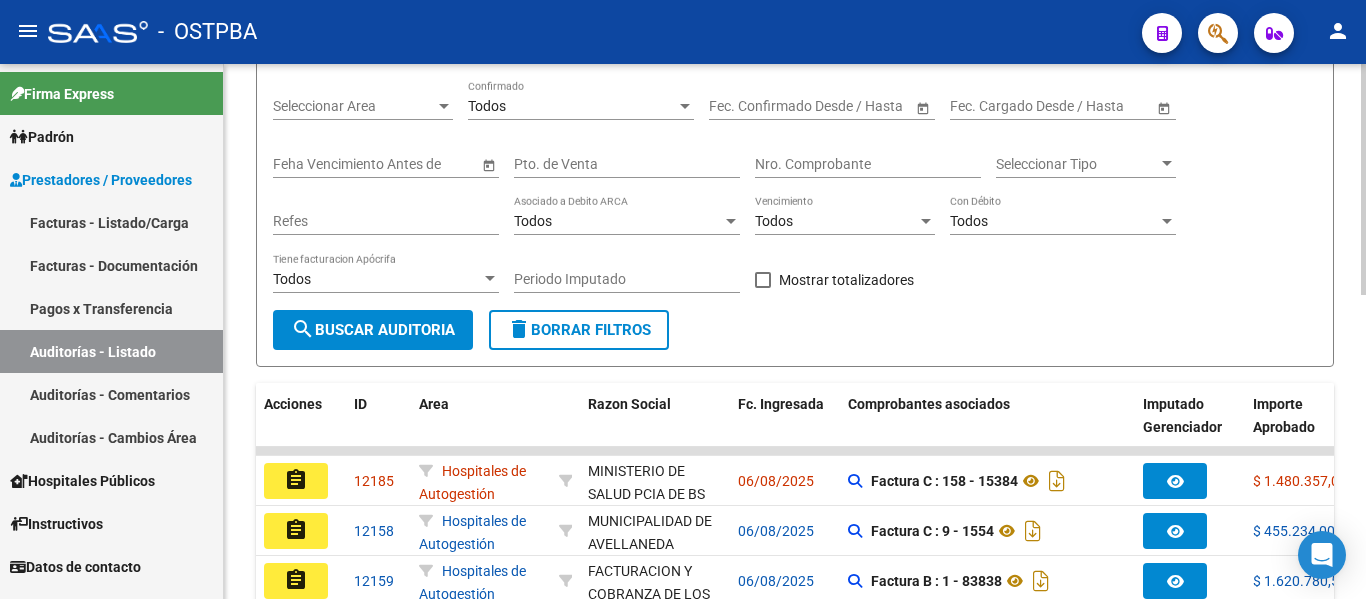 scroll, scrollTop: 0, scrollLeft: 0, axis: both 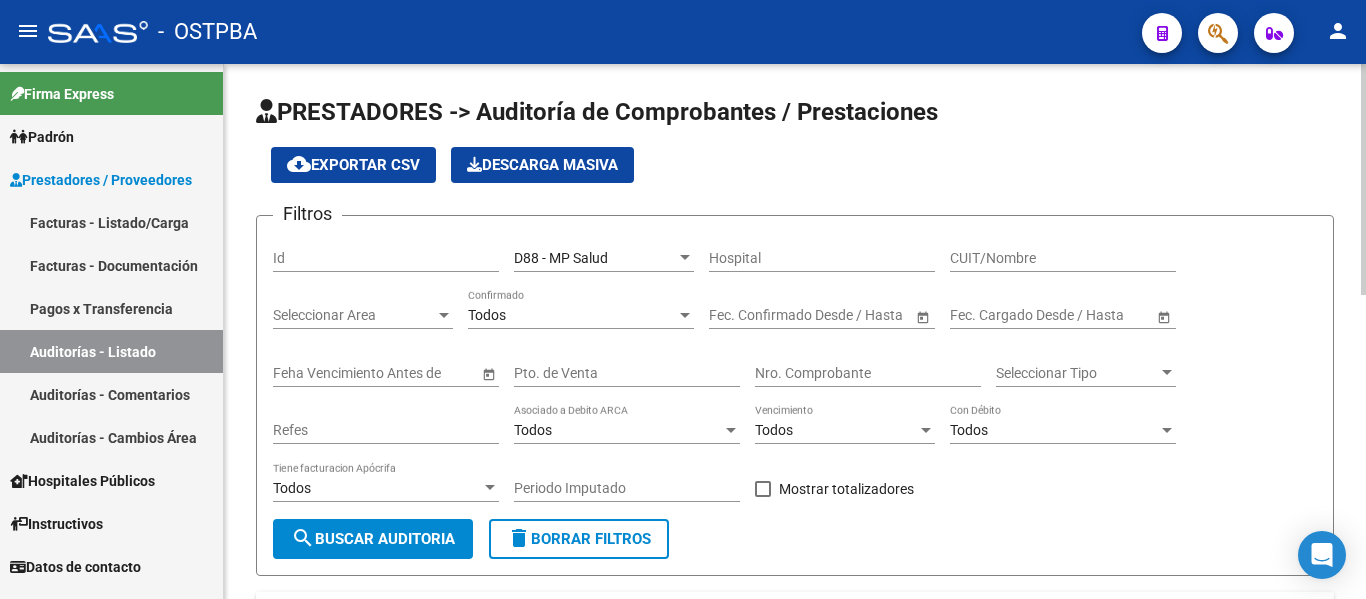 click on "Nro. Comprobante" at bounding box center [868, 373] 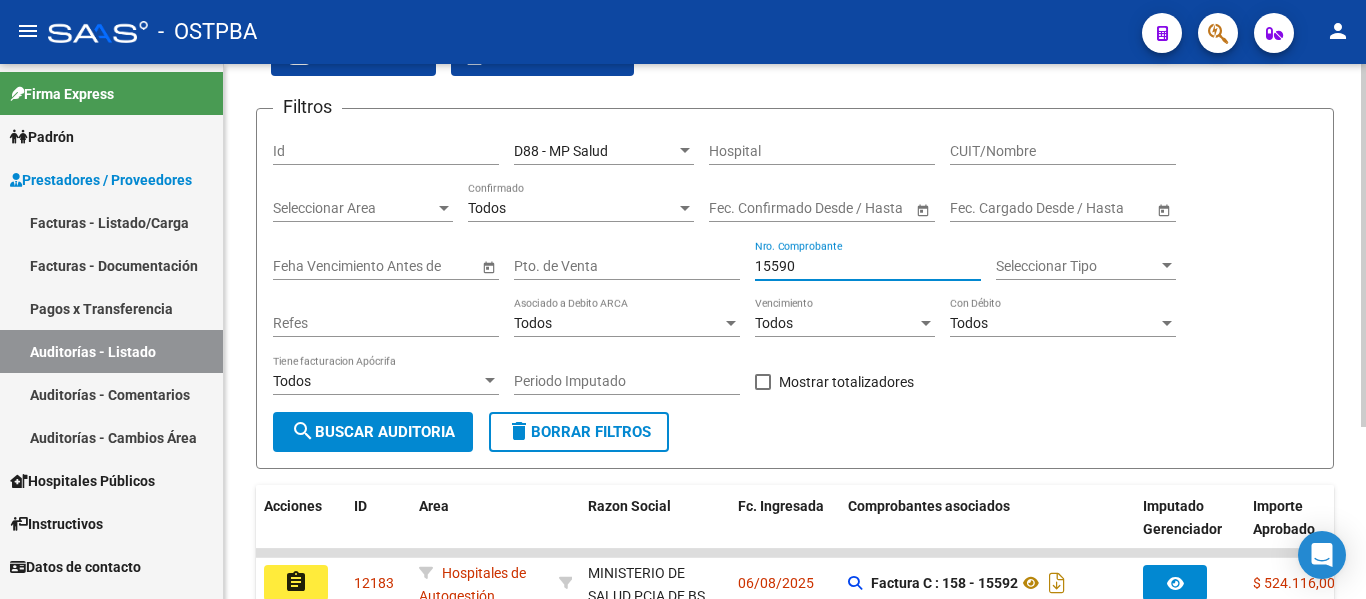 scroll, scrollTop: 253, scrollLeft: 0, axis: vertical 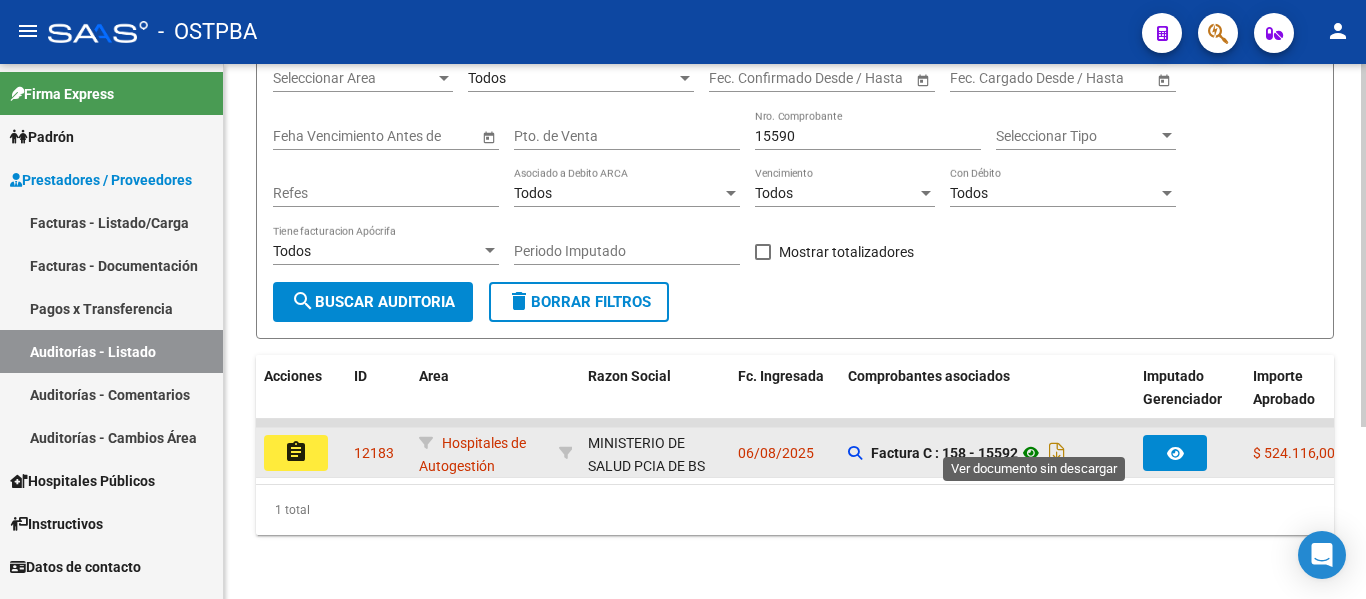 click 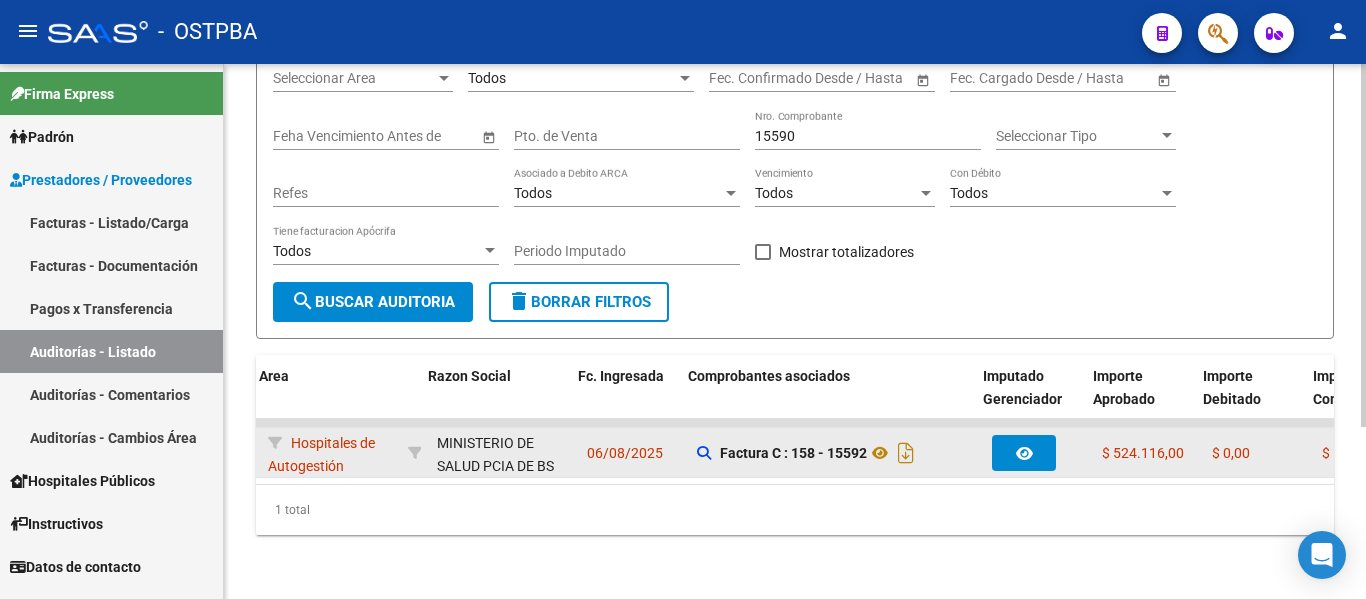 scroll, scrollTop: 0, scrollLeft: 160, axis: horizontal 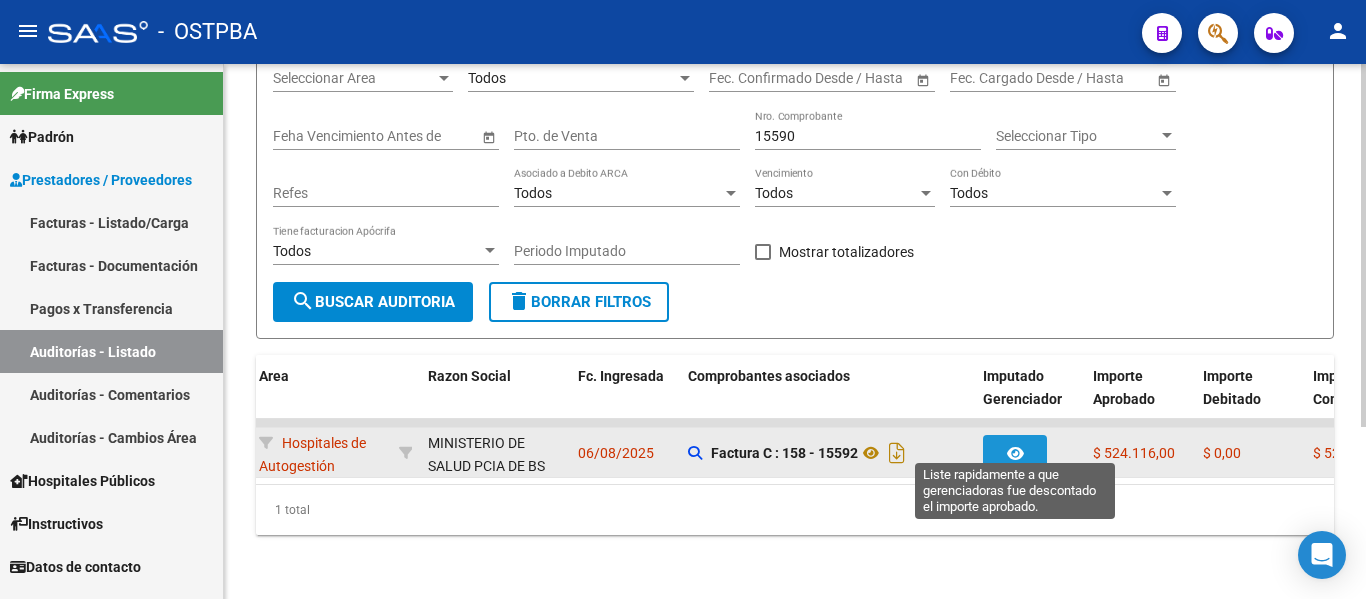 click 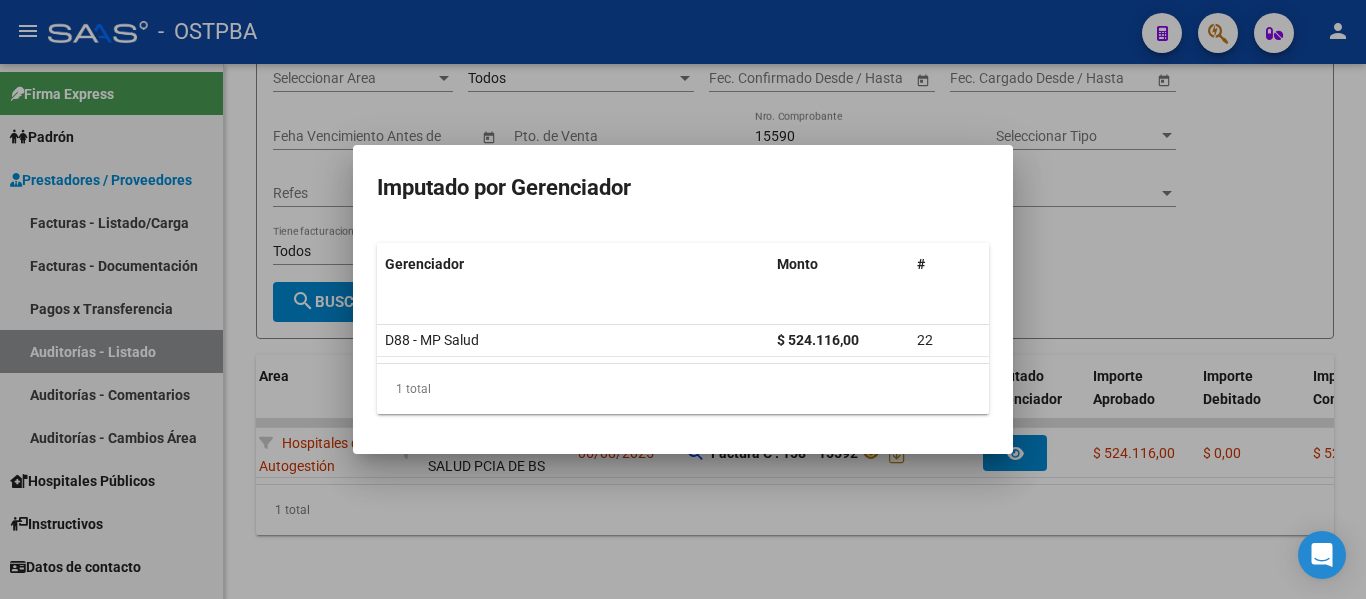 click at bounding box center [683, 299] 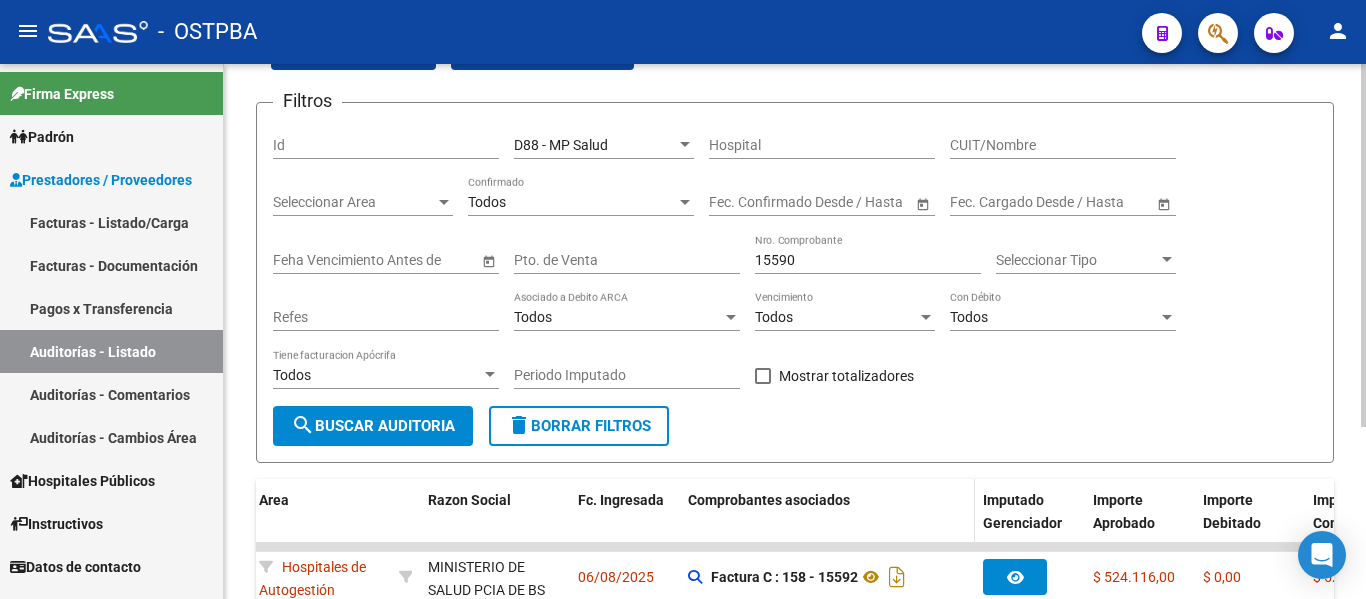 scroll, scrollTop: 0, scrollLeft: 0, axis: both 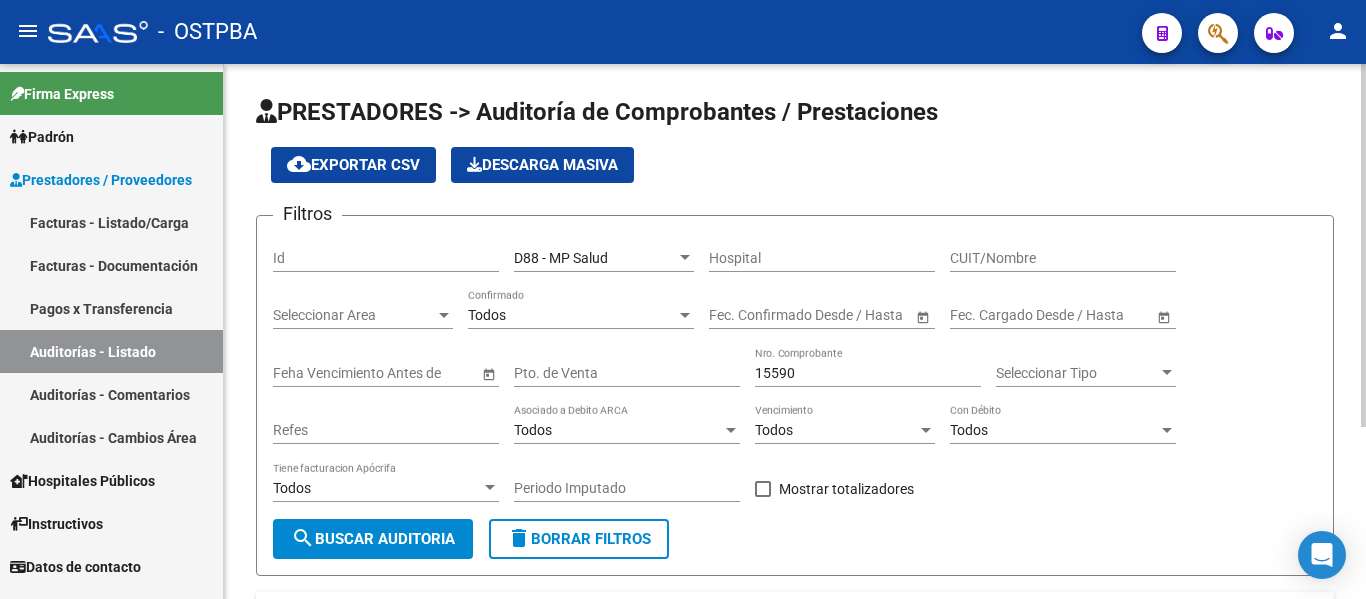 click on "15590" at bounding box center [868, 373] 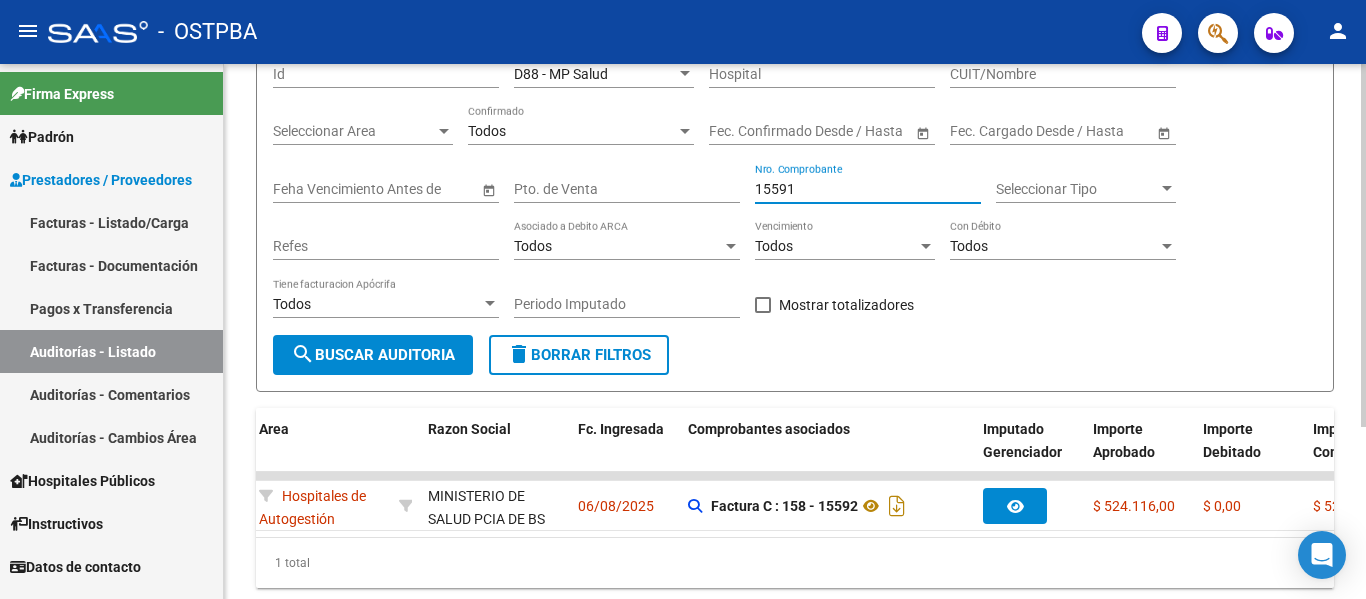 scroll, scrollTop: 200, scrollLeft: 0, axis: vertical 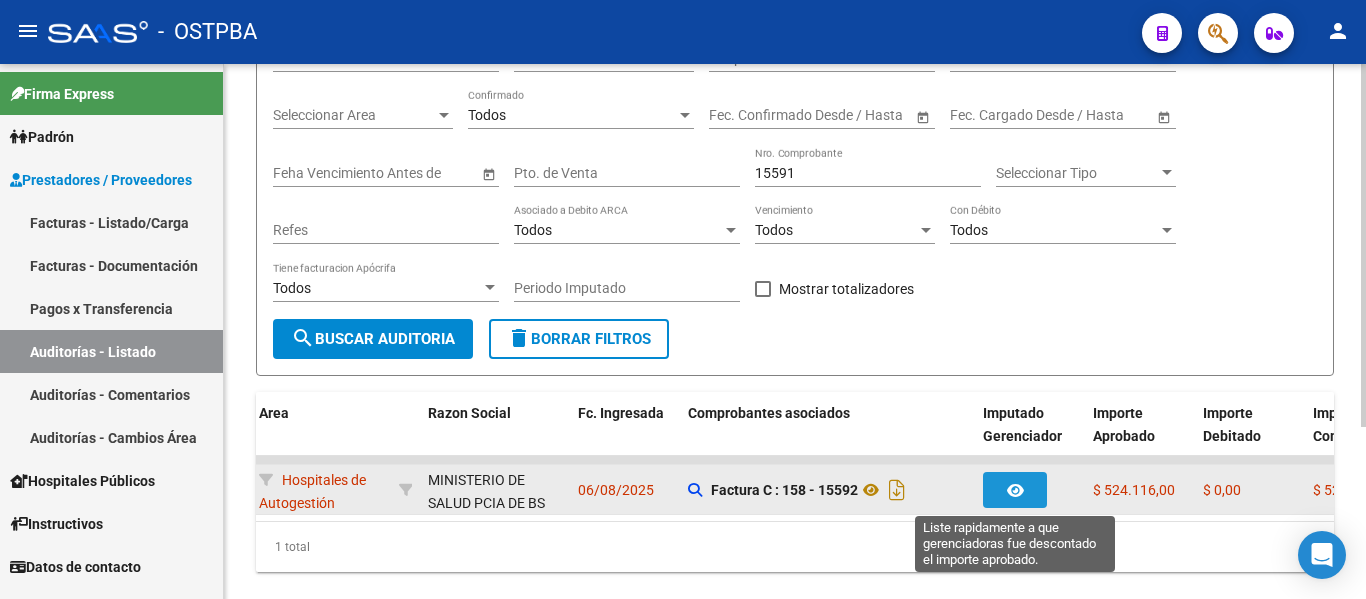 click 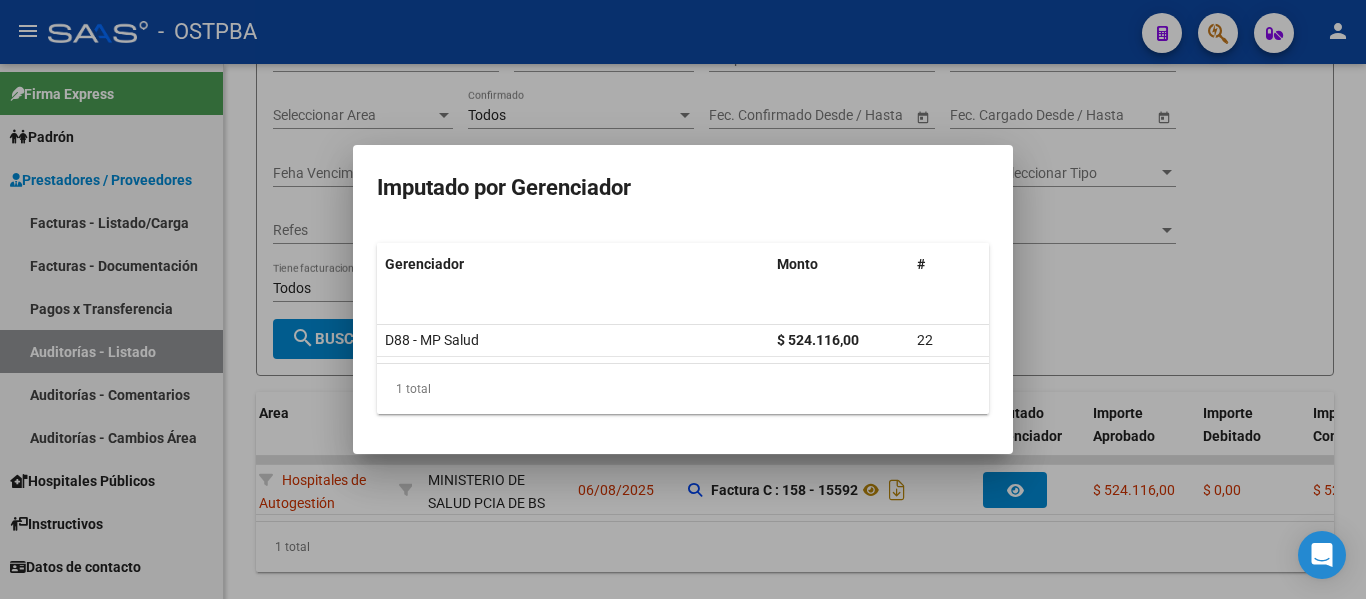 click at bounding box center [683, 299] 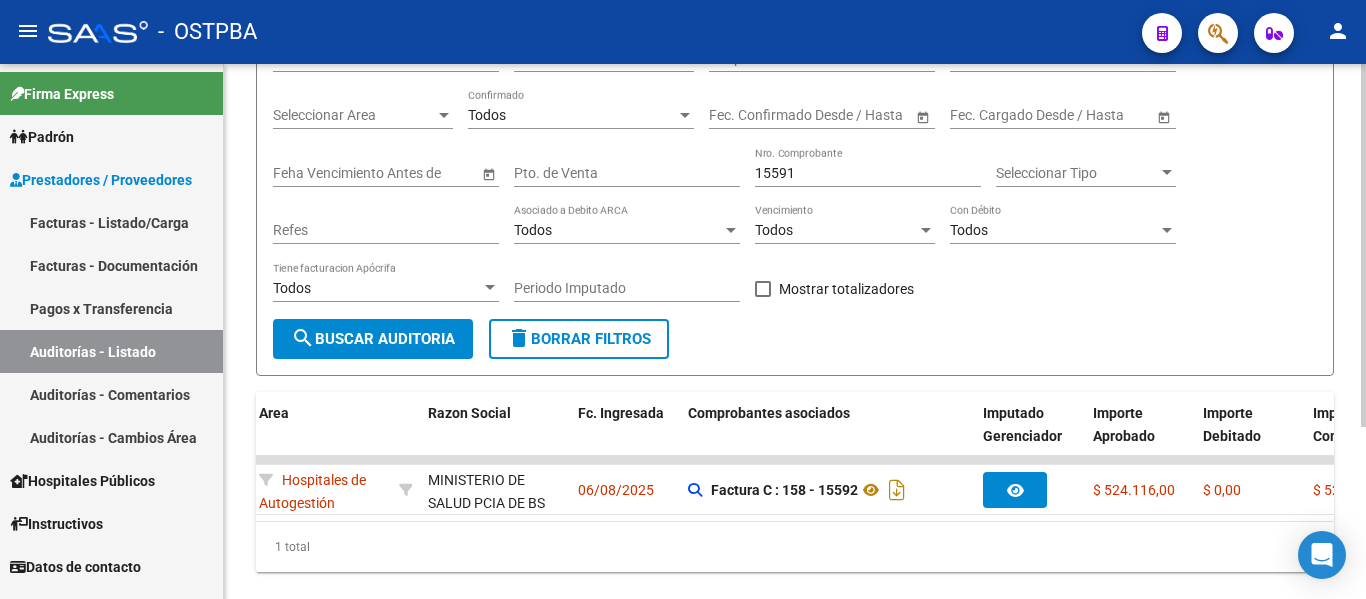 click on "15591" at bounding box center (868, 173) 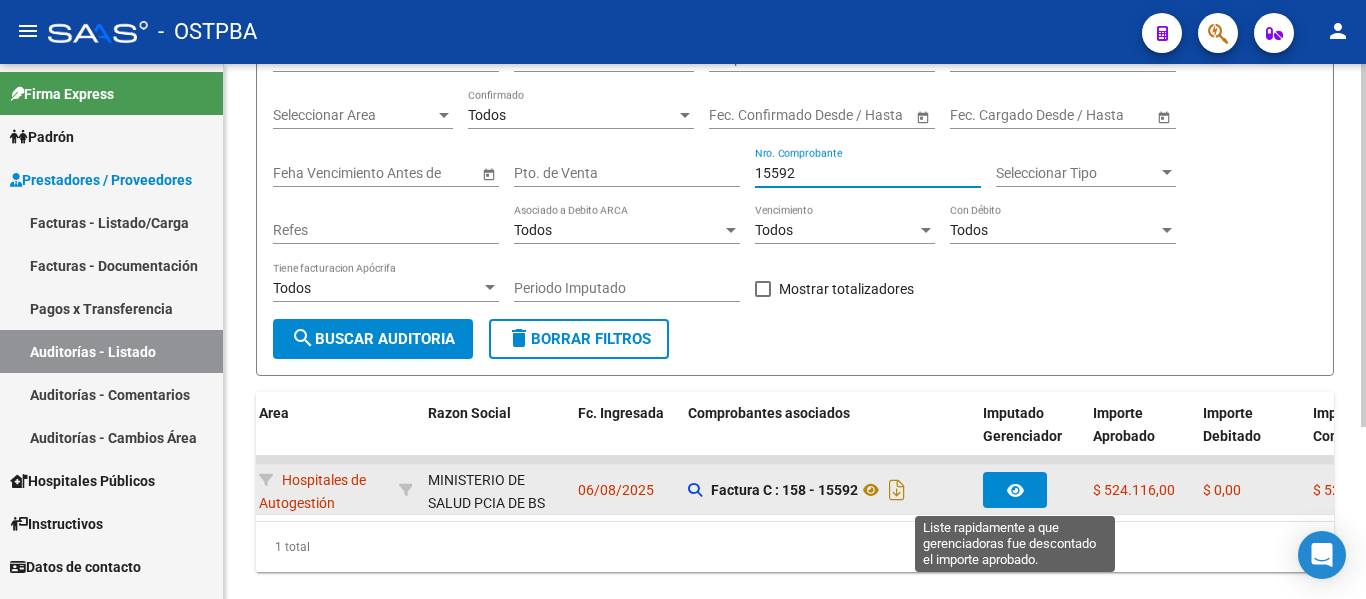 click 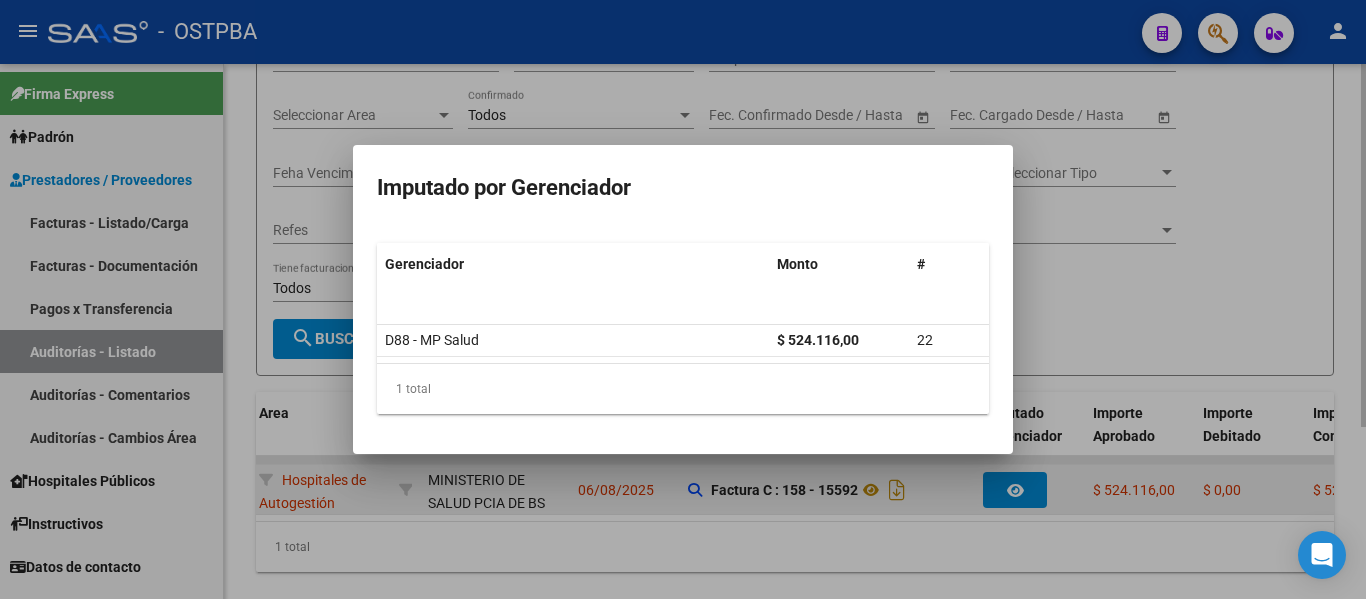click at bounding box center [683, 299] 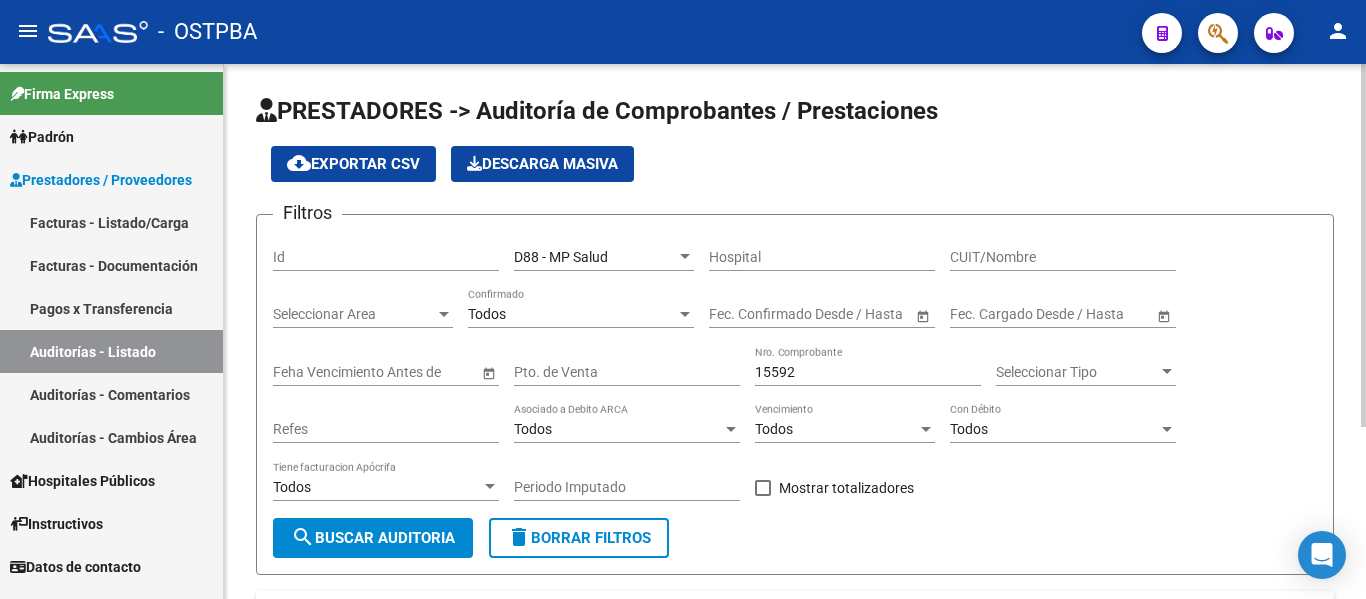 scroll, scrollTop: 0, scrollLeft: 0, axis: both 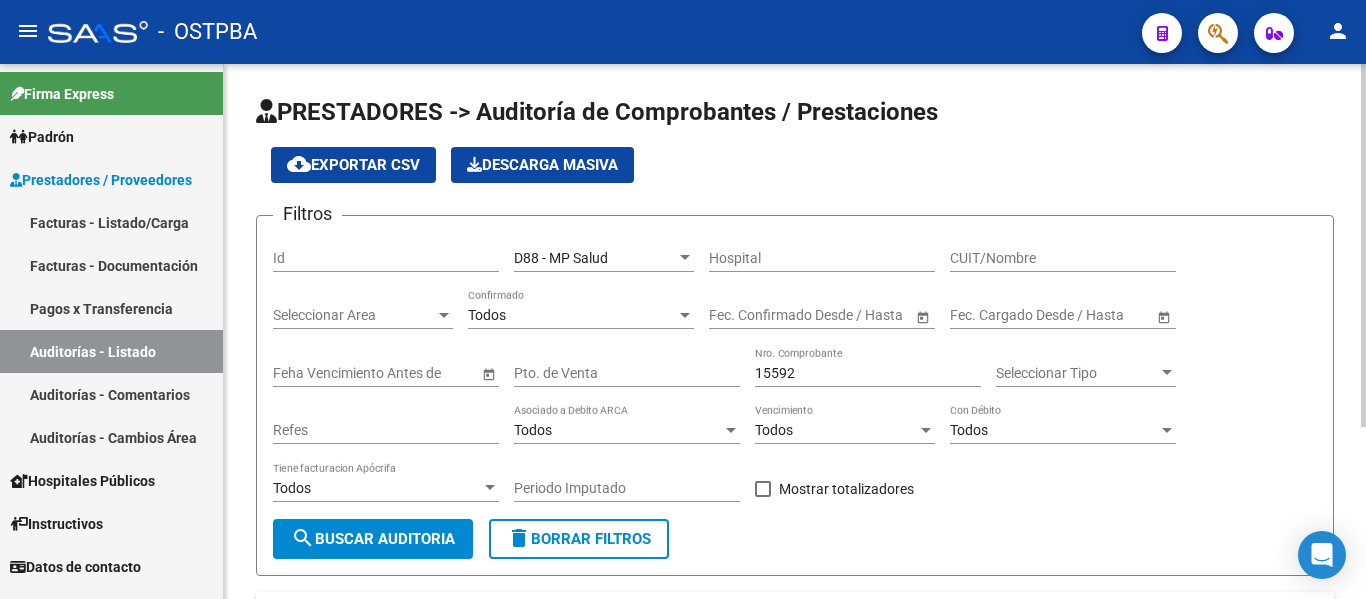 click on "15592" at bounding box center (868, 373) 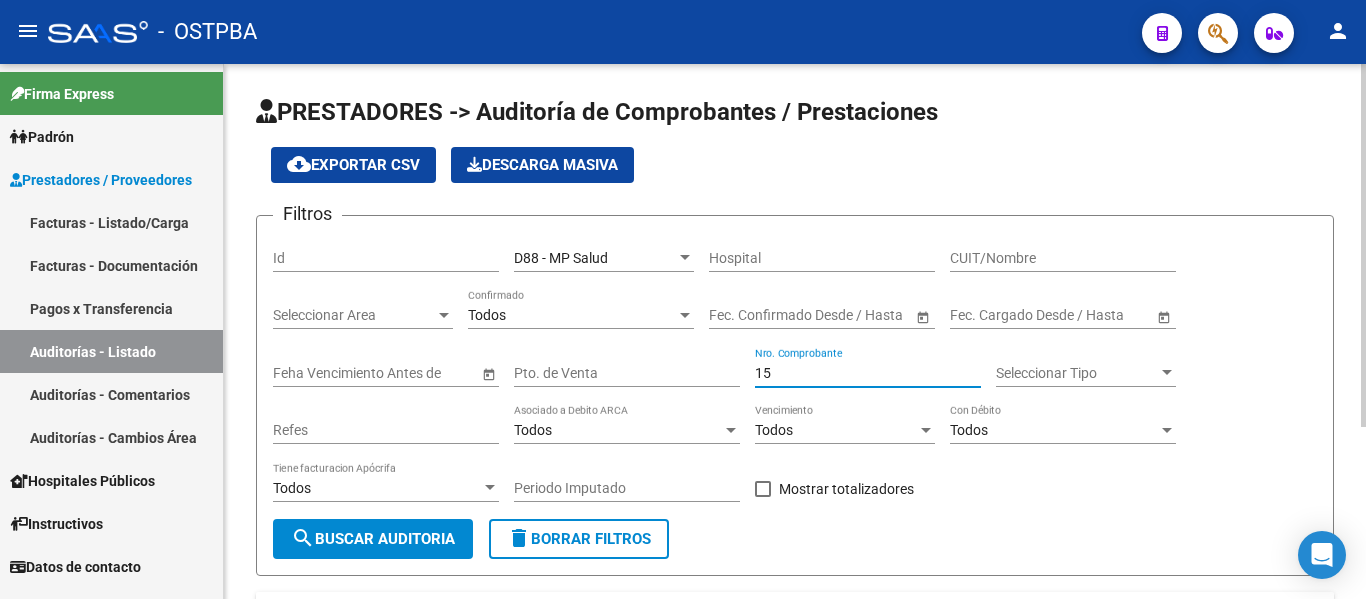type on "1" 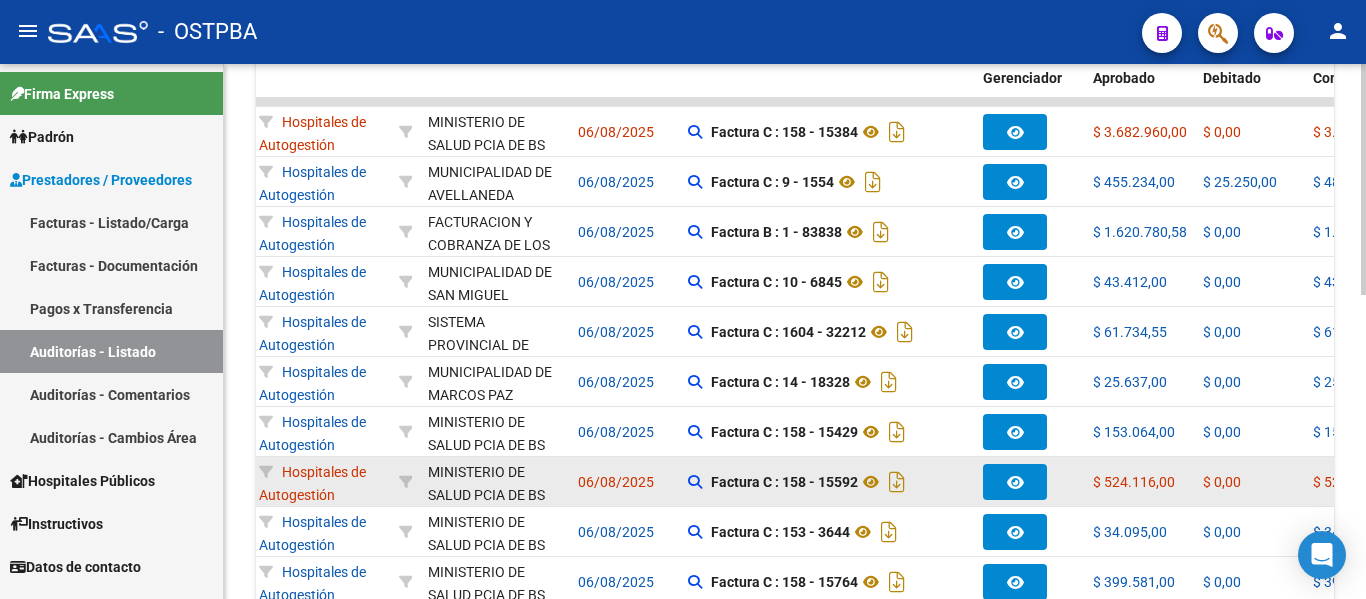 scroll, scrollTop: 658, scrollLeft: 0, axis: vertical 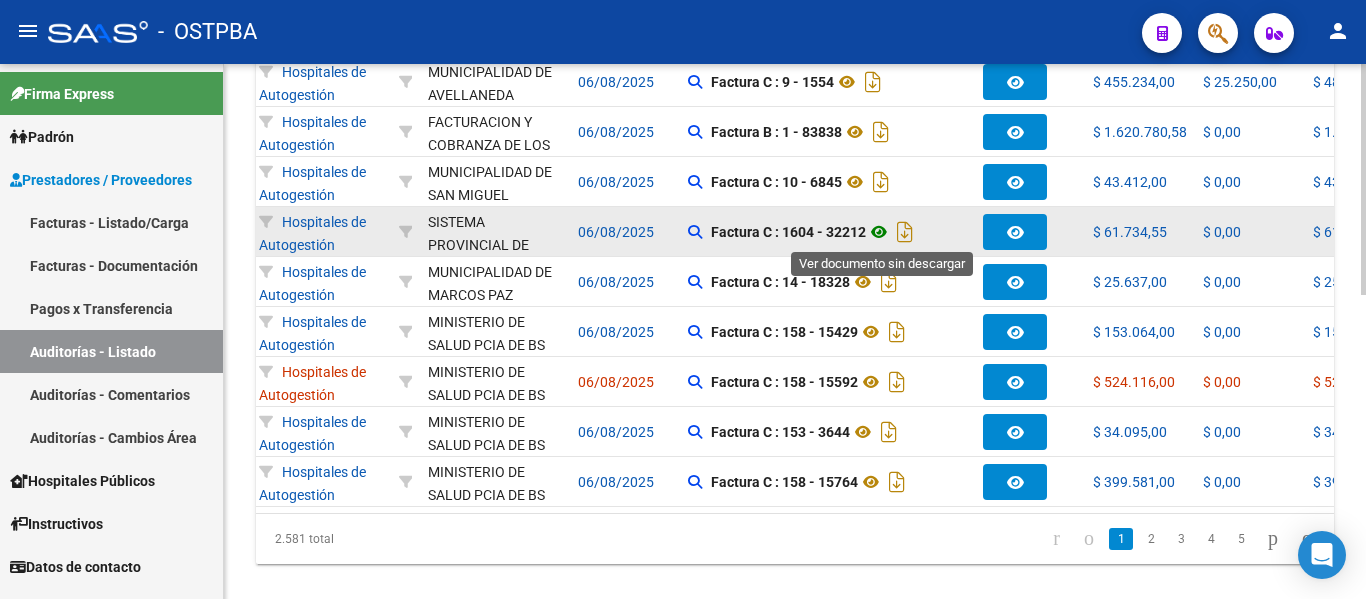 type 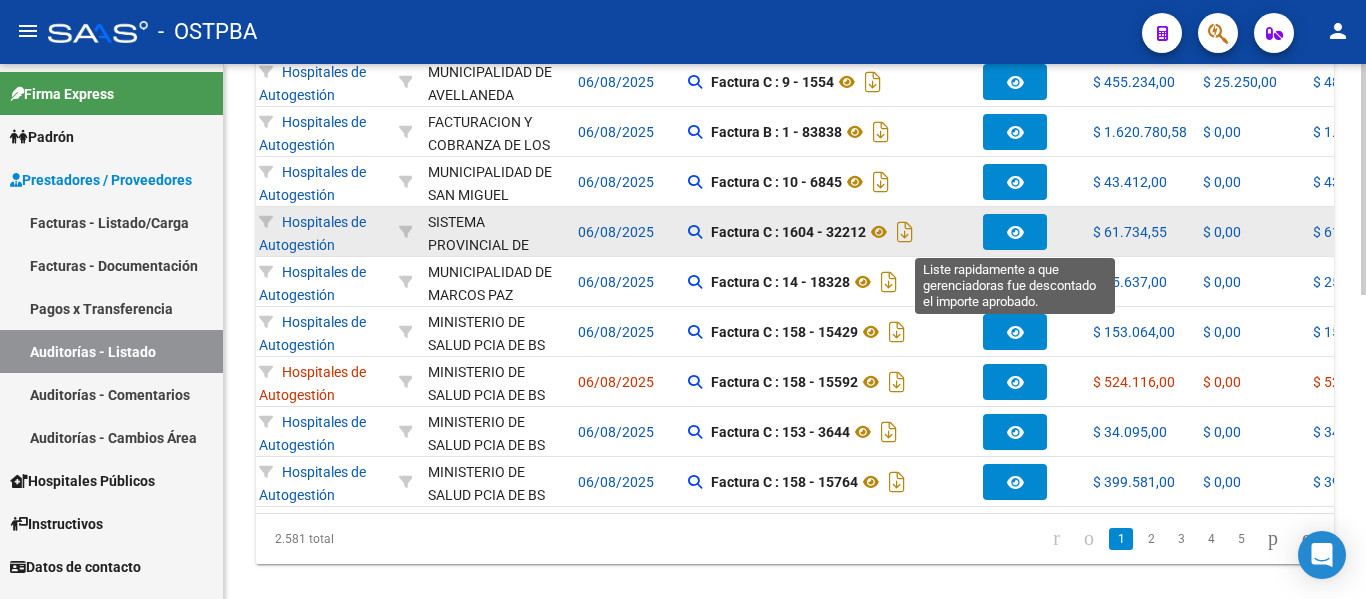 click 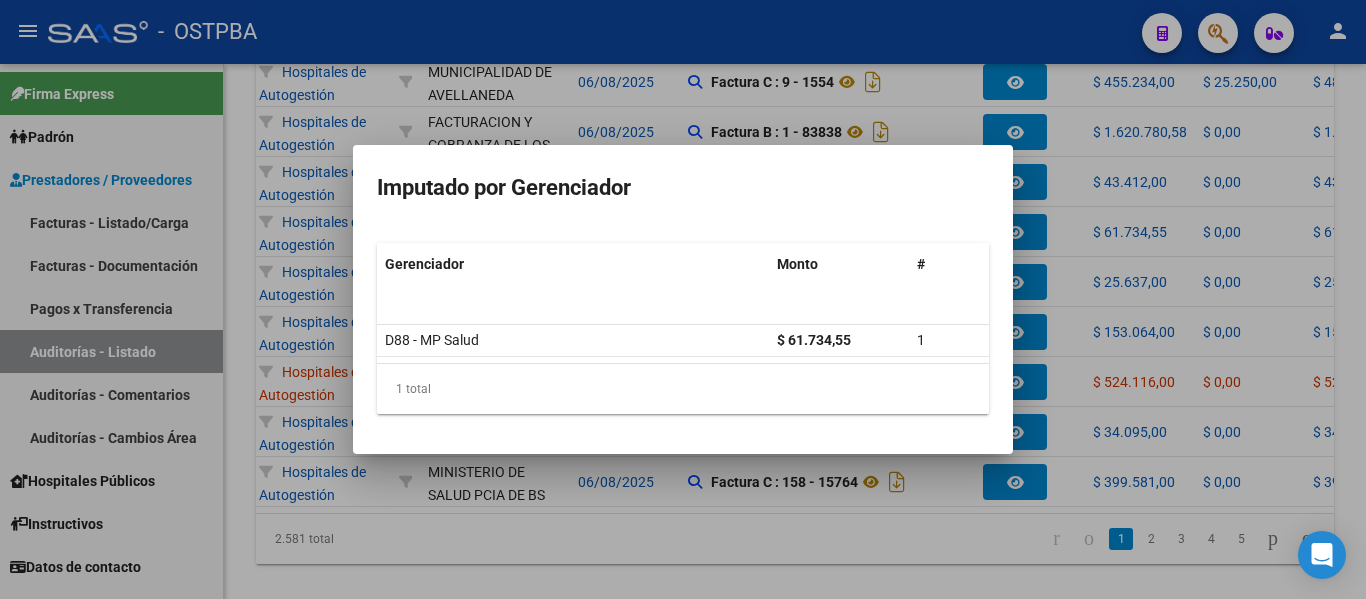 click at bounding box center [683, 299] 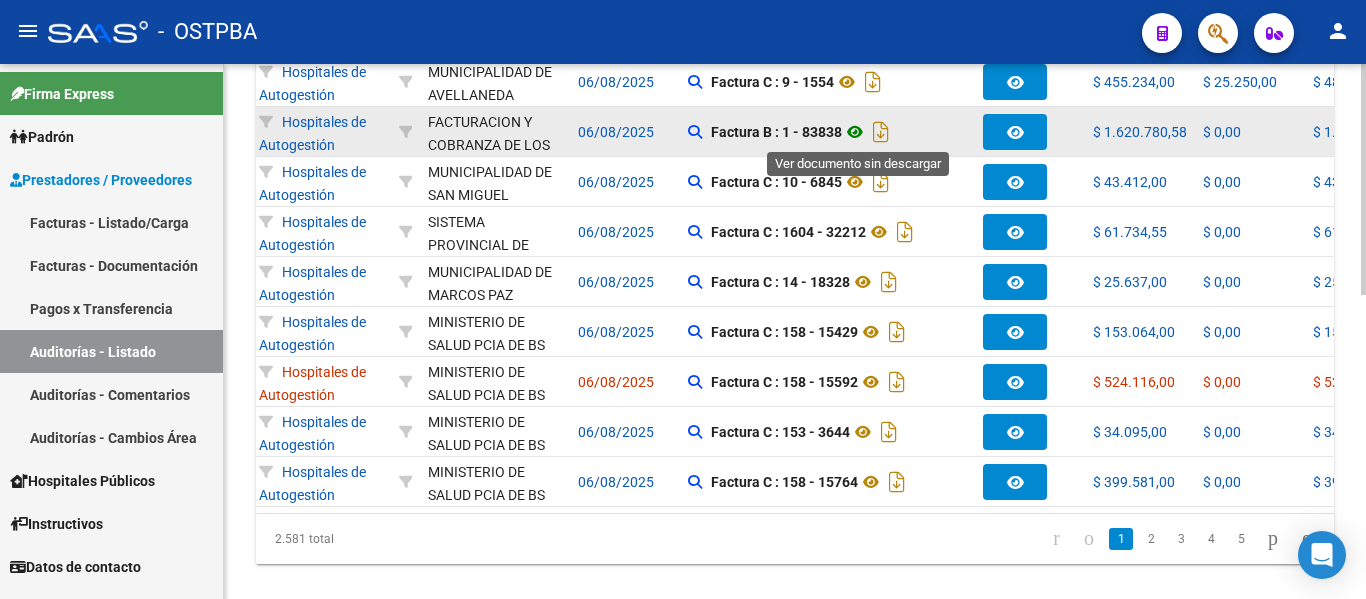 scroll, scrollTop: 558, scrollLeft: 0, axis: vertical 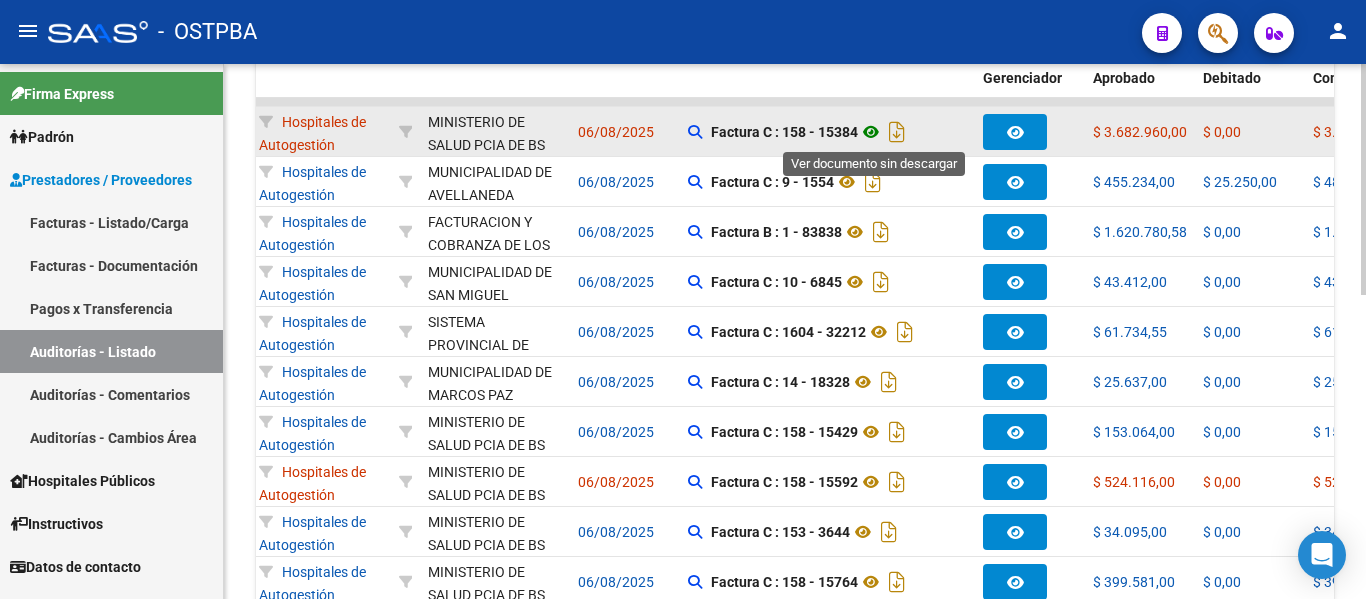 click 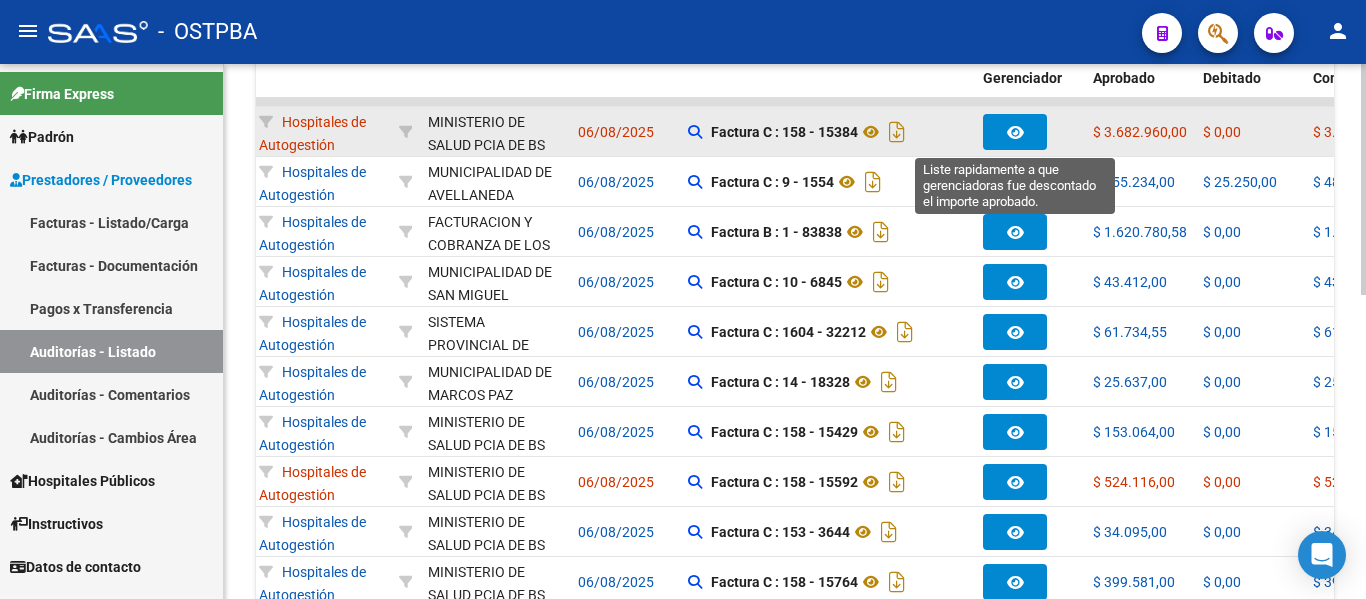 click 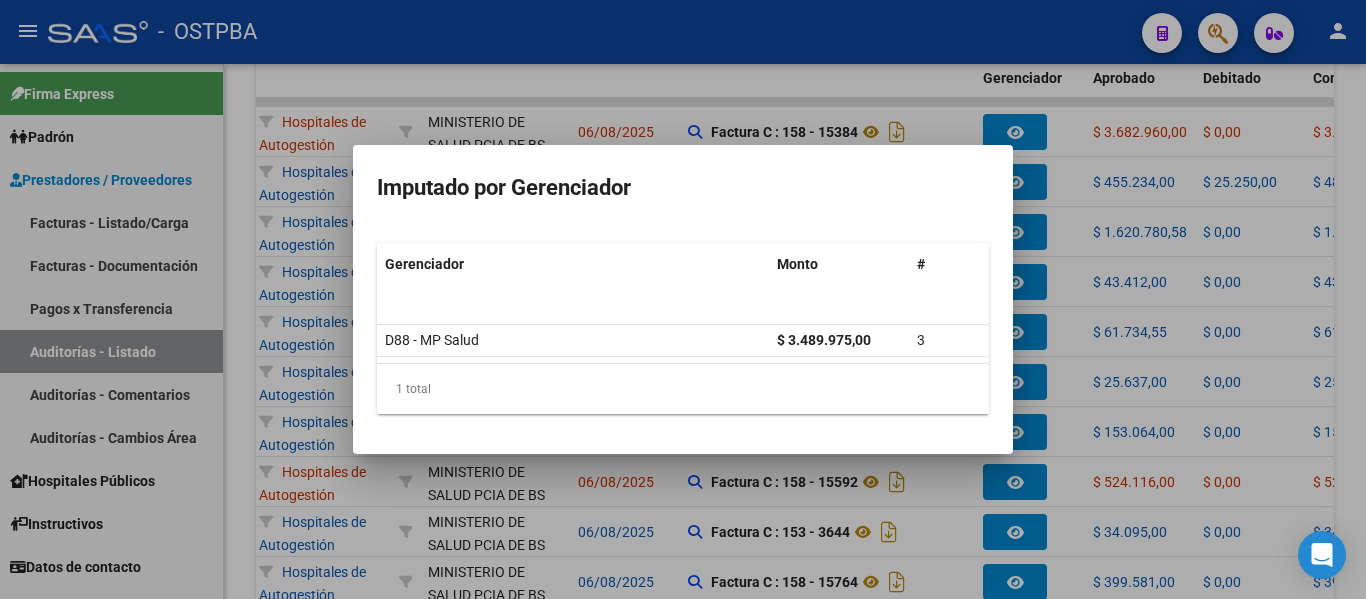 click at bounding box center (683, 299) 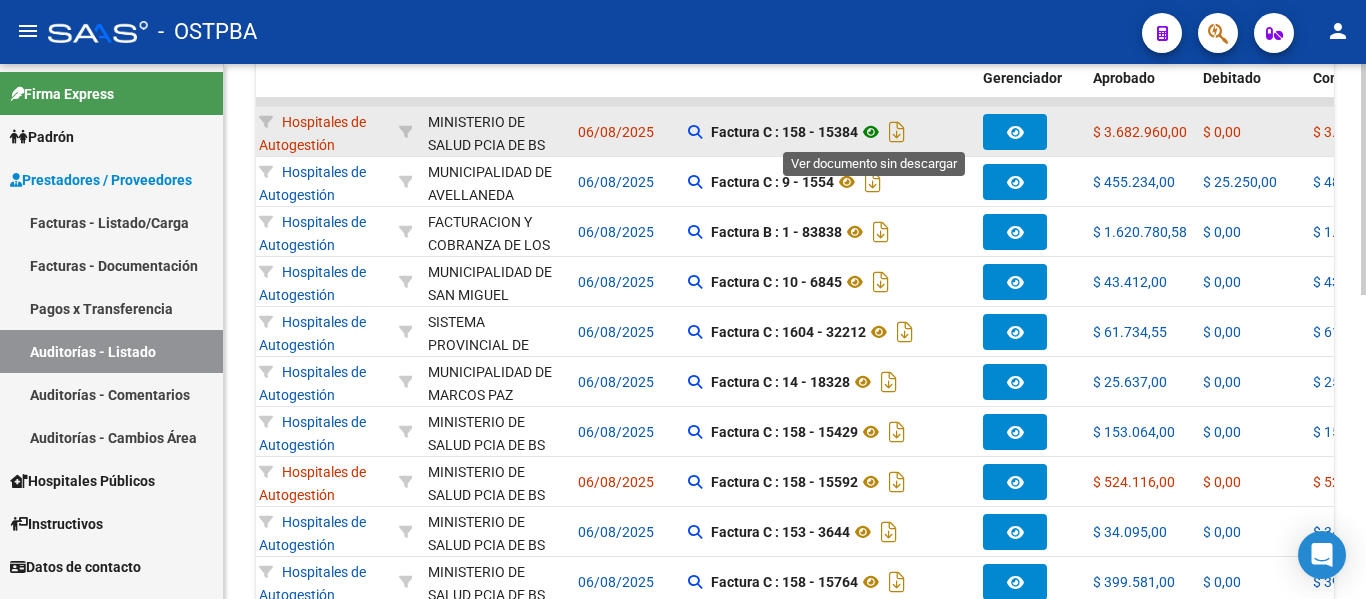 click 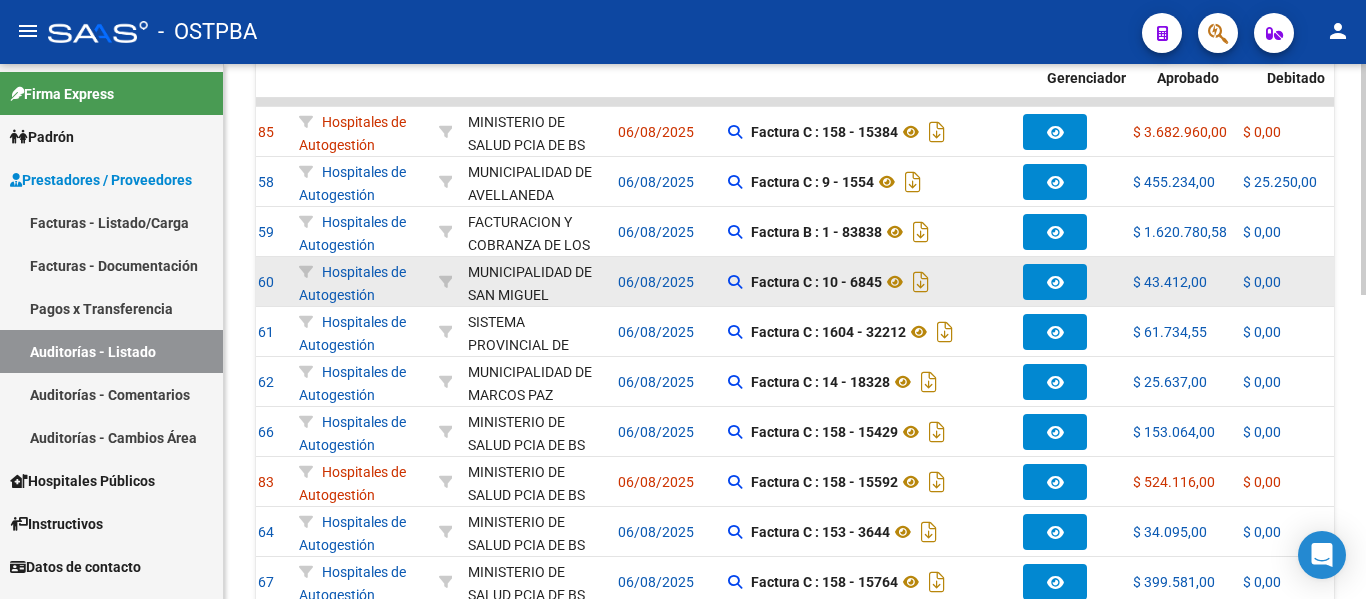scroll, scrollTop: 0, scrollLeft: 0, axis: both 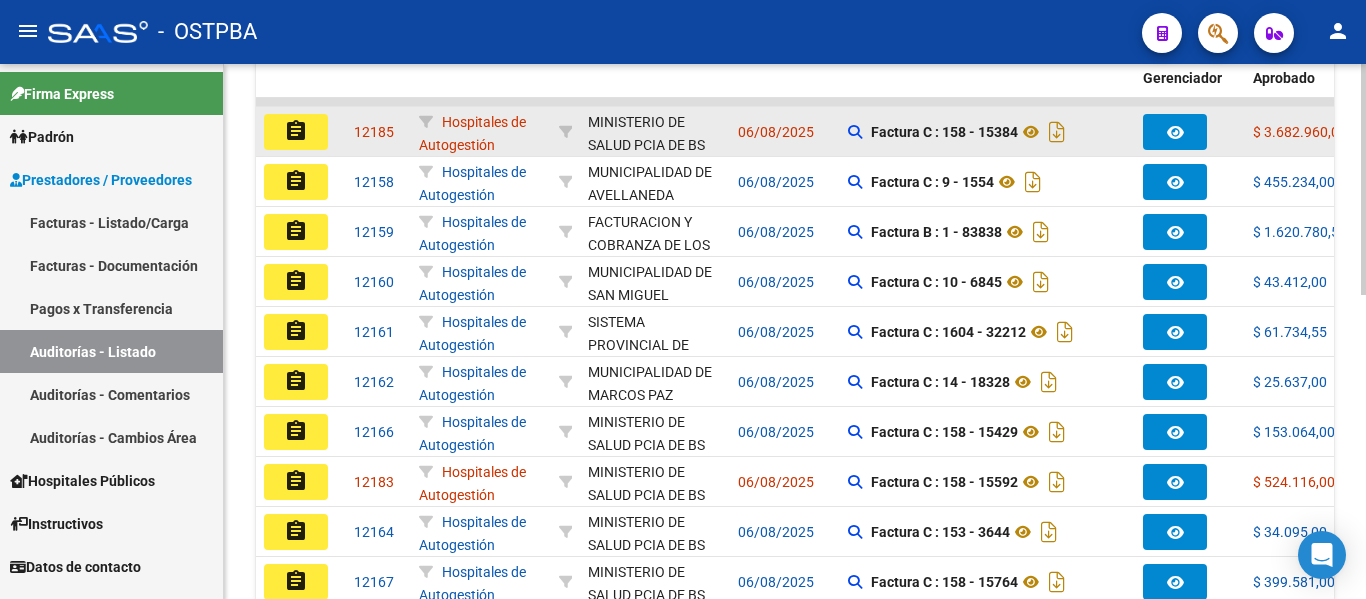 click on "assignment" 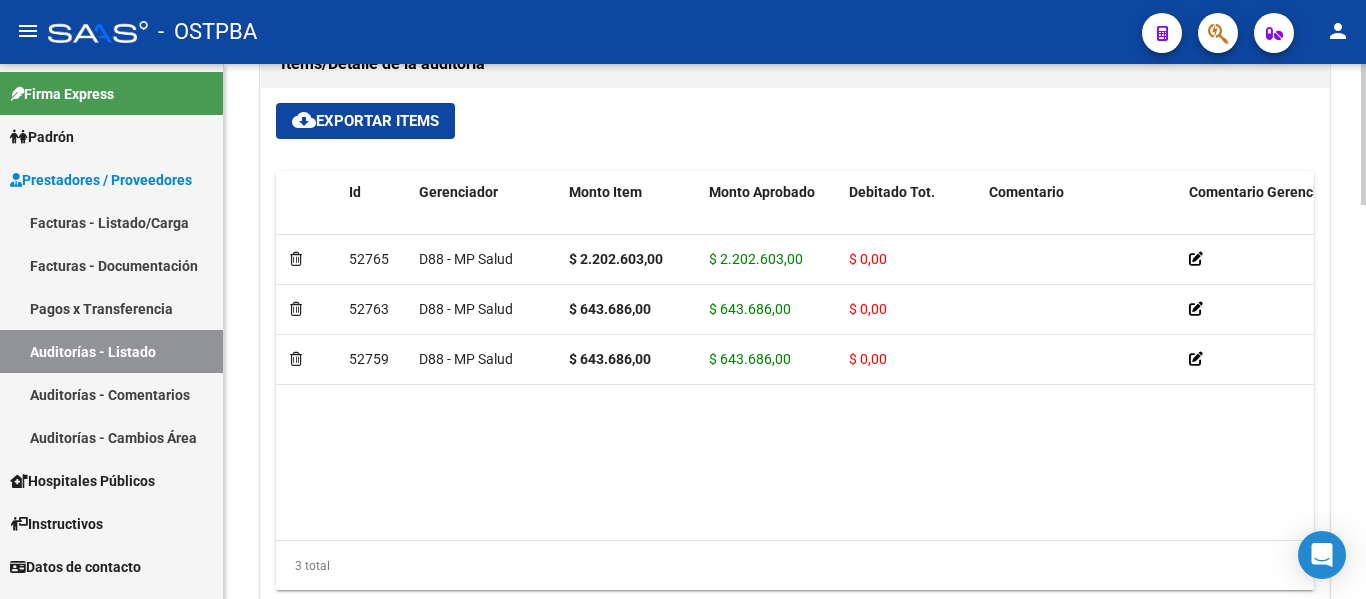 scroll, scrollTop: 1300, scrollLeft: 0, axis: vertical 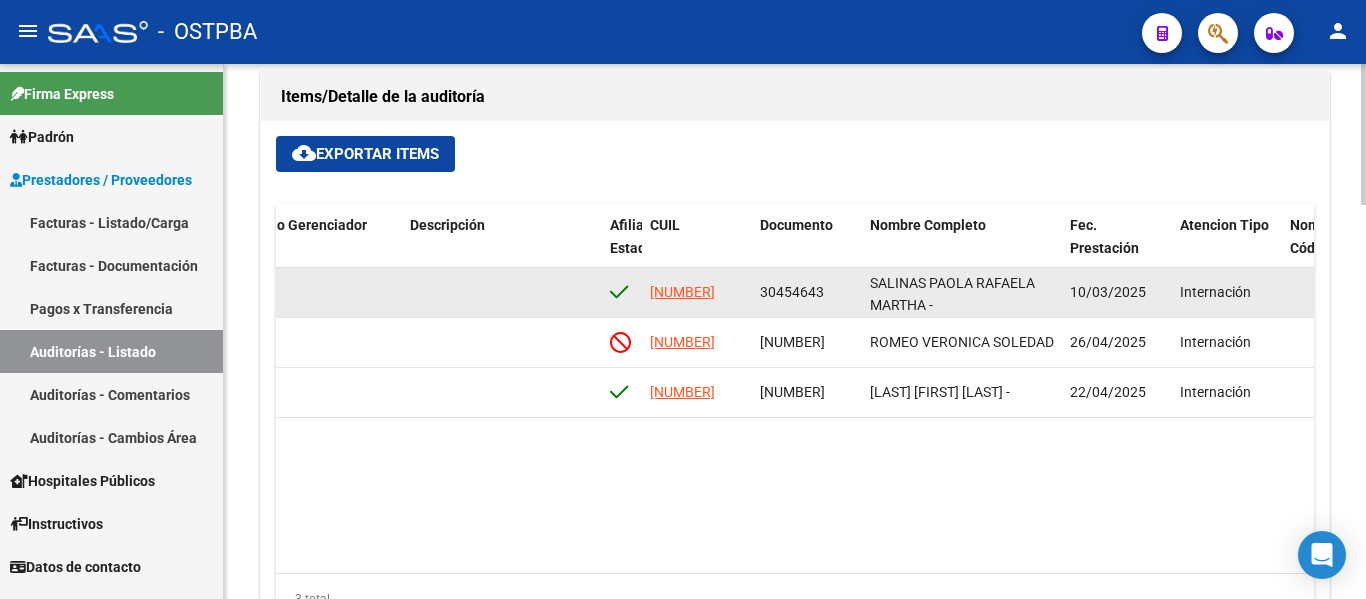 drag, startPoint x: 756, startPoint y: 281, endPoint x: 834, endPoint y: 294, distance: 79.07591 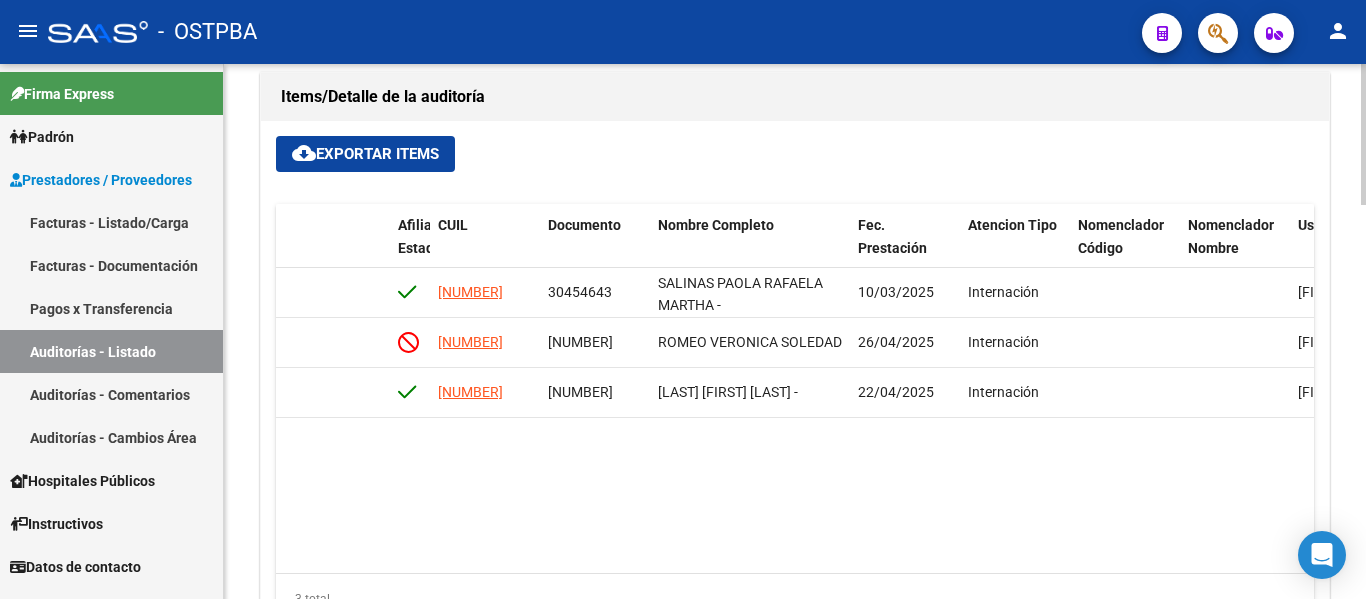 scroll, scrollTop: 0, scrollLeft: 1195, axis: horizontal 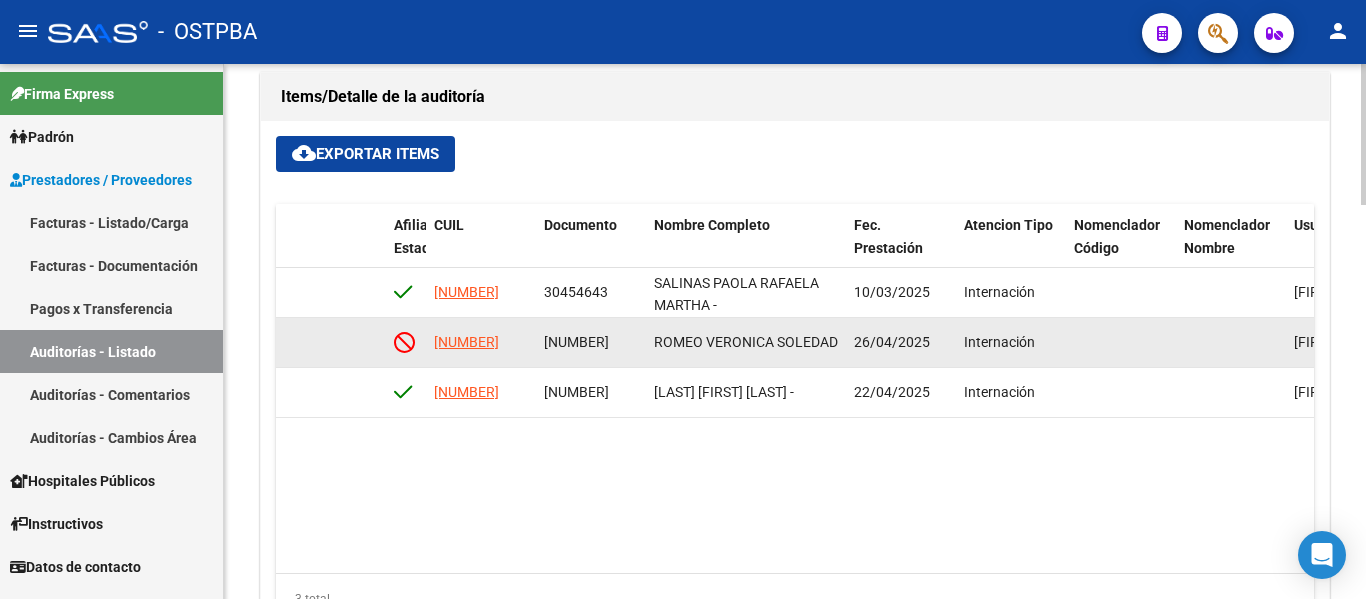 drag, startPoint x: 539, startPoint y: 346, endPoint x: 611, endPoint y: 350, distance: 72.11102 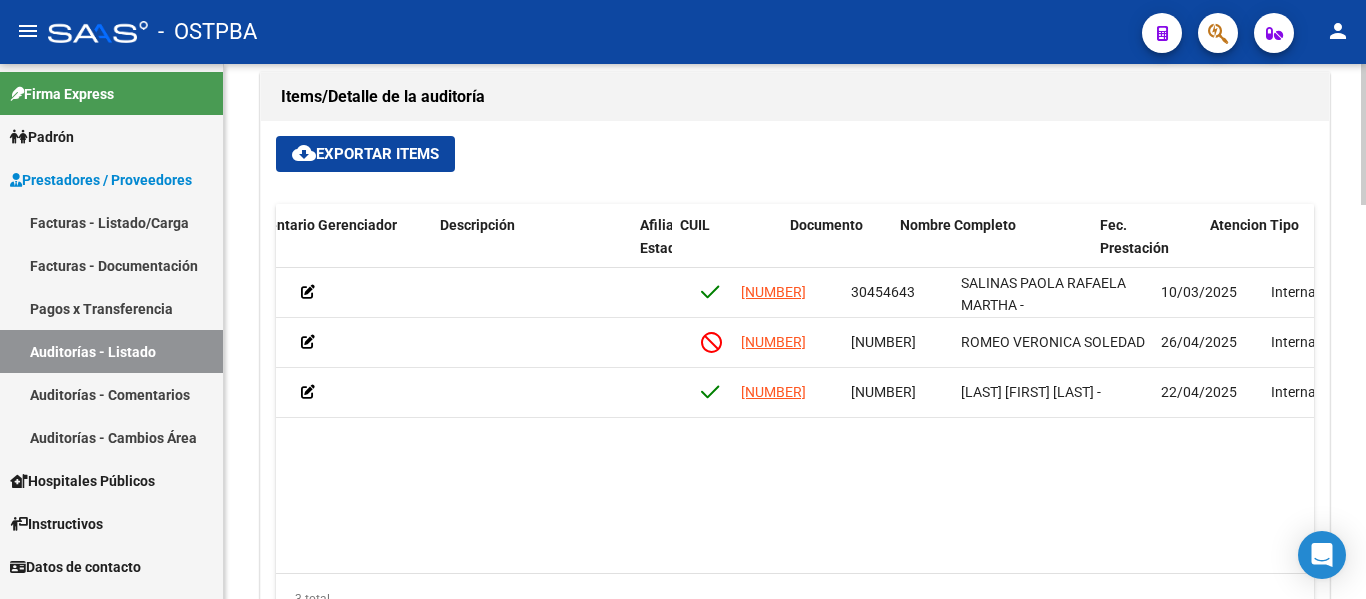 scroll, scrollTop: 0, scrollLeft: 1018, axis: horizontal 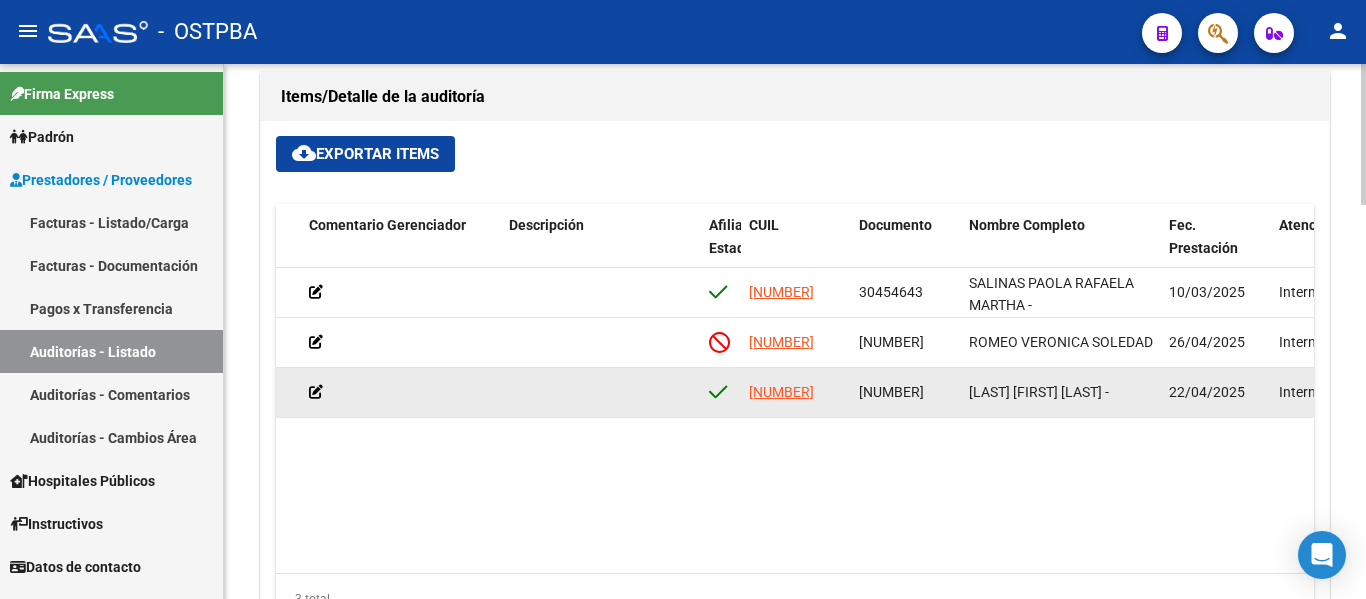 drag, startPoint x: 855, startPoint y: 392, endPoint x: 951, endPoint y: 393, distance: 96.00521 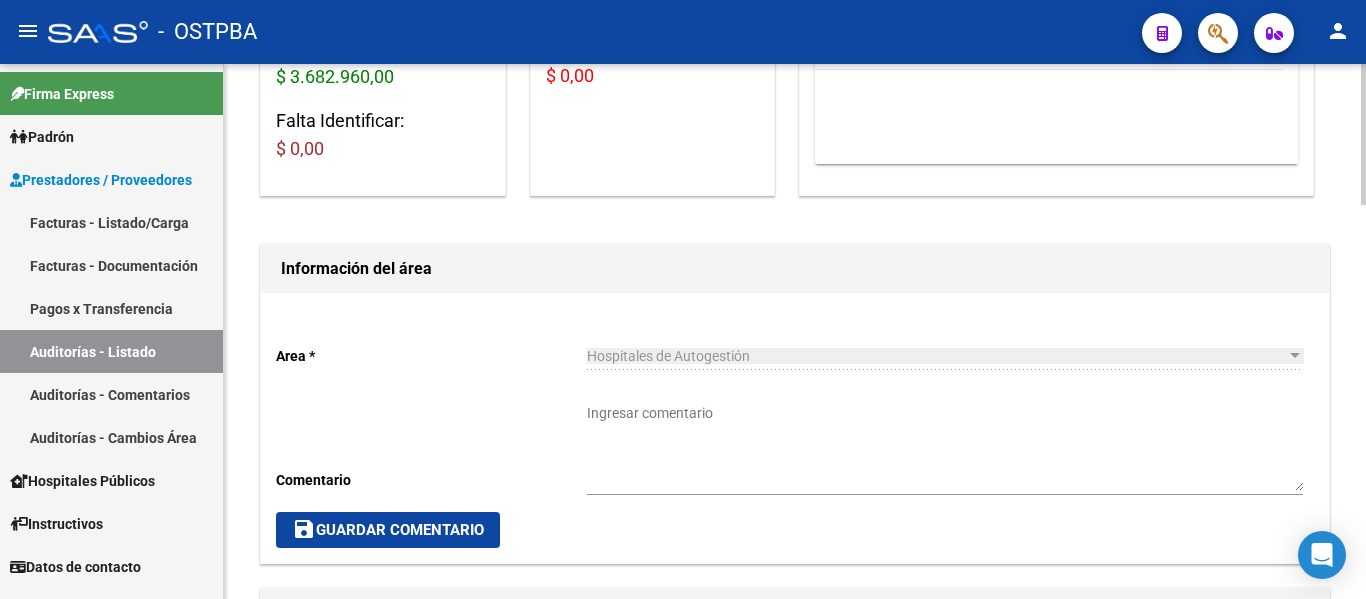 scroll, scrollTop: 700, scrollLeft: 0, axis: vertical 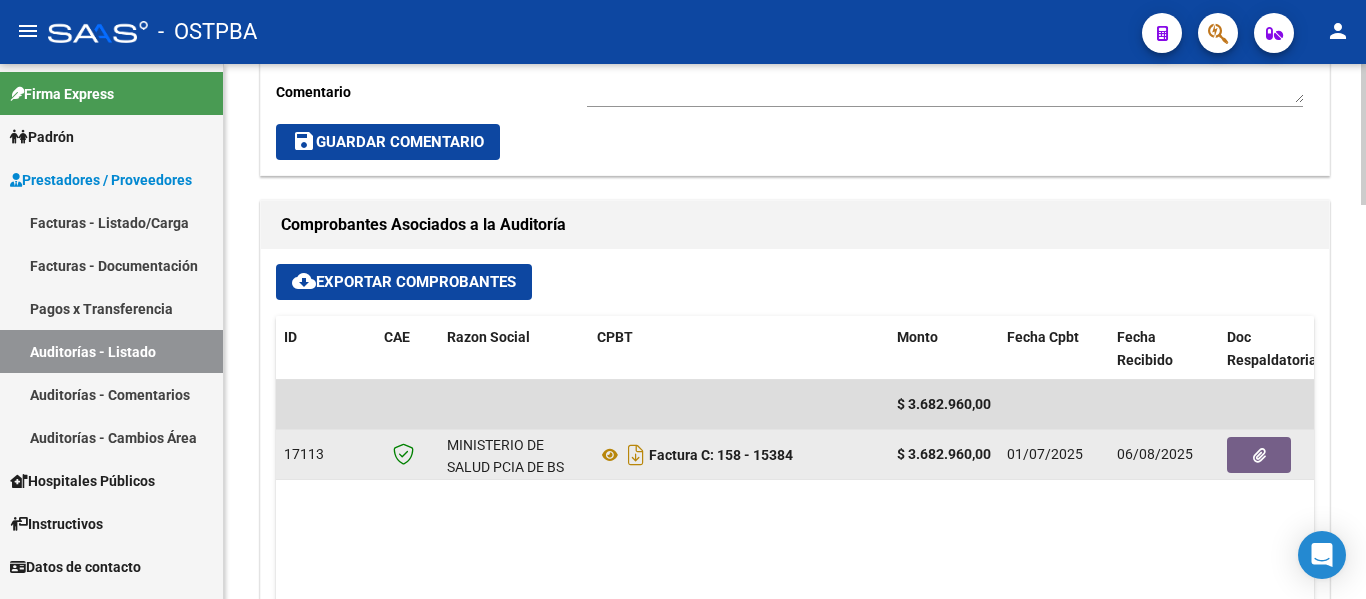 click 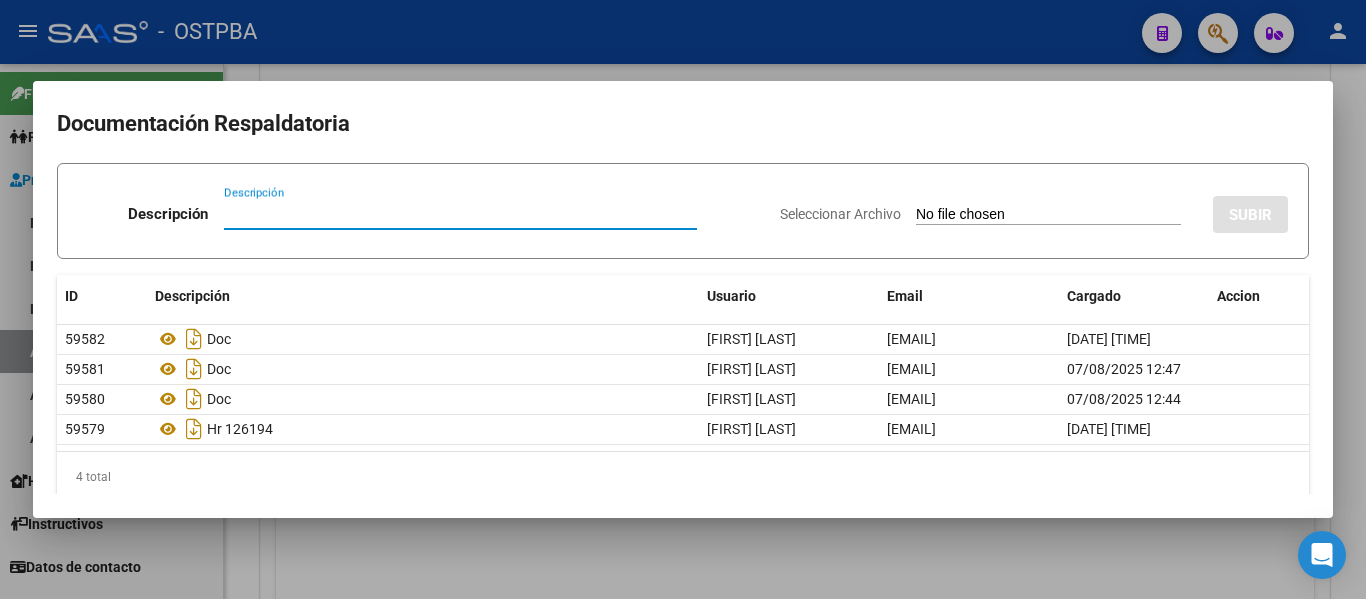 click at bounding box center (683, 299) 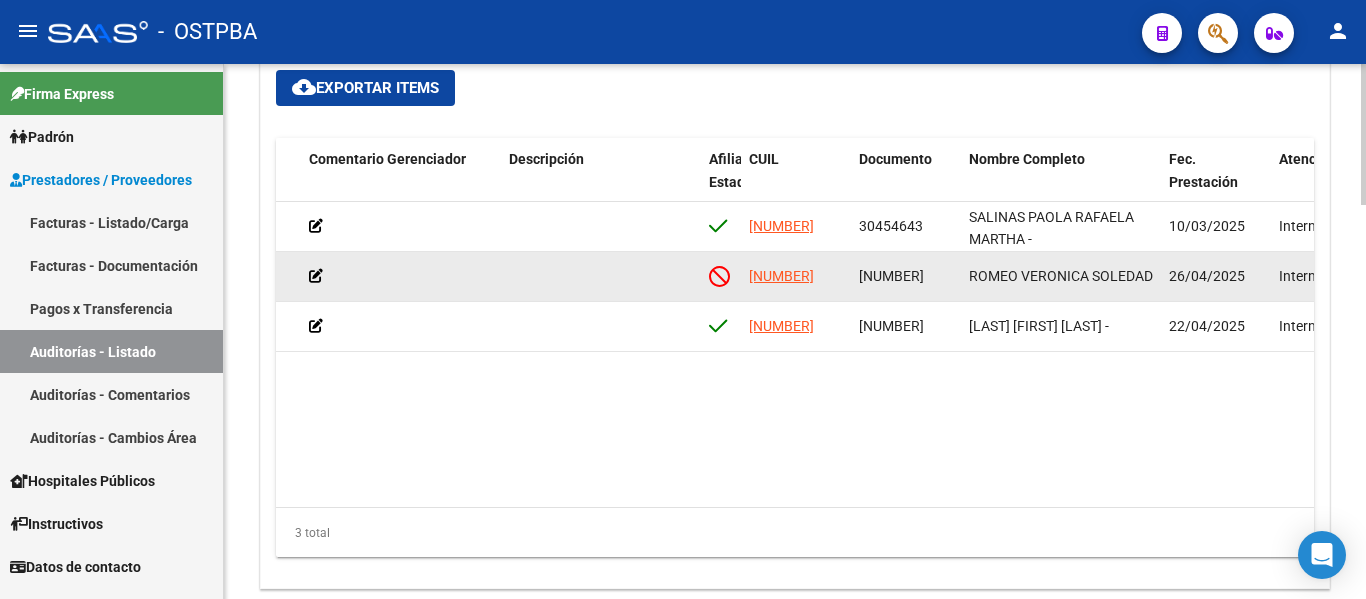 scroll, scrollTop: 1498, scrollLeft: 0, axis: vertical 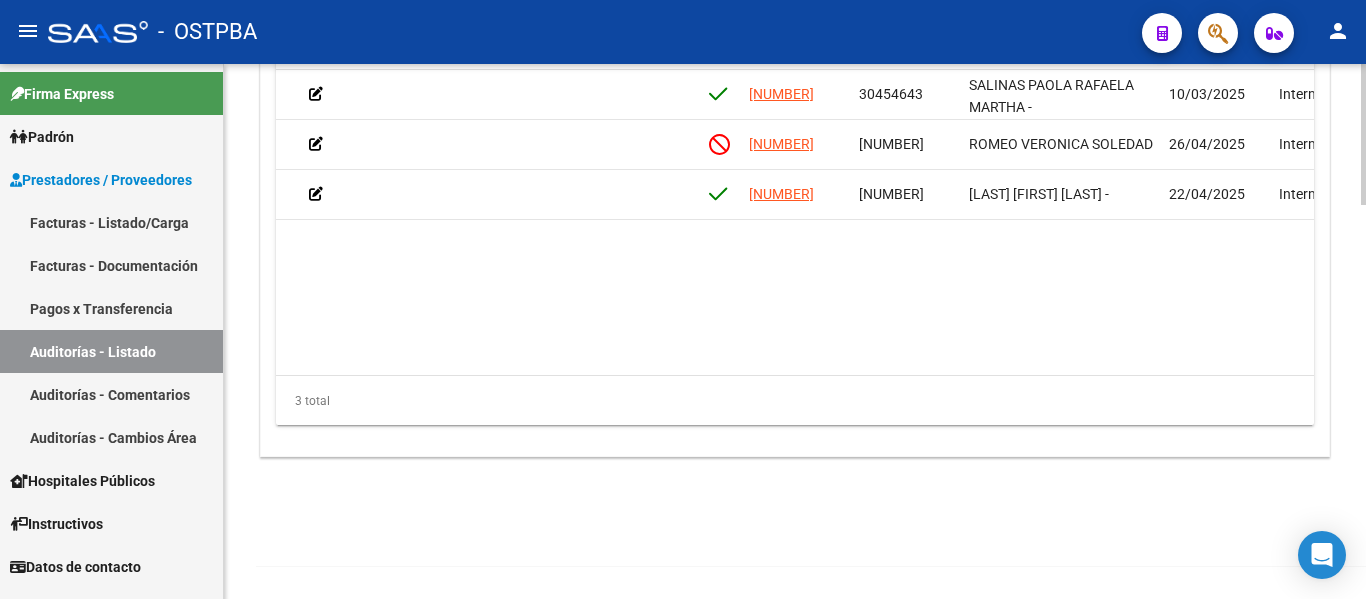 drag, startPoint x: 759, startPoint y: 358, endPoint x: 620, endPoint y: 372, distance: 139.70326 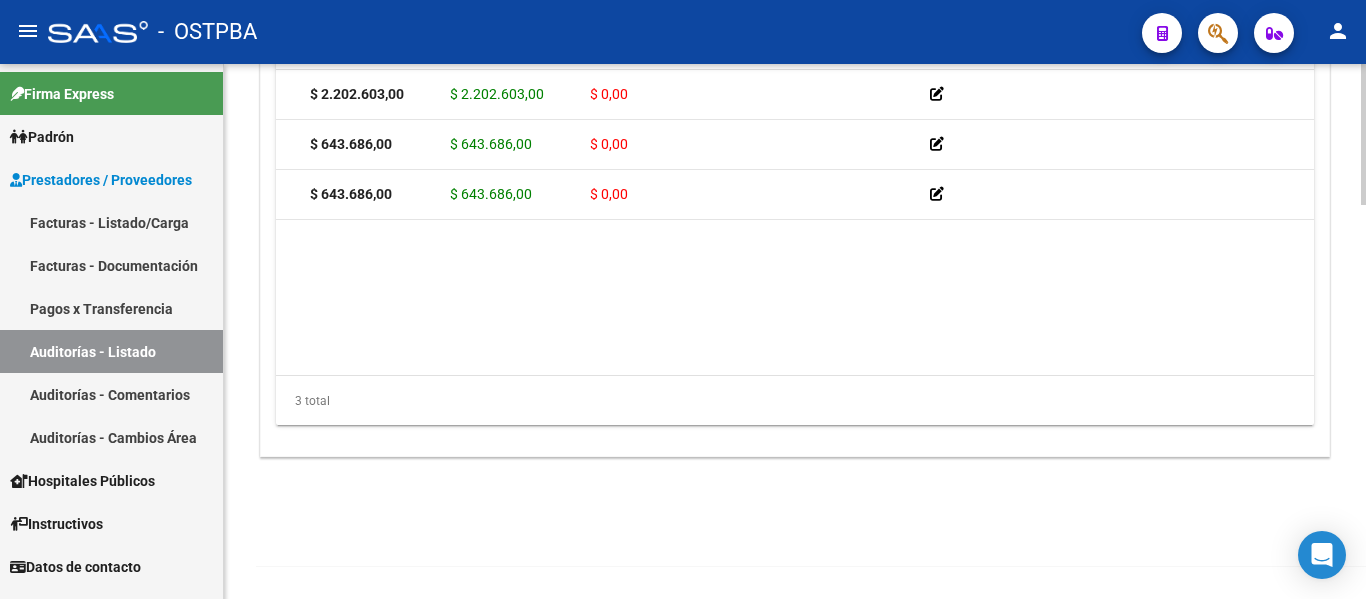 scroll, scrollTop: 0, scrollLeft: 0, axis: both 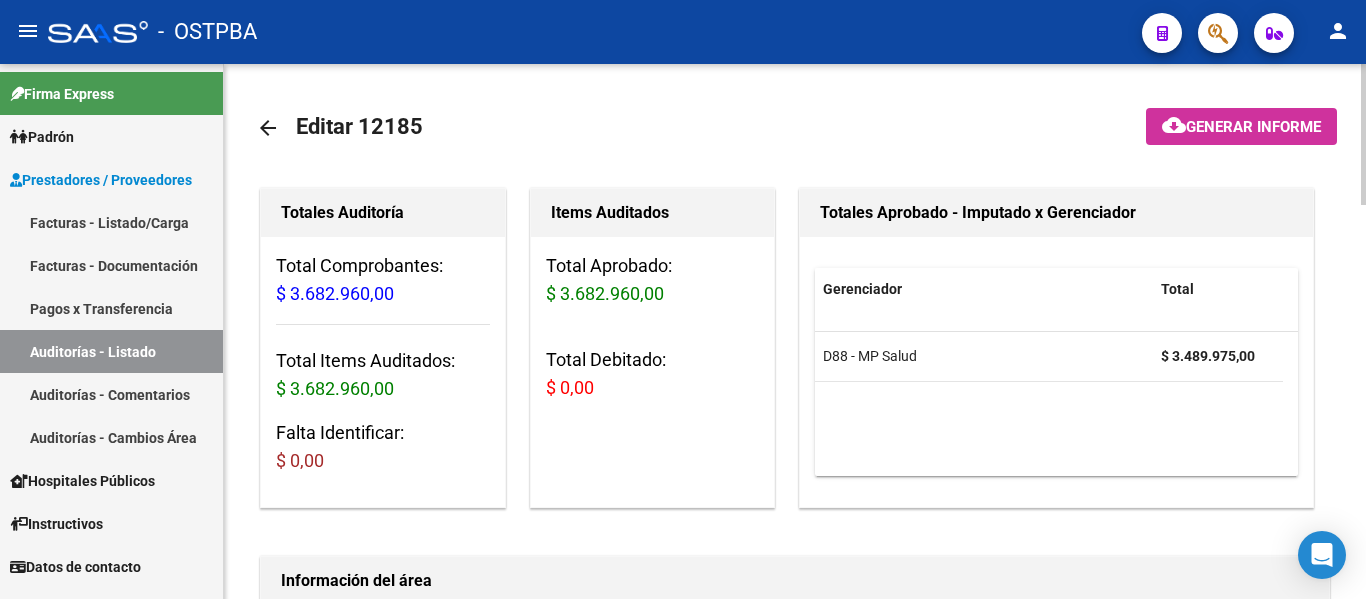 click on "arrow_back" 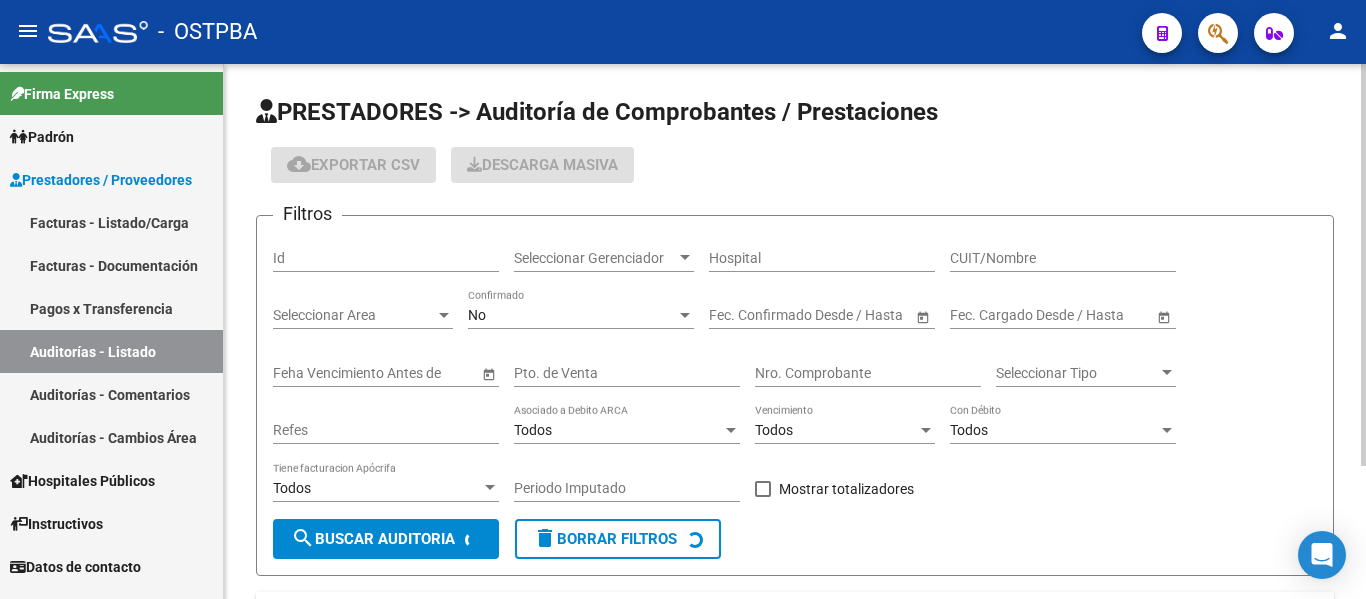 click on "Seleccionar Gerenciador" at bounding box center [595, 258] 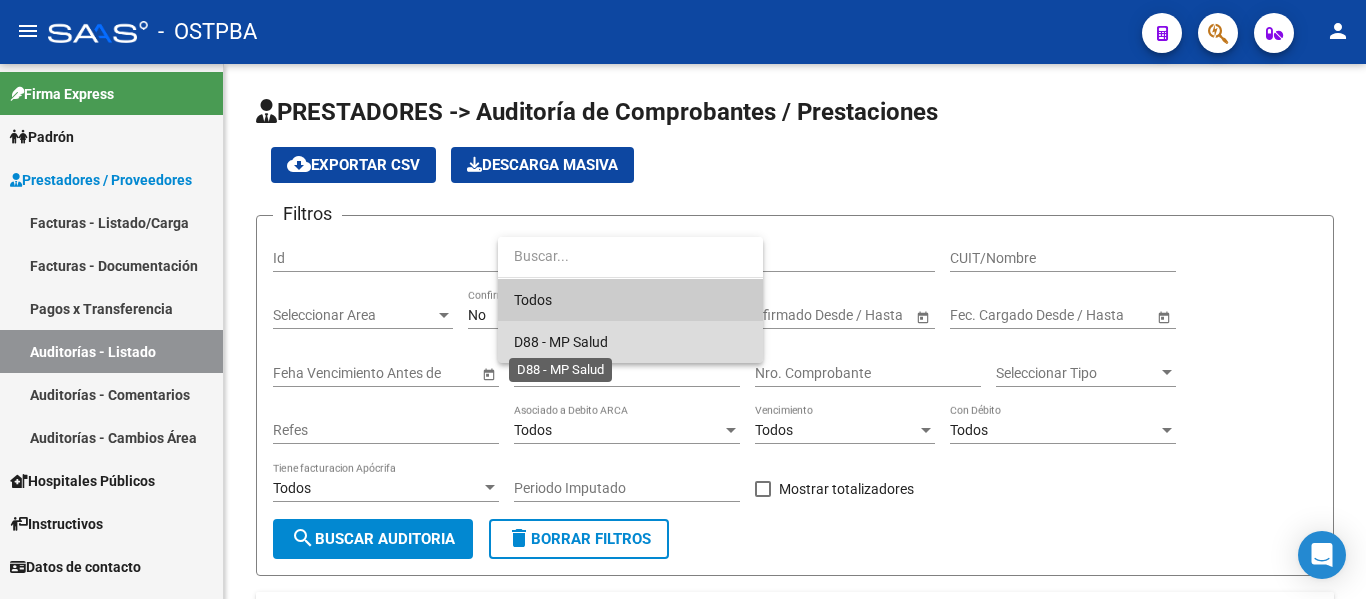 click on "D88 - MP Salud" at bounding box center (561, 342) 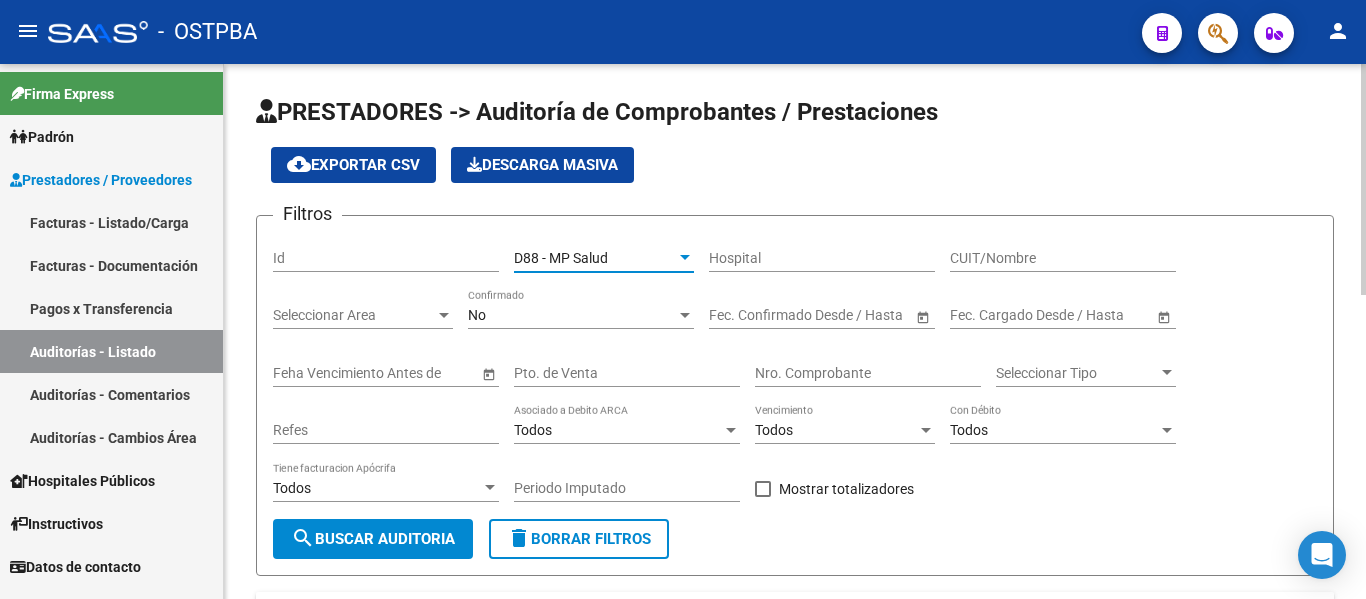 click on "No" at bounding box center (572, 315) 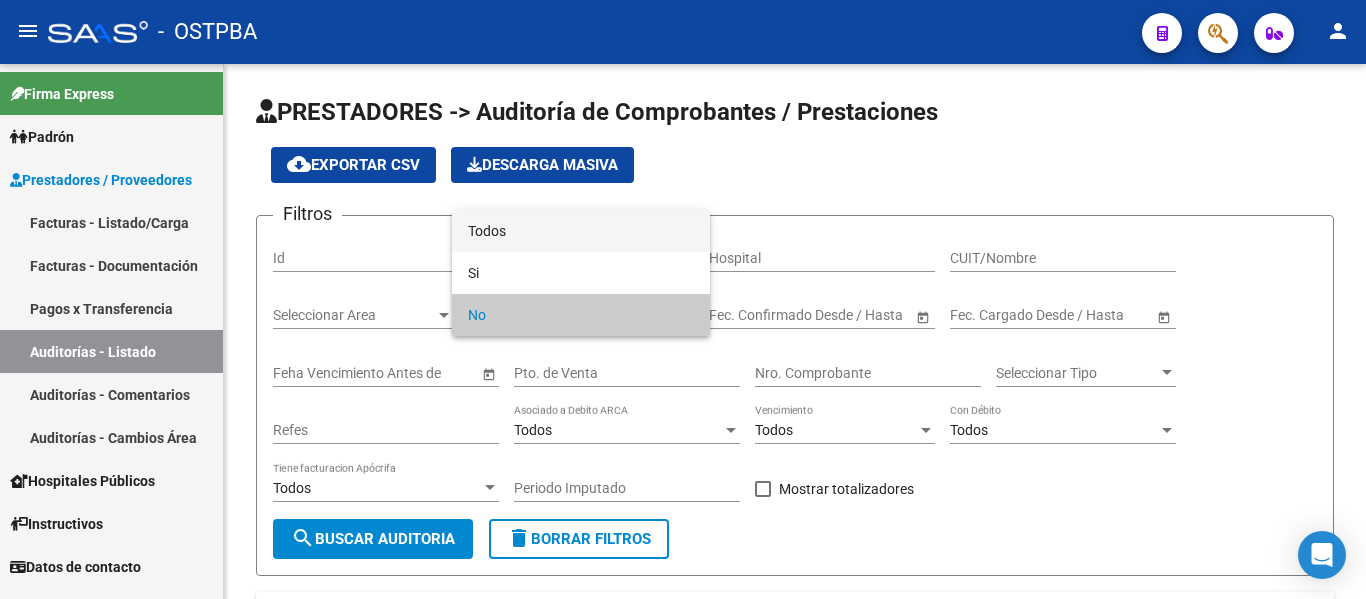 click on "Todos" at bounding box center (581, 231) 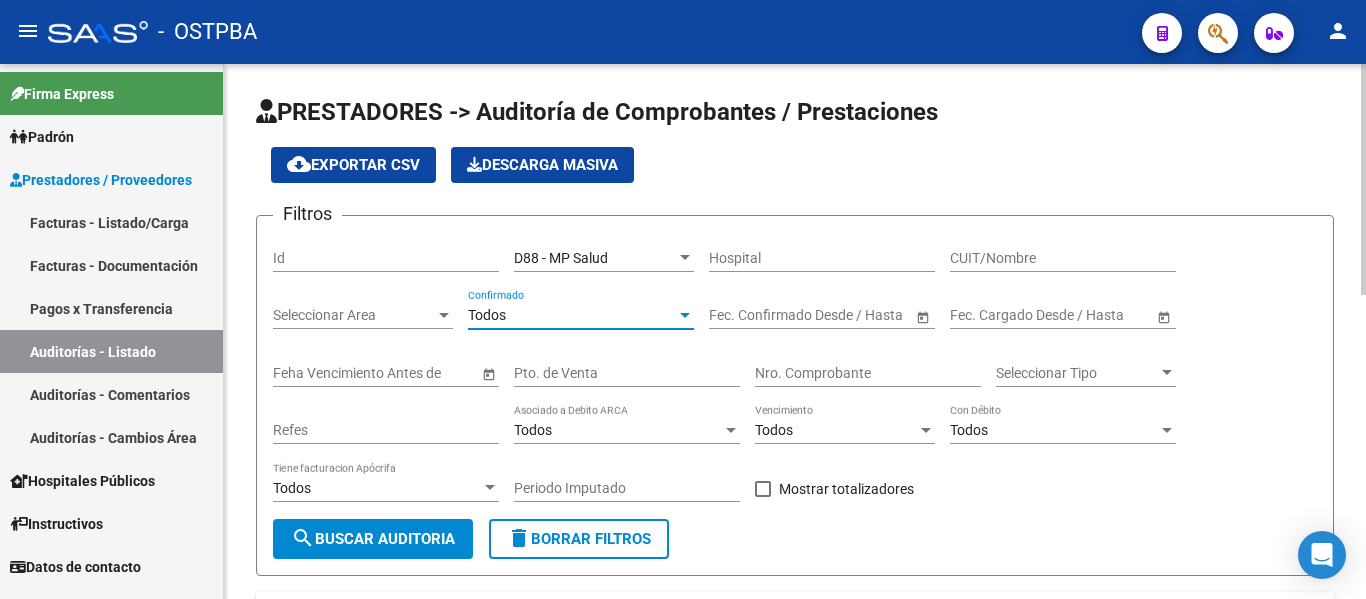 click on "search  Buscar Auditoria" 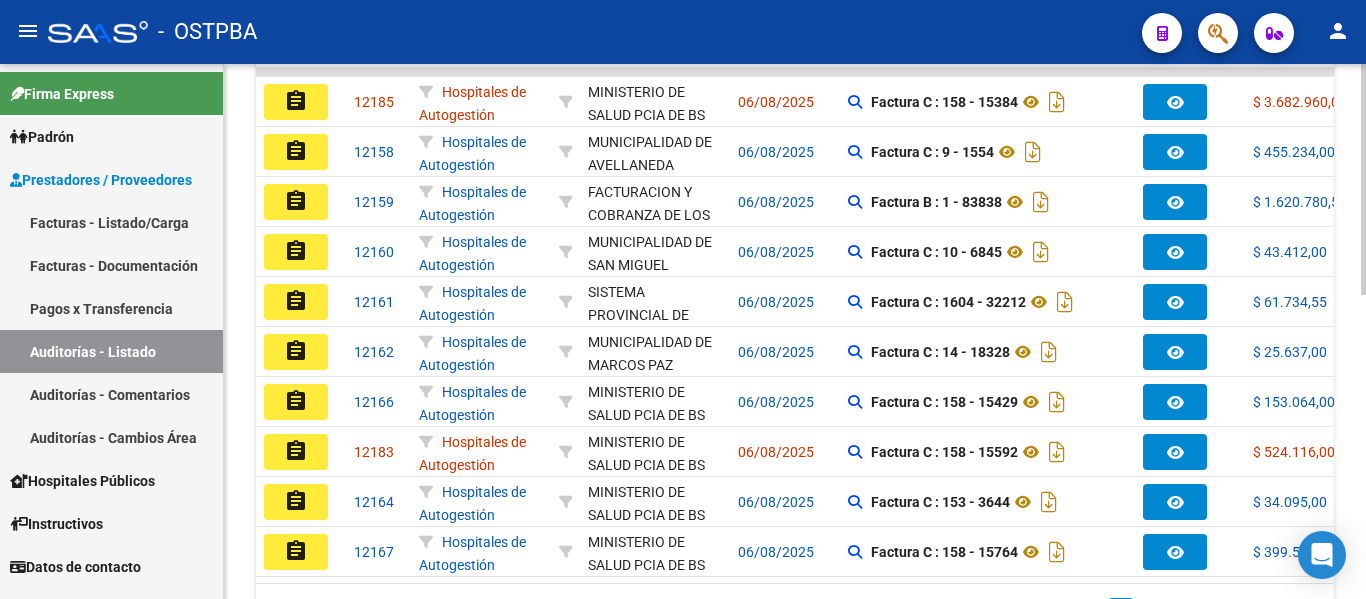 scroll, scrollTop: 703, scrollLeft: 0, axis: vertical 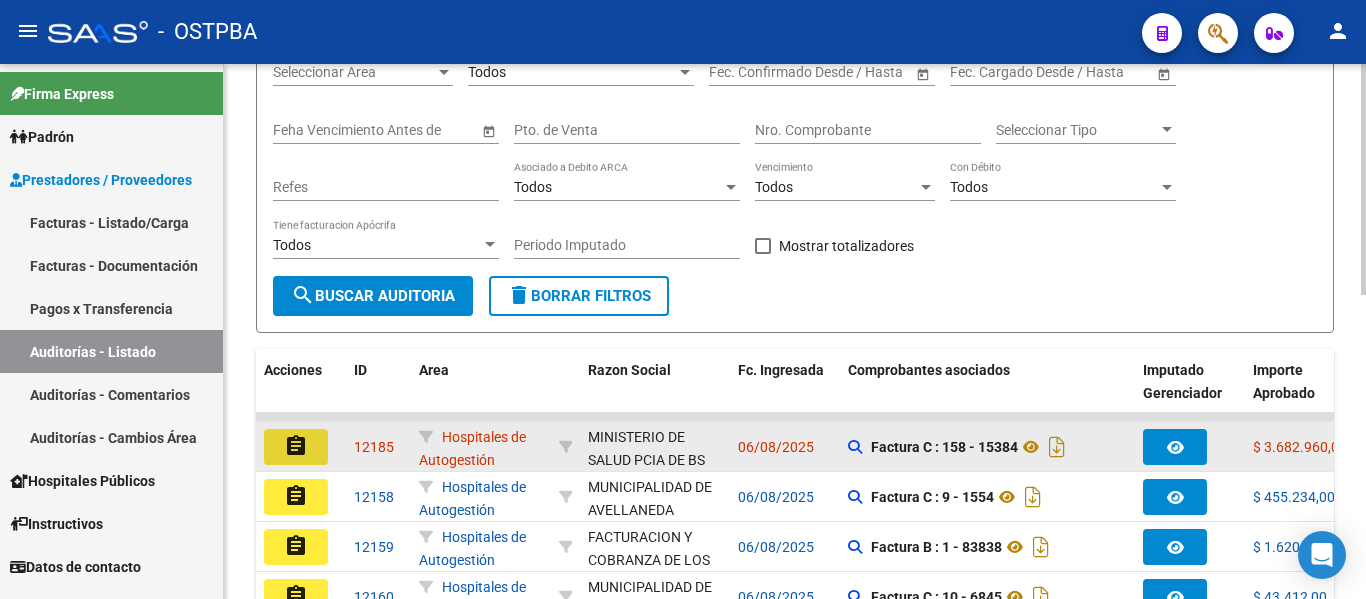 click on "assignment" 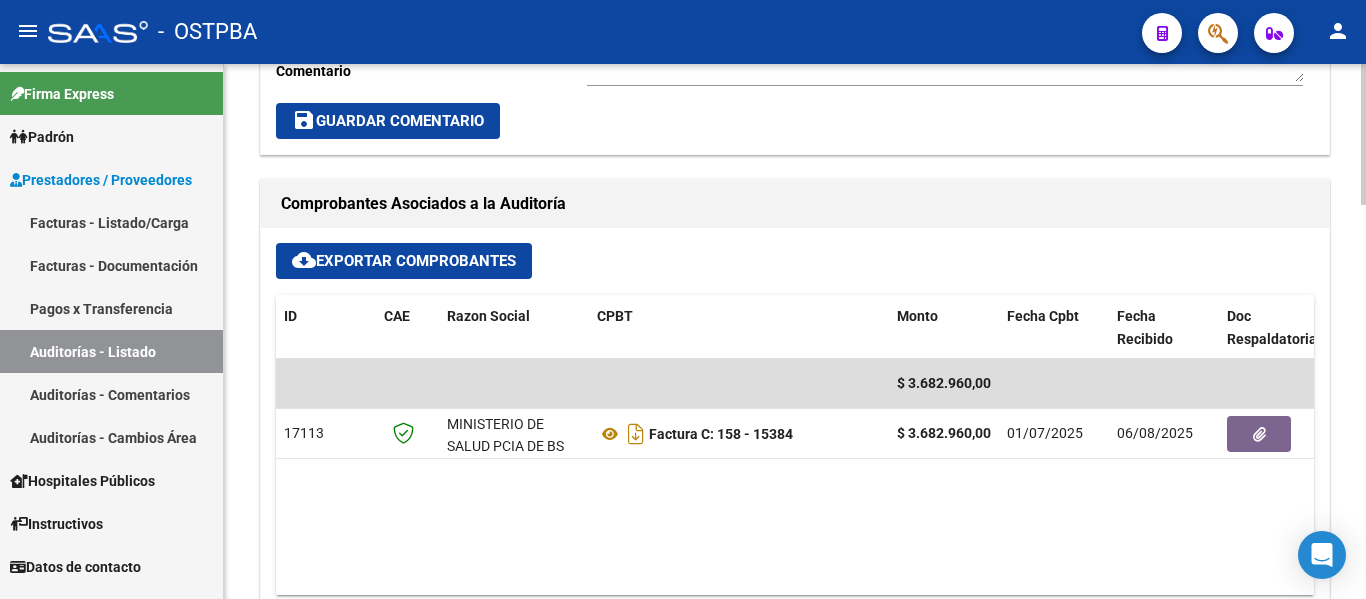 scroll, scrollTop: 1000, scrollLeft: 0, axis: vertical 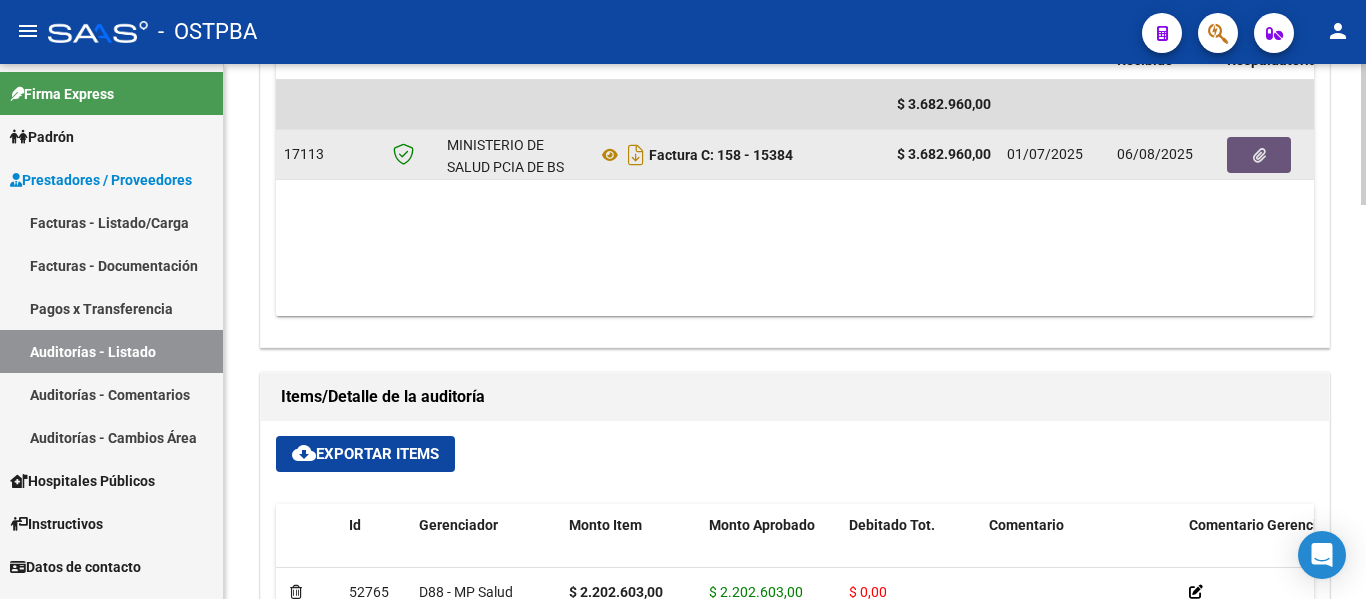 click 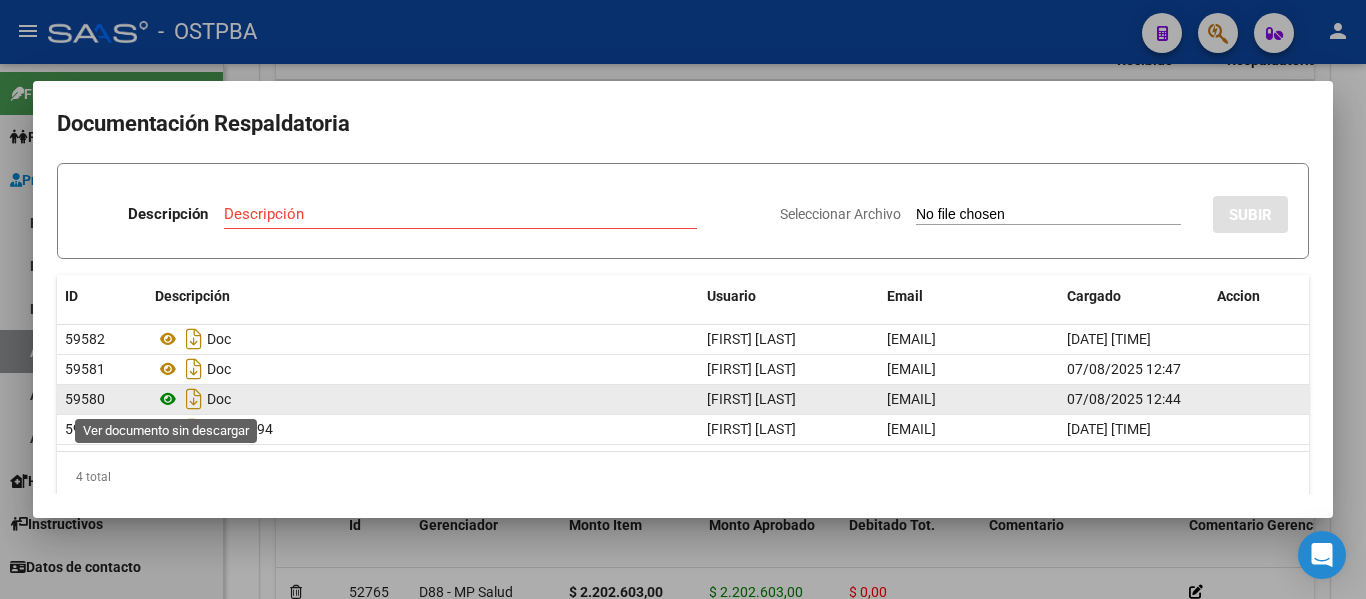 click 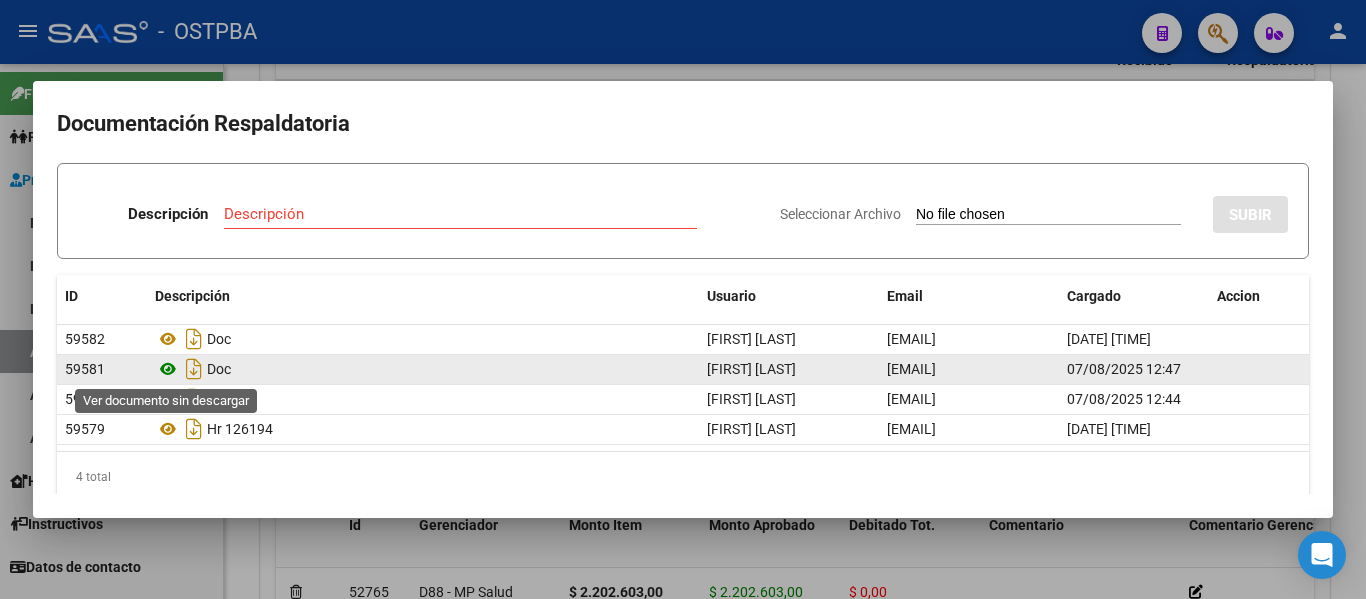 click 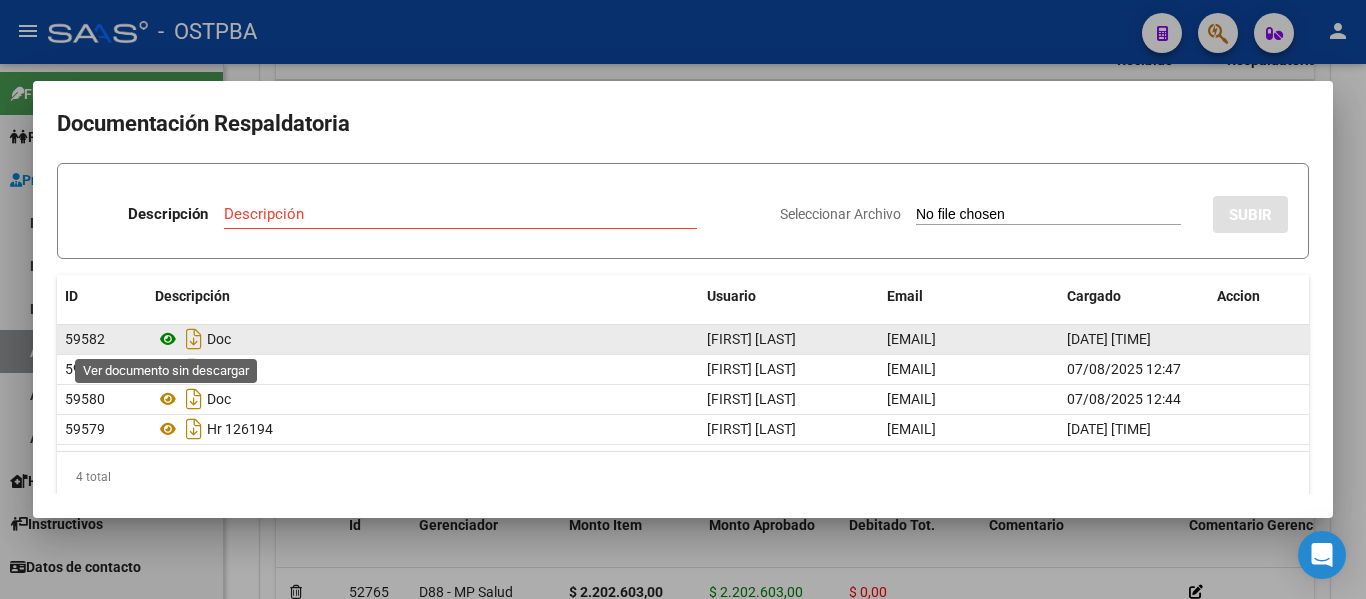 click 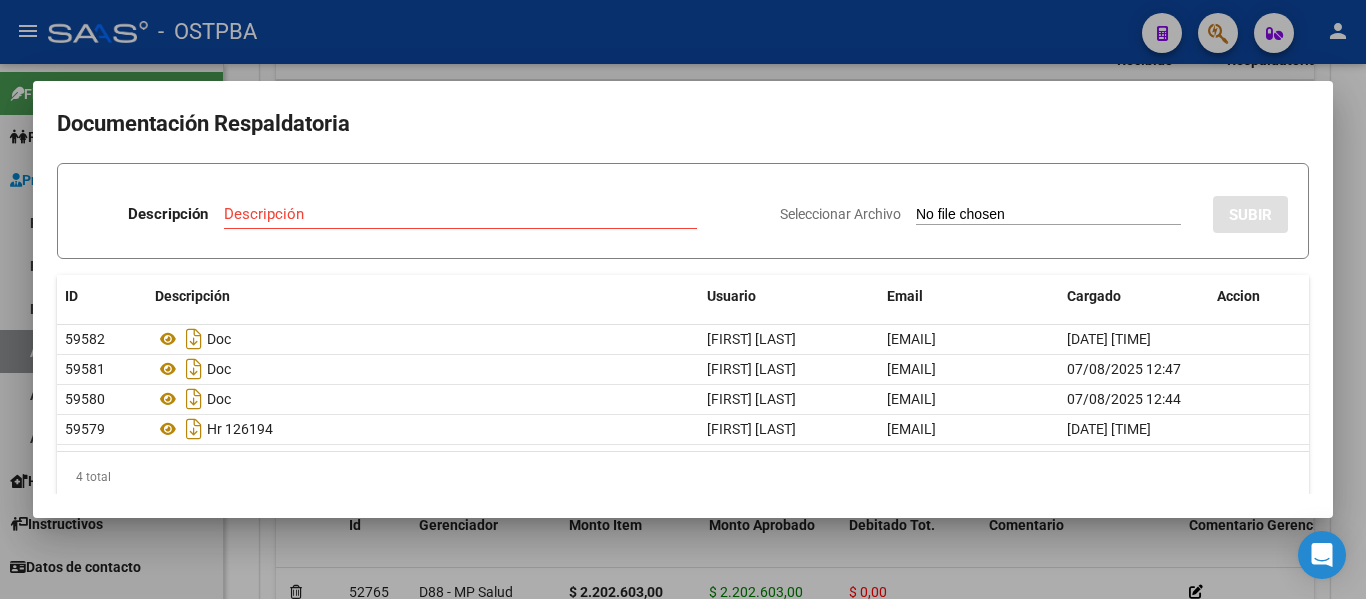 click at bounding box center (683, 299) 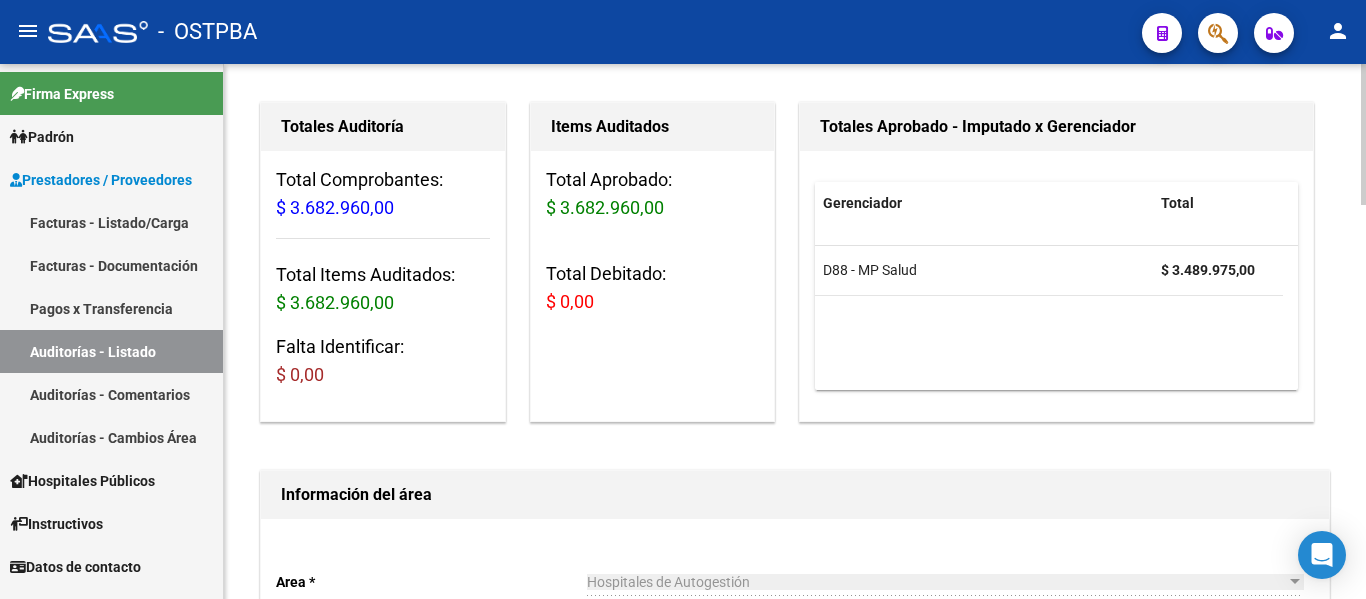 scroll, scrollTop: 0, scrollLeft: 0, axis: both 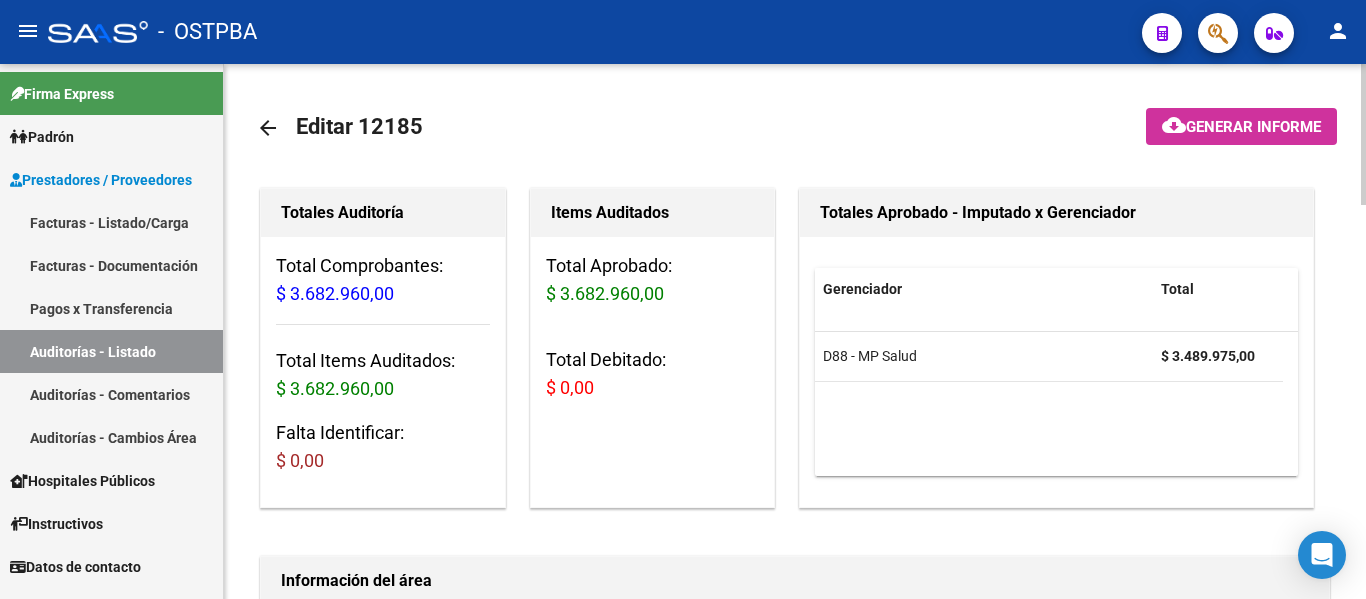 click on "arrow_back" 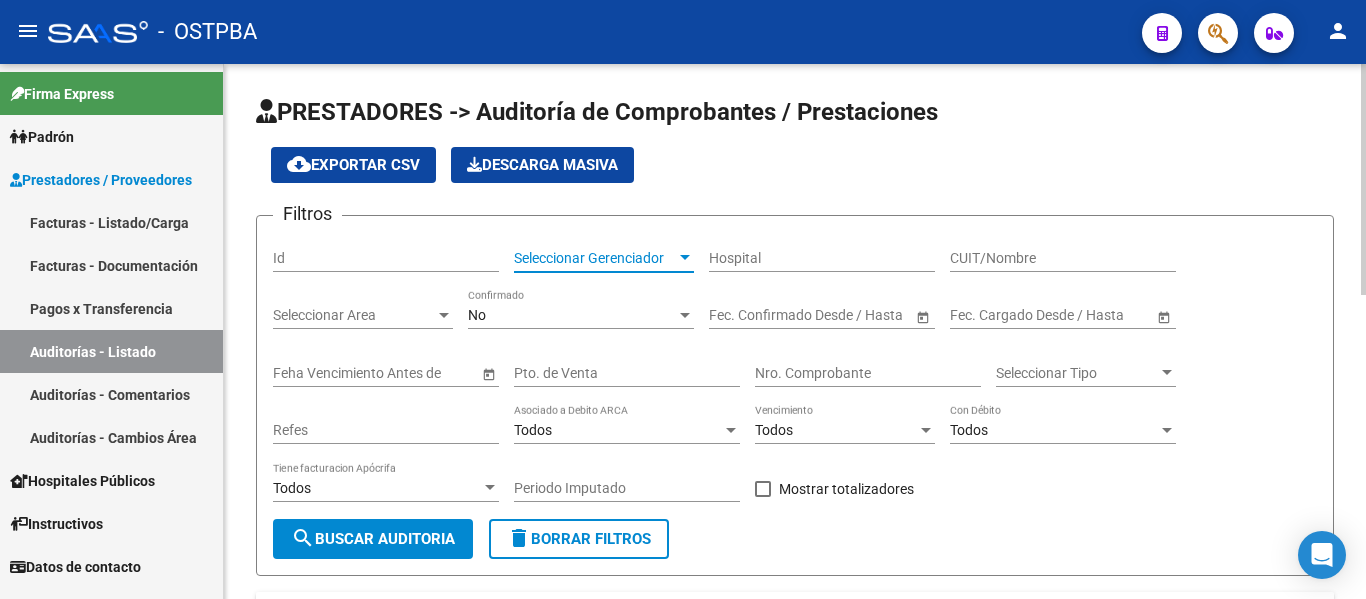 click on "Seleccionar Gerenciador" at bounding box center [595, 258] 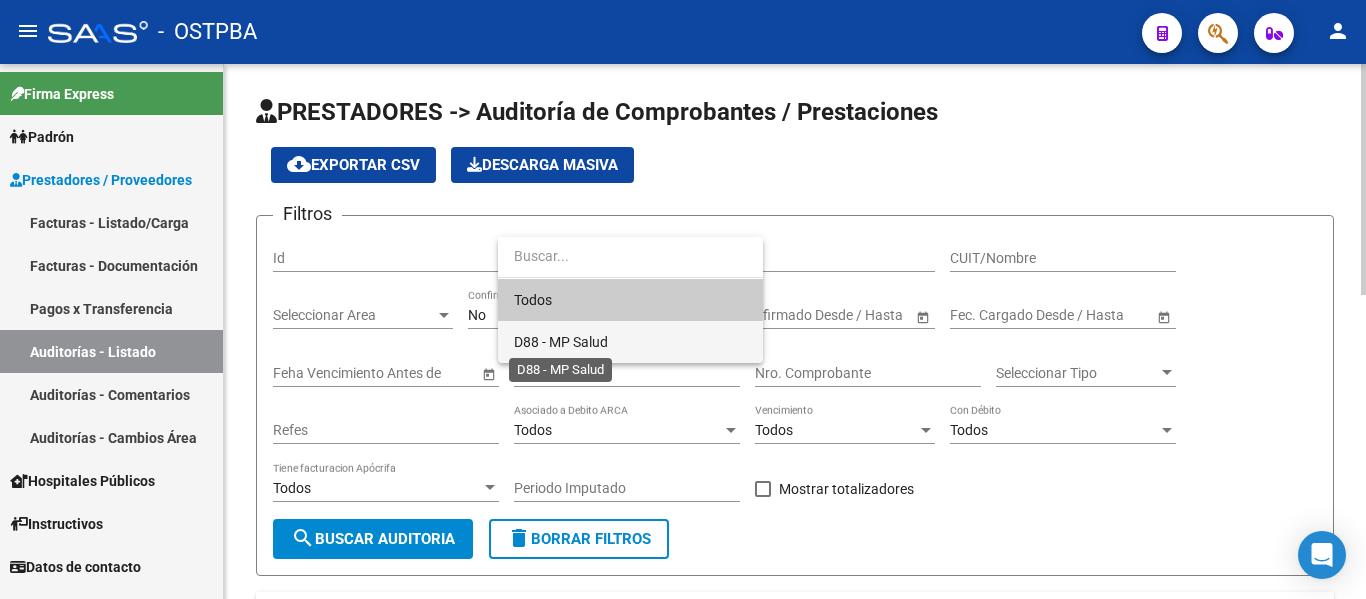 click on "D88 - MP Salud" at bounding box center (561, 342) 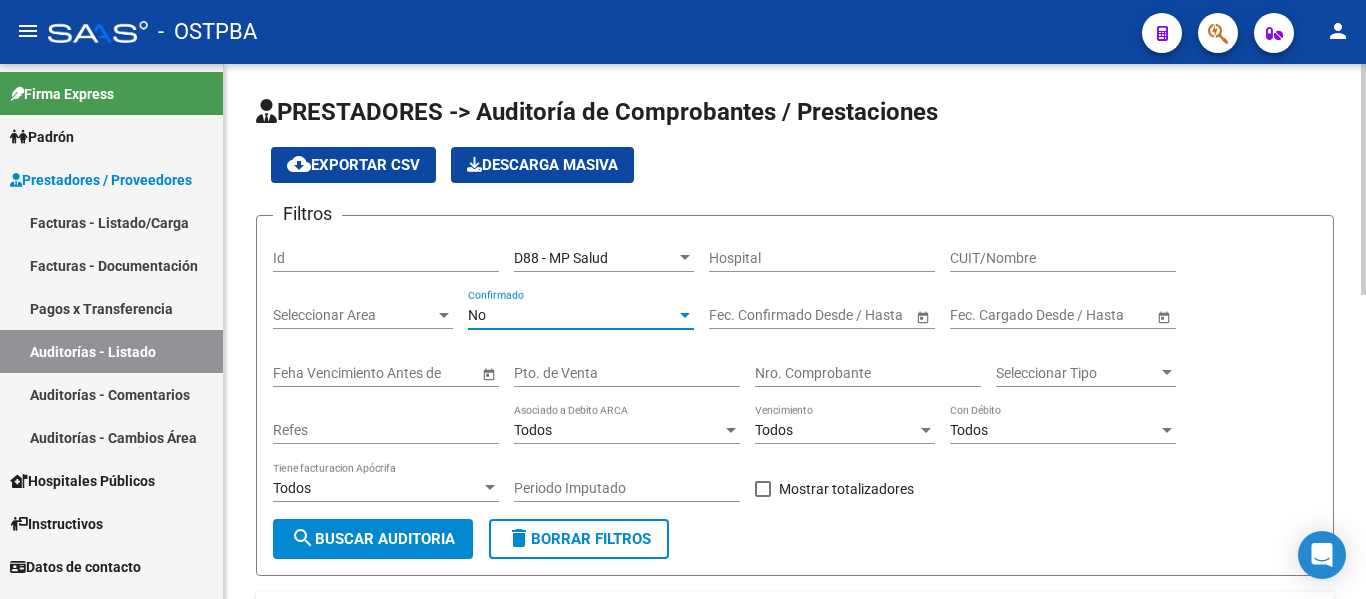 click on "No" at bounding box center [572, 315] 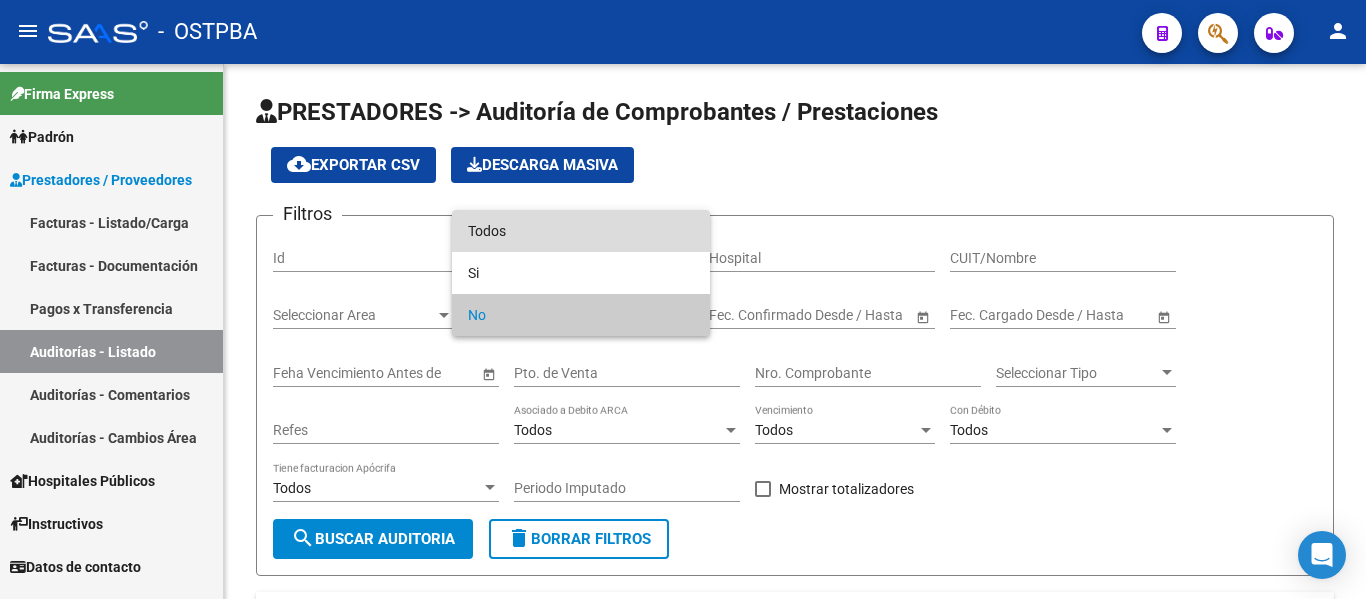 click on "Todos" at bounding box center (581, 231) 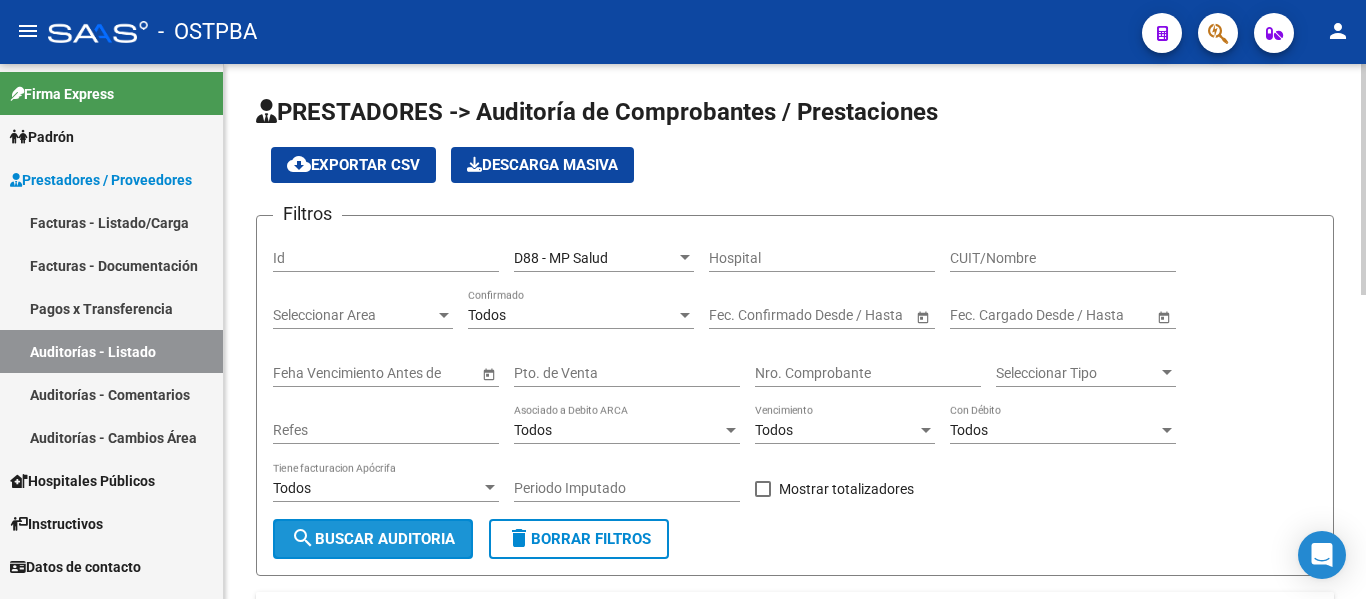 click on "search  Buscar Auditoria" 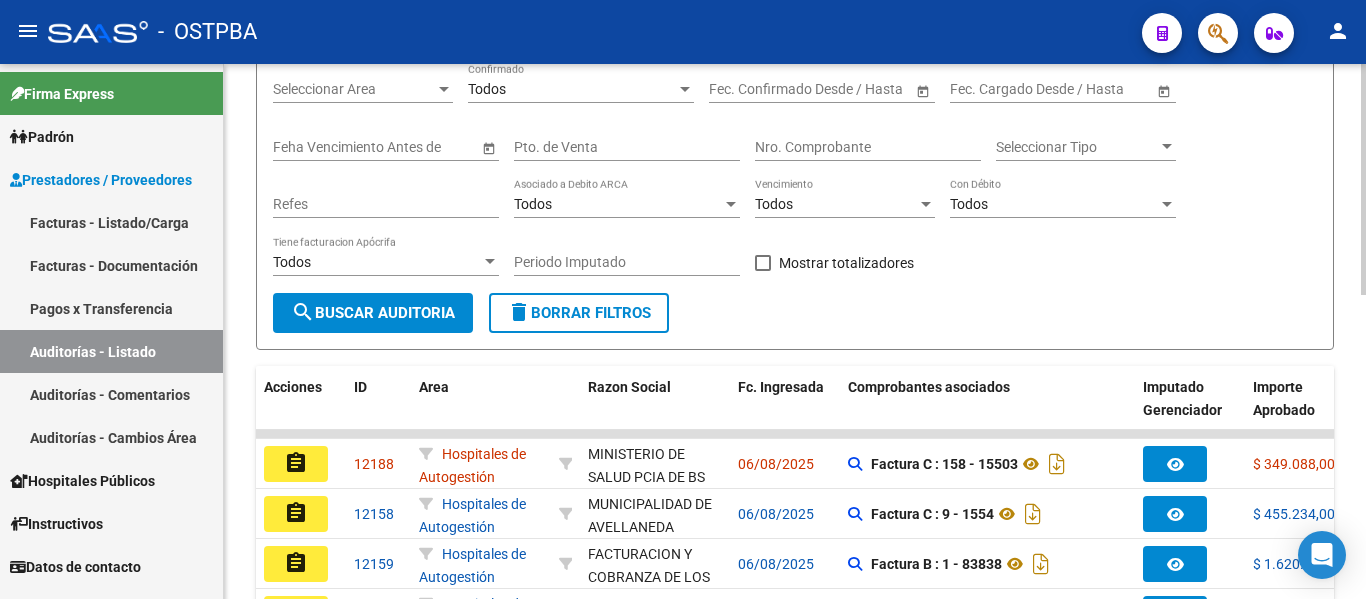 scroll, scrollTop: 500, scrollLeft: 0, axis: vertical 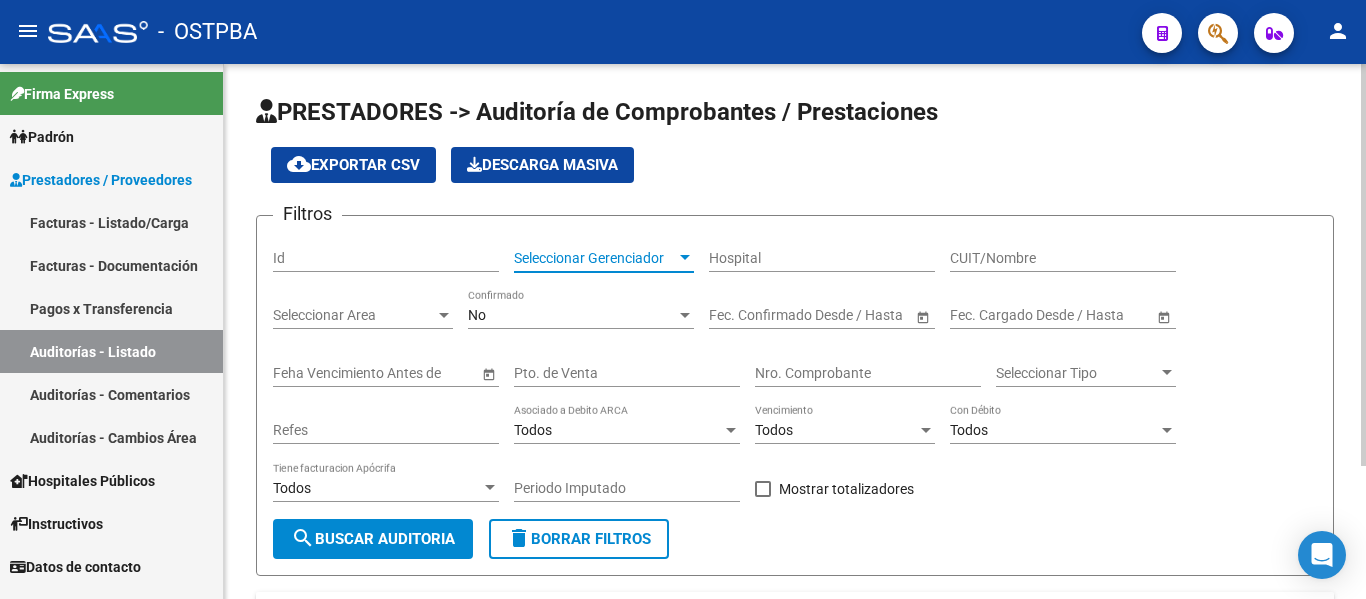 click on "Seleccionar Gerenciador" at bounding box center (595, 258) 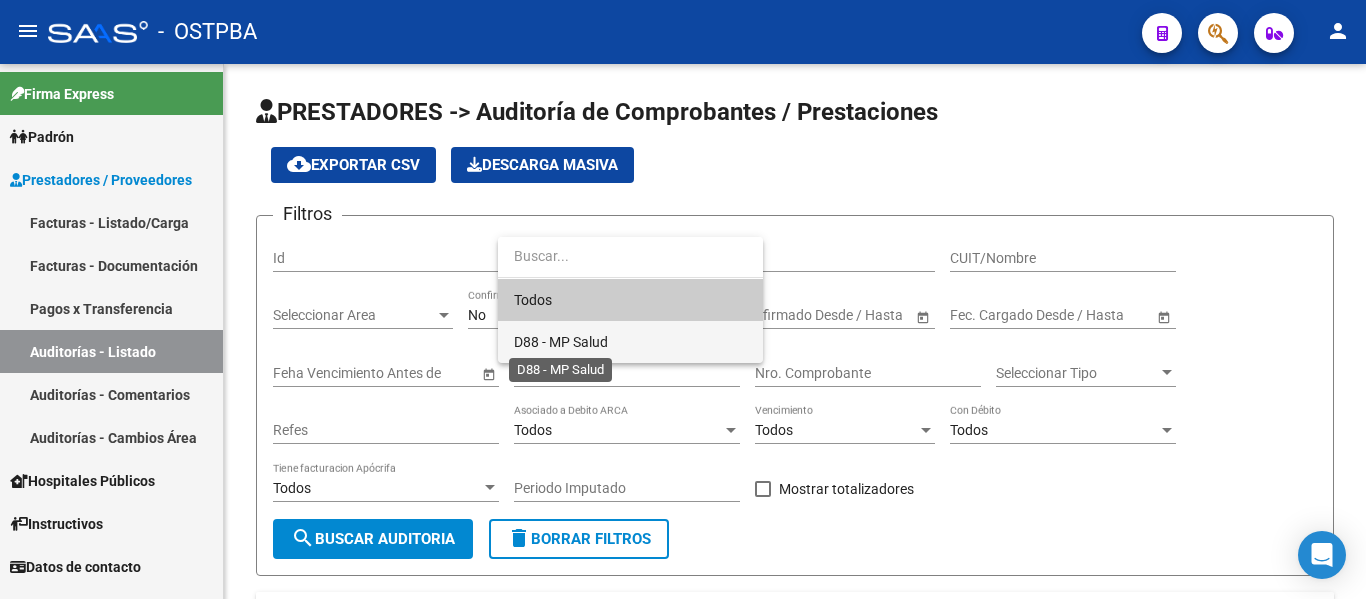 click on "D88 - MP Salud" at bounding box center (561, 342) 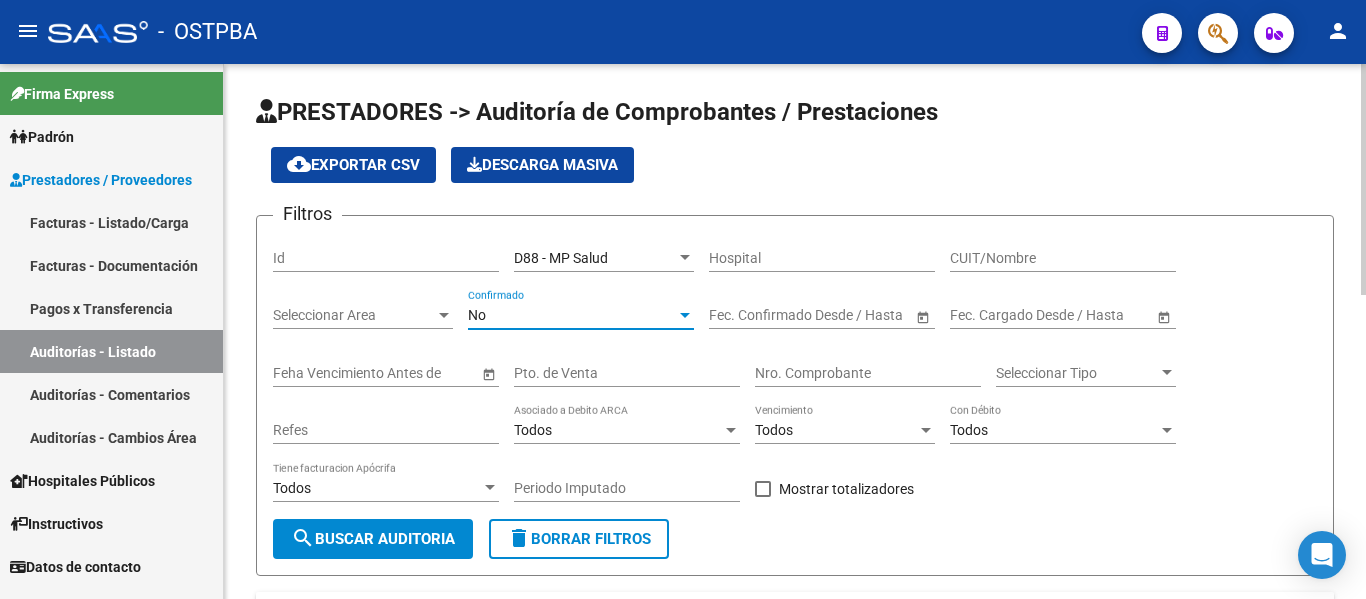 click on "No" at bounding box center [572, 315] 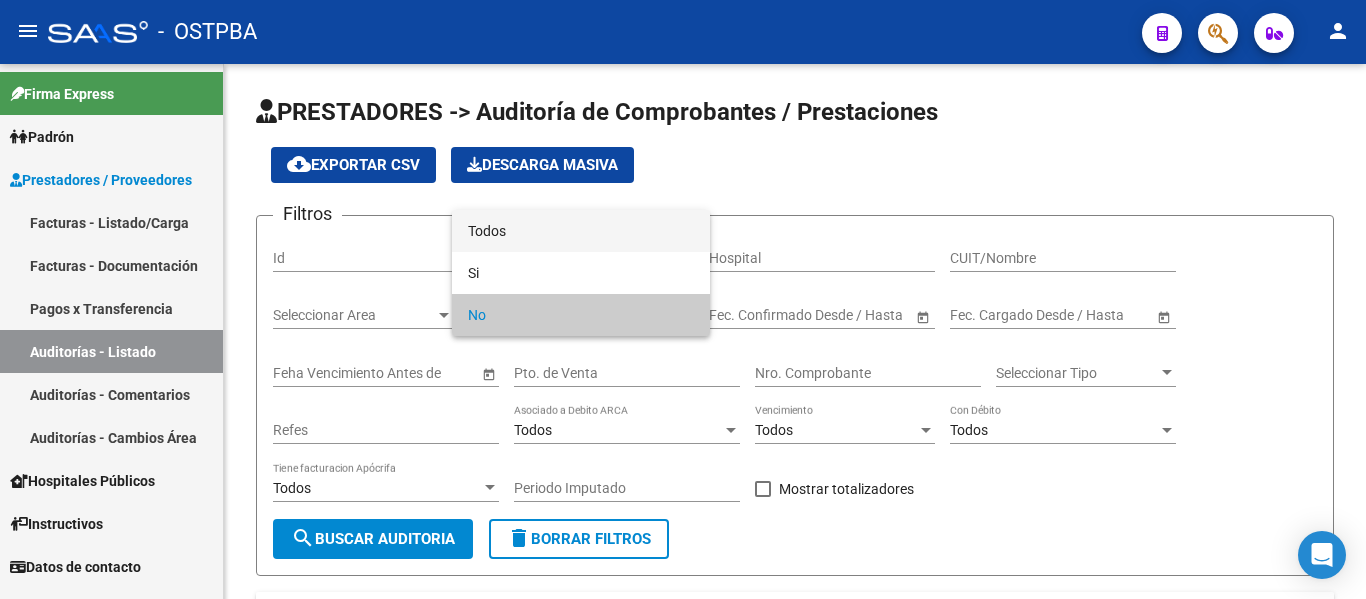 click on "Todos" at bounding box center [581, 231] 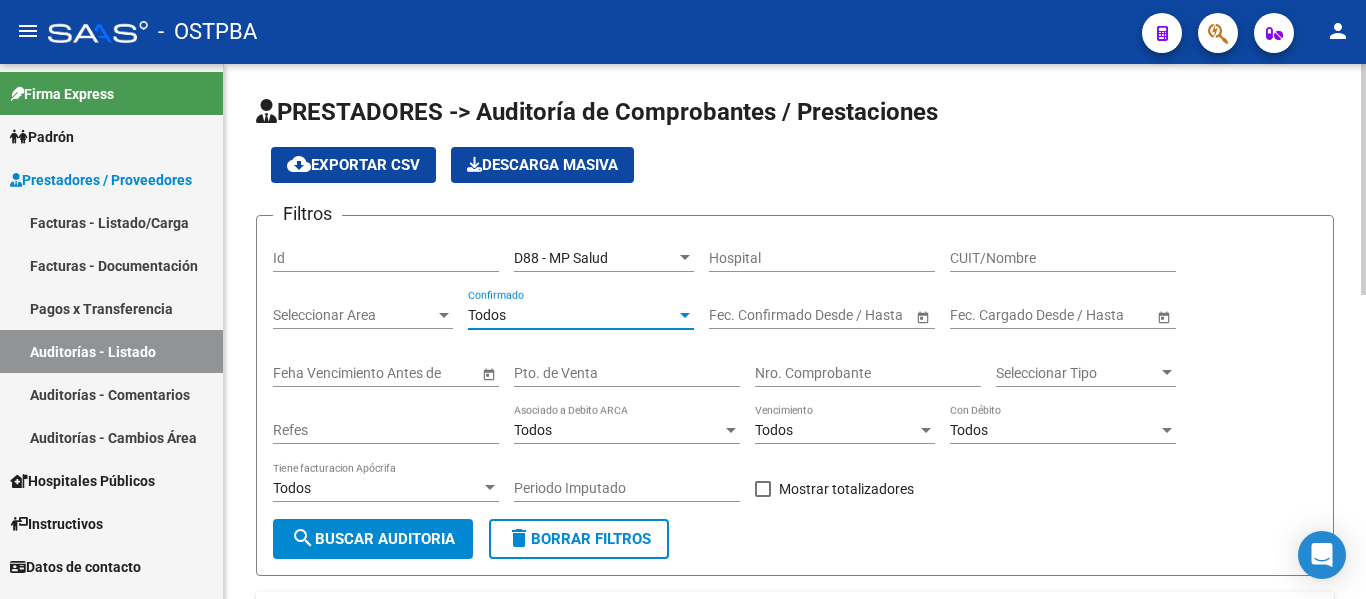 click on "search  Buscar Auditoria" 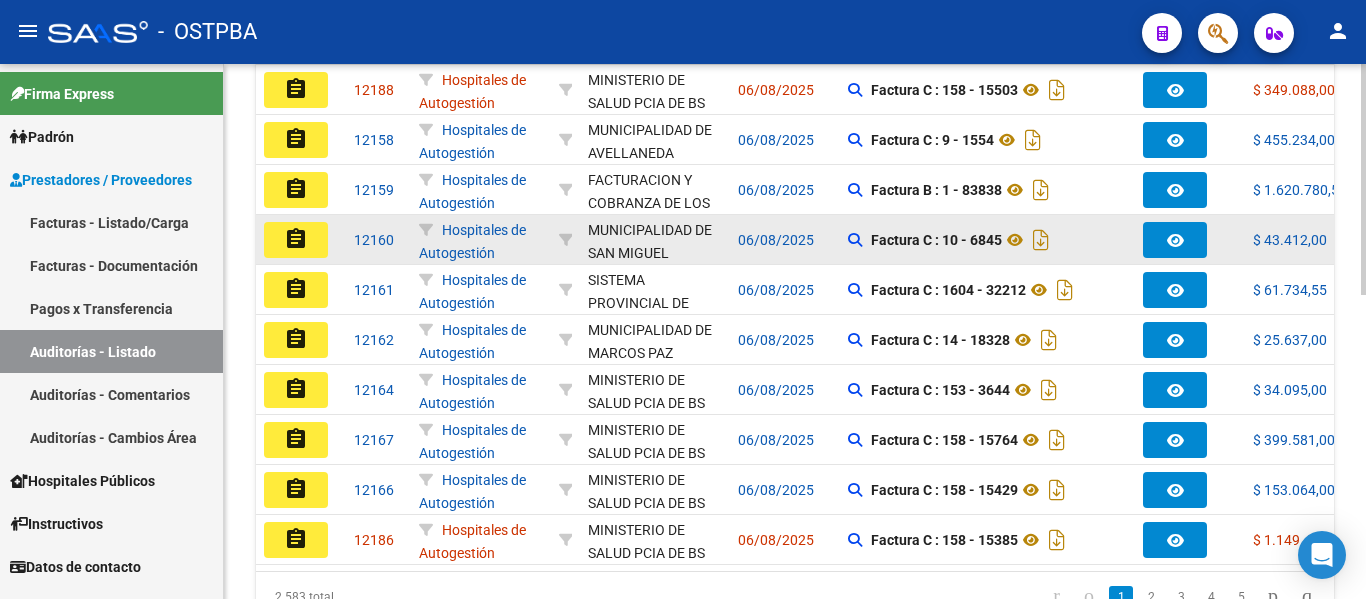 scroll, scrollTop: 700, scrollLeft: 0, axis: vertical 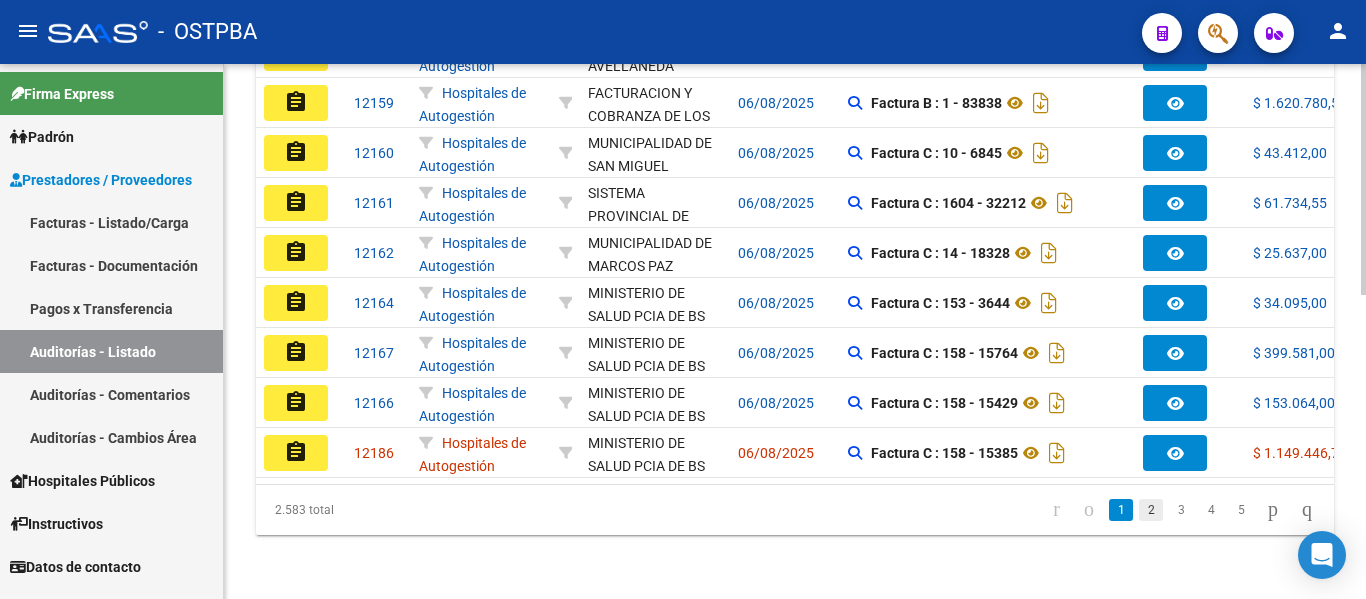 click on "2" 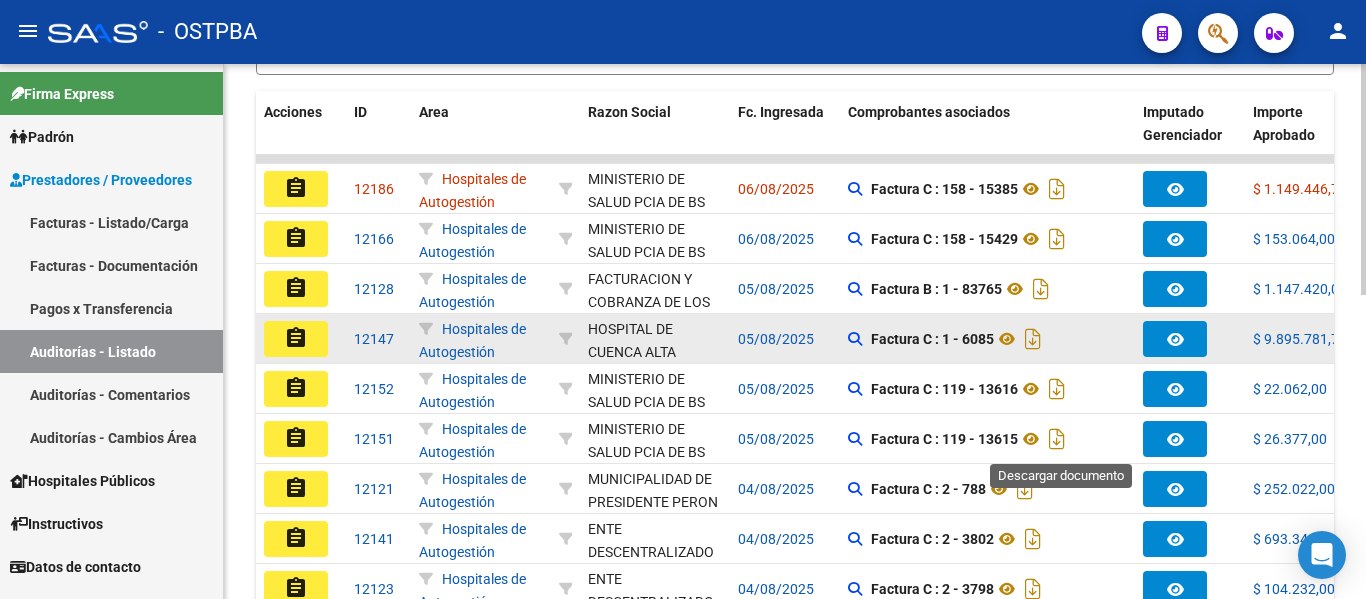 scroll, scrollTop: 500, scrollLeft: 0, axis: vertical 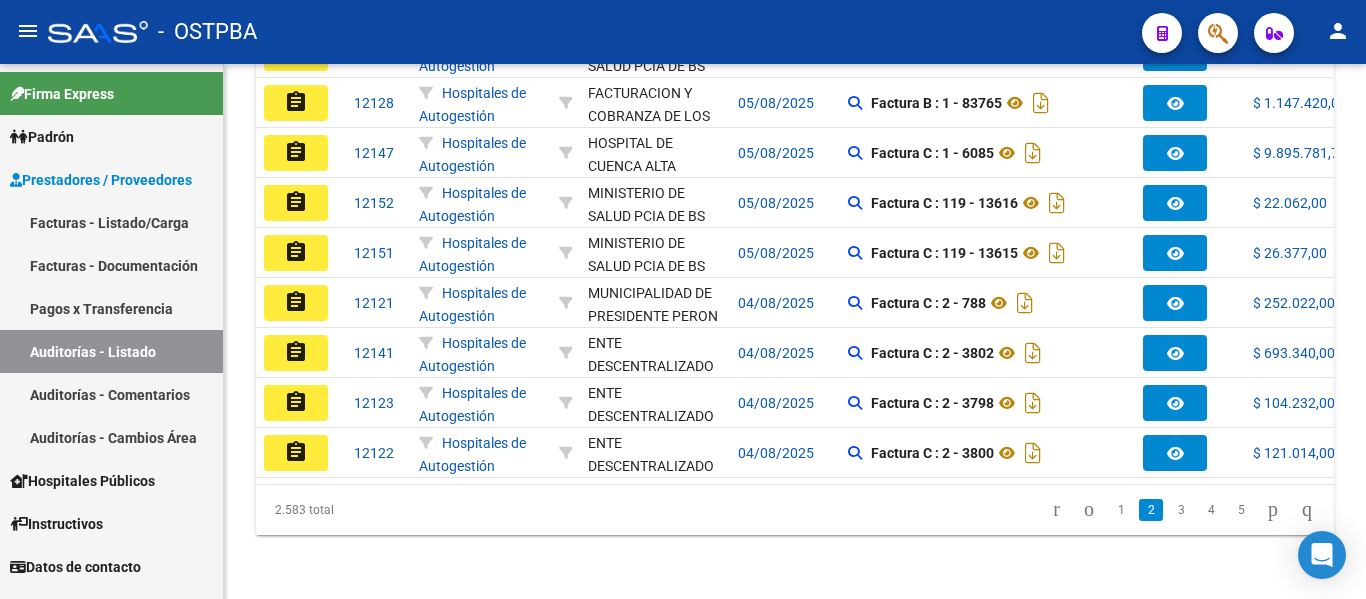 click on "1" 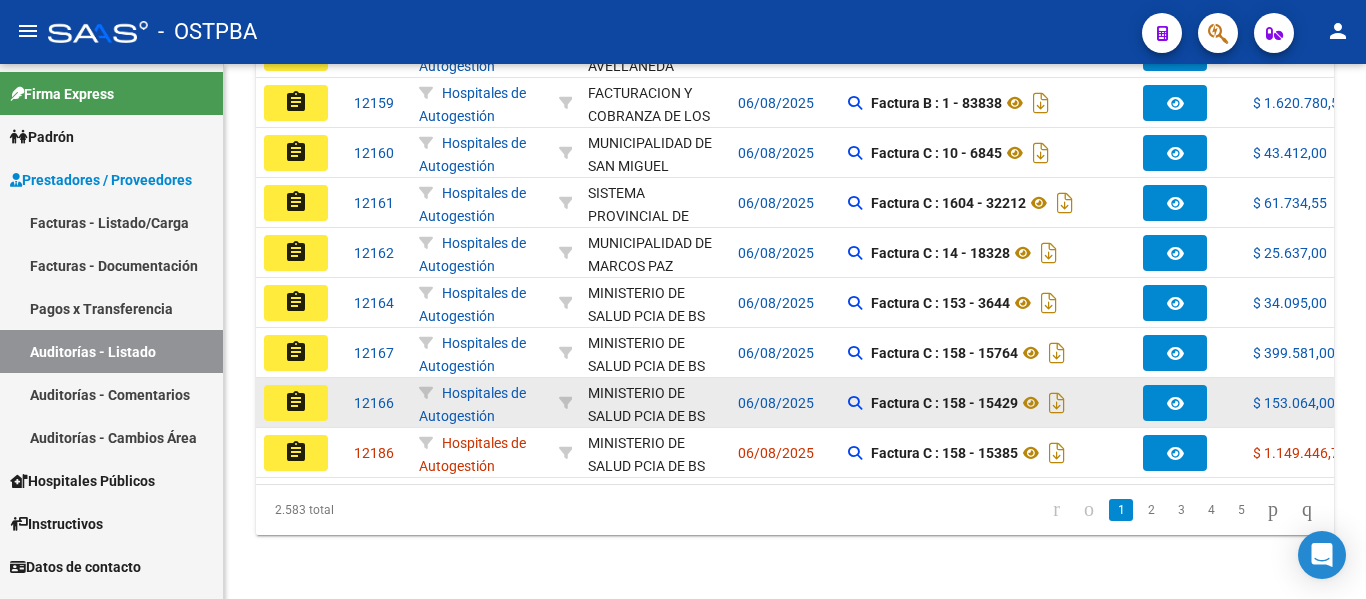 scroll, scrollTop: 703, scrollLeft: 0, axis: vertical 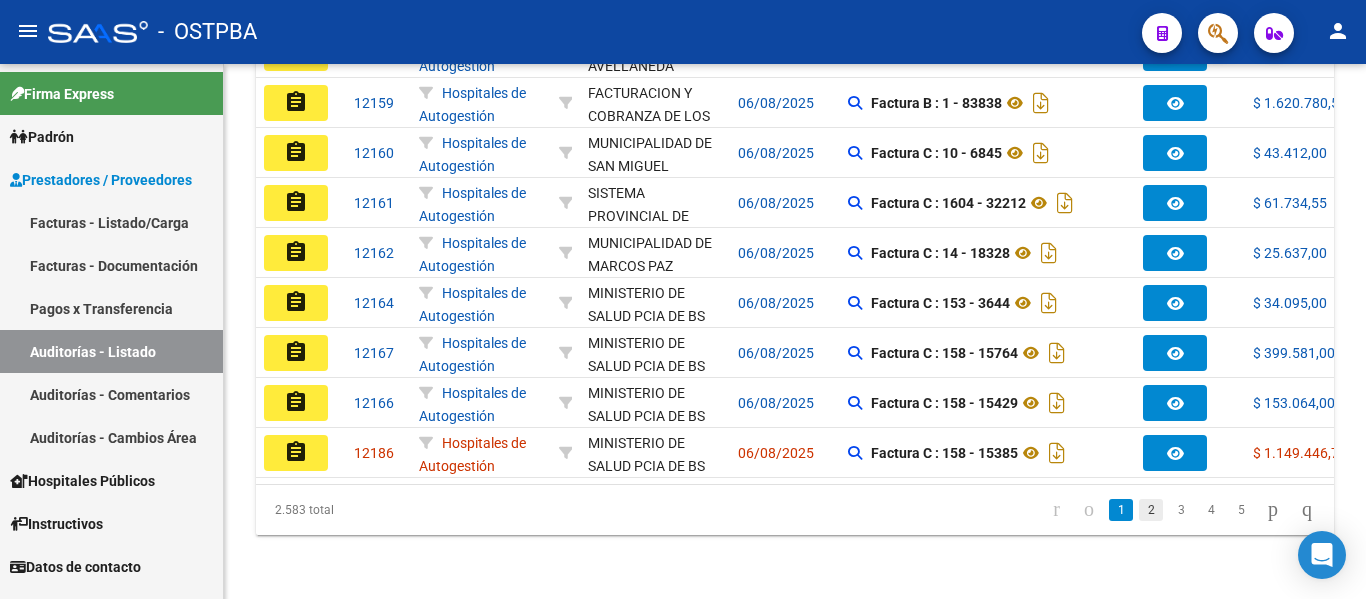 click on "2" 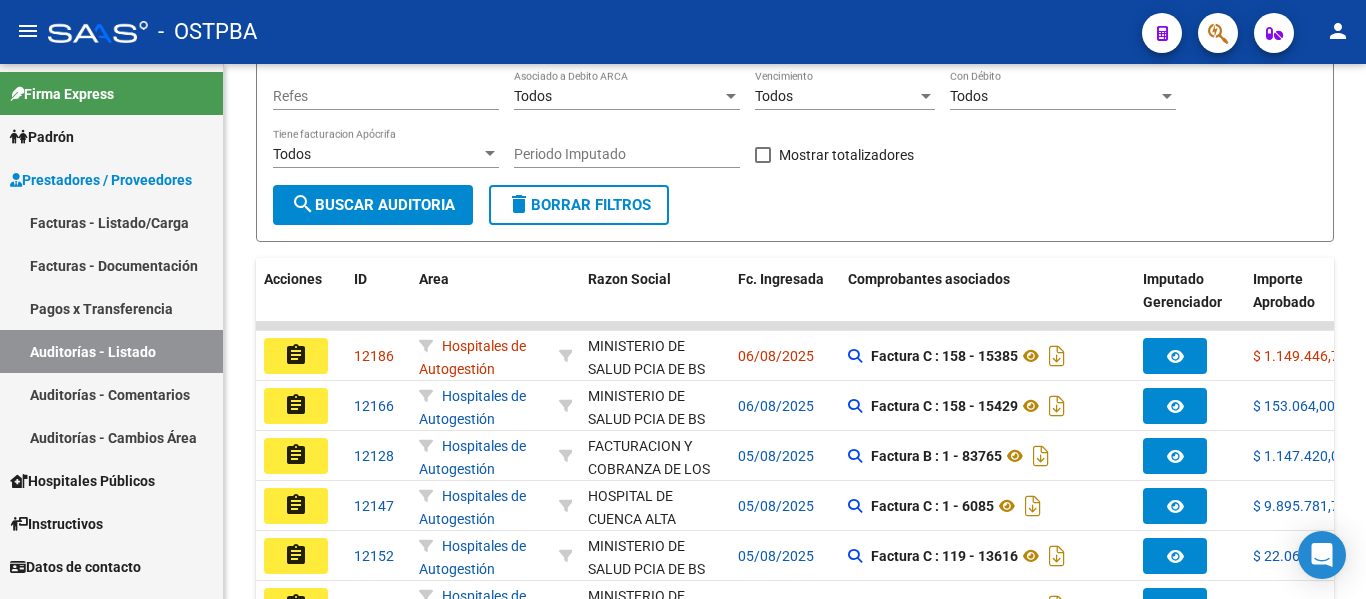 scroll, scrollTop: 203, scrollLeft: 0, axis: vertical 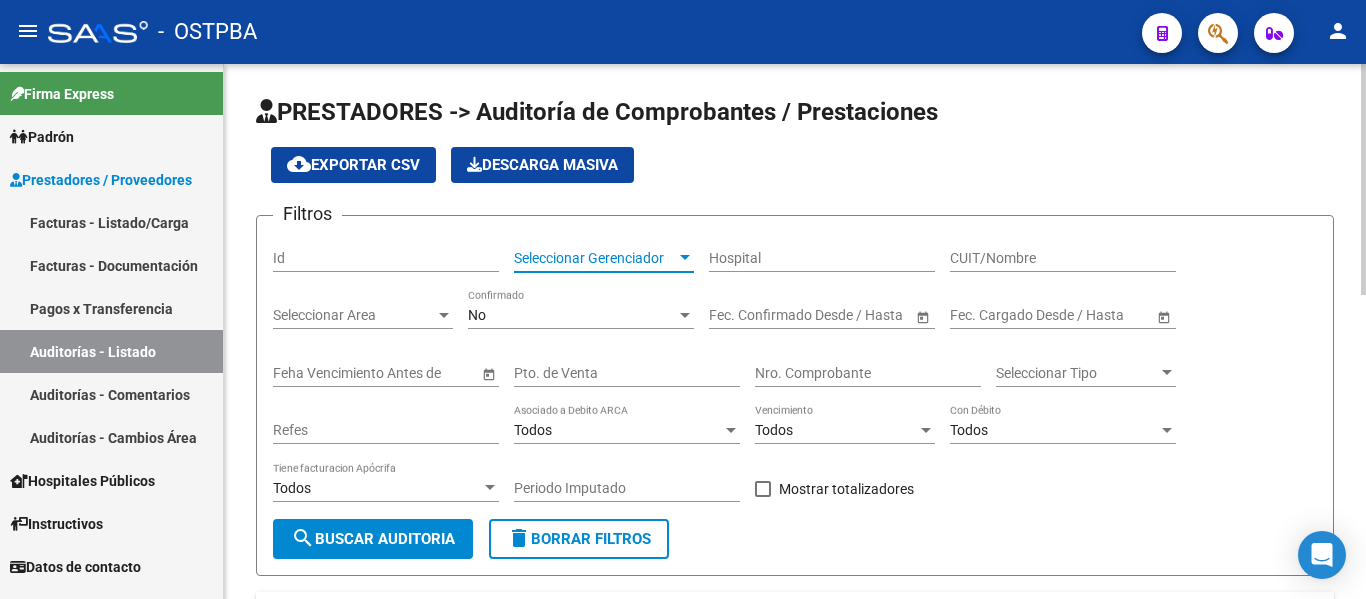 click on "Seleccionar Gerenciador" at bounding box center (595, 258) 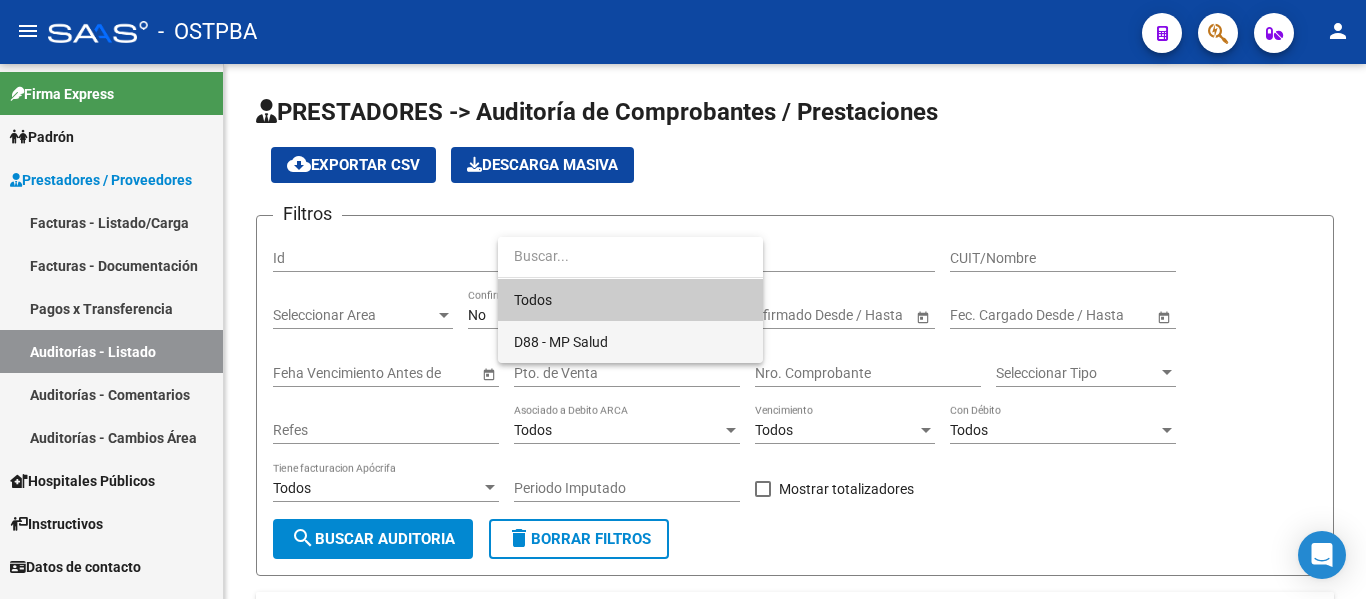 click on "D88 - MP Salud" at bounding box center [630, 342] 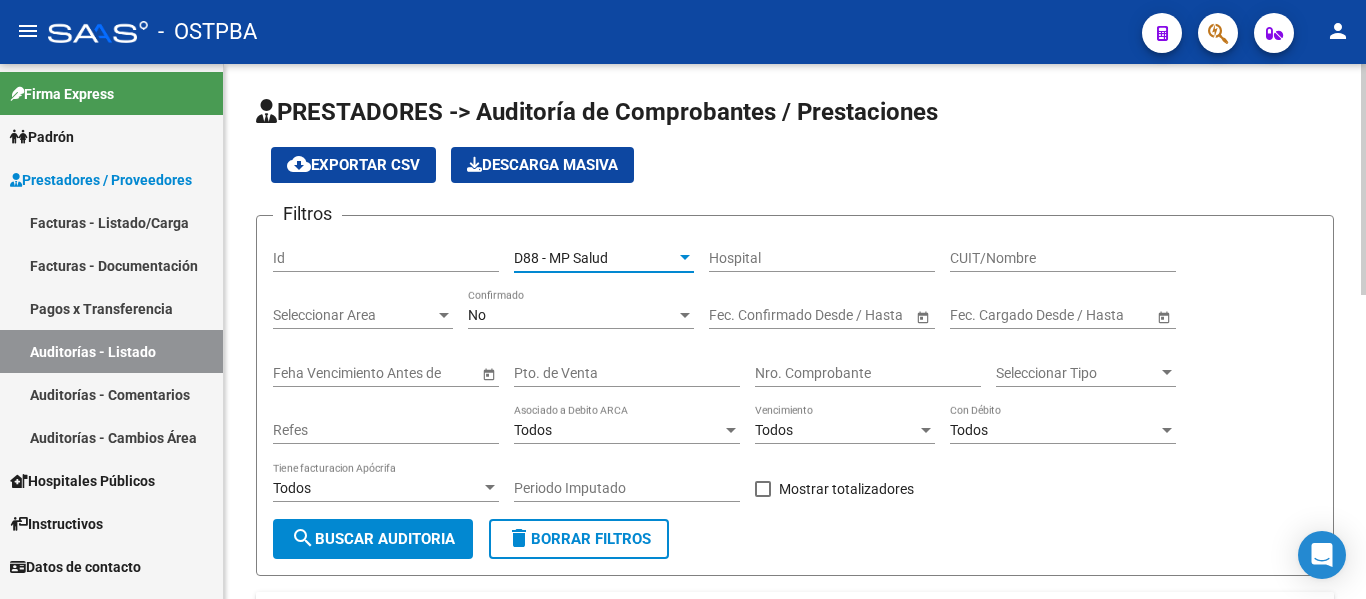 click on "No Confirmado" 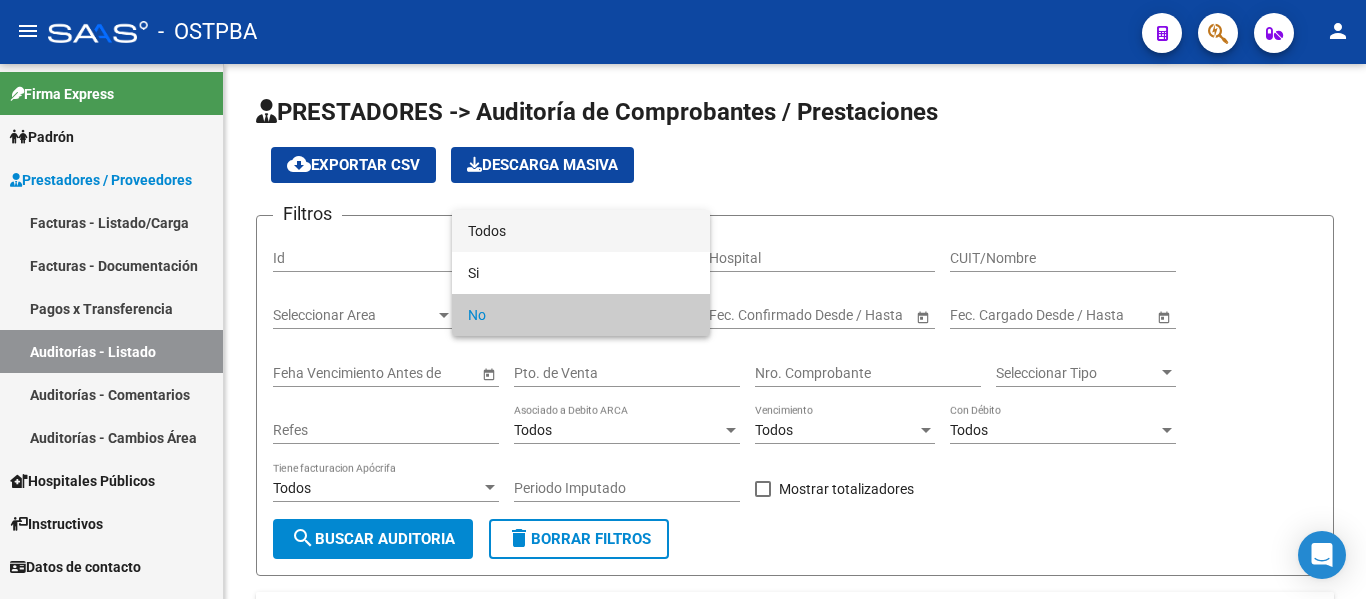 click on "Todos" at bounding box center (581, 231) 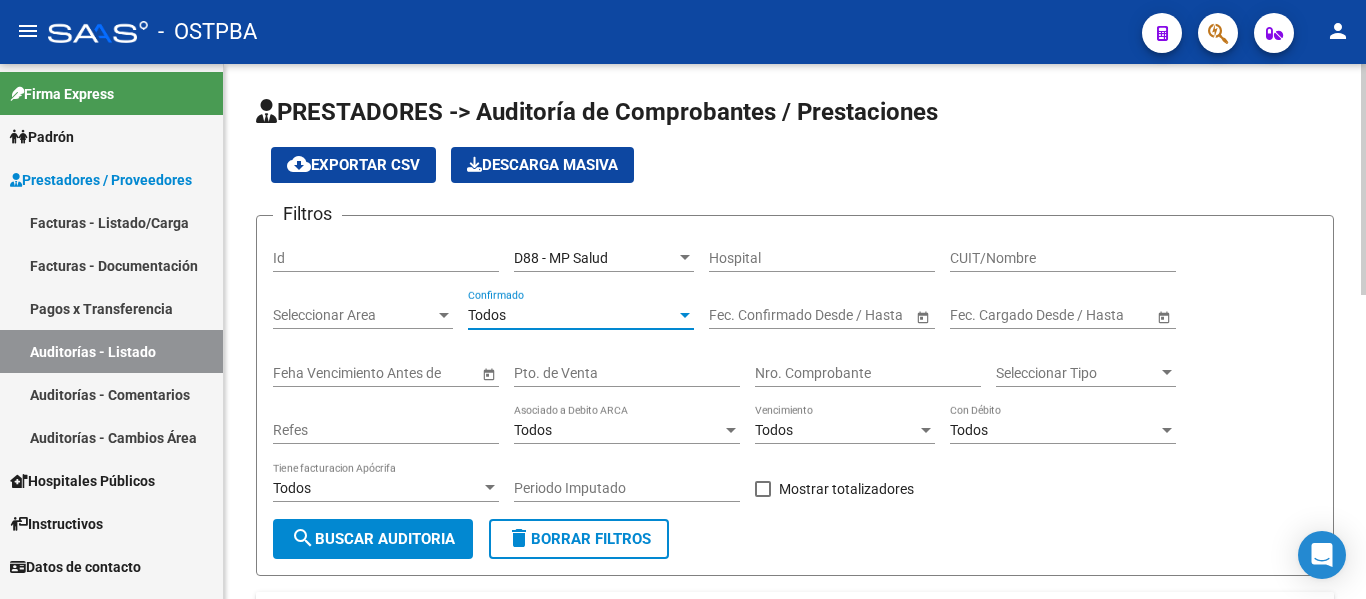 click on "search  Buscar Auditoria" 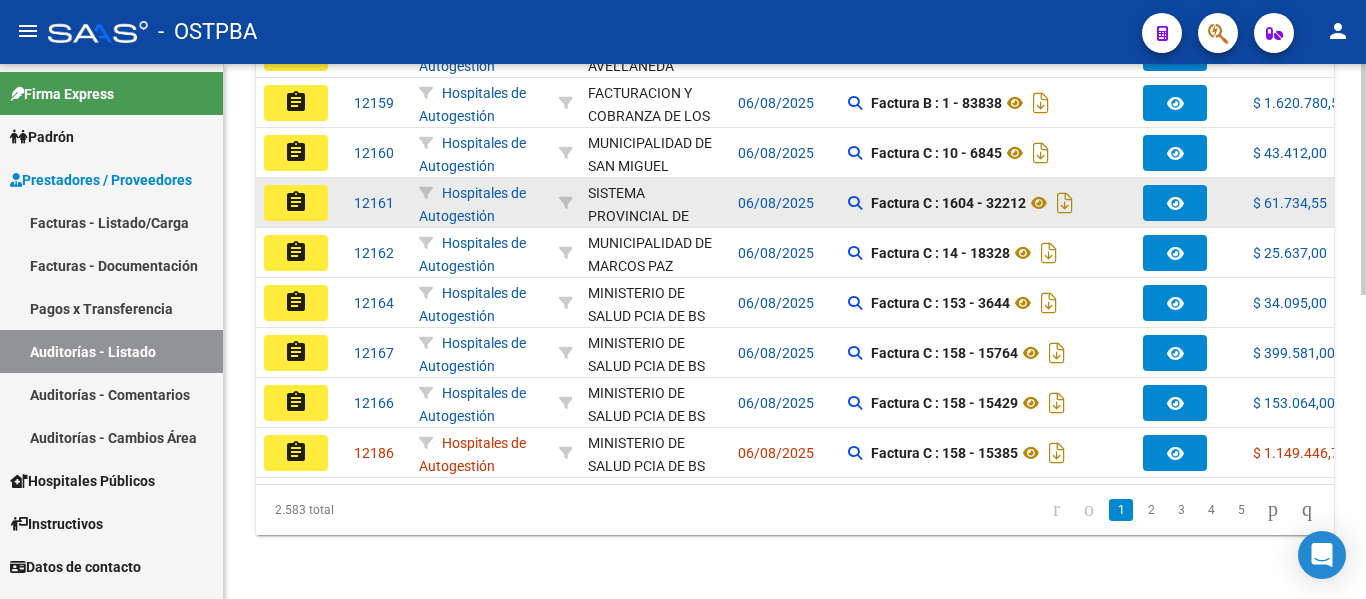 scroll, scrollTop: 703, scrollLeft: 0, axis: vertical 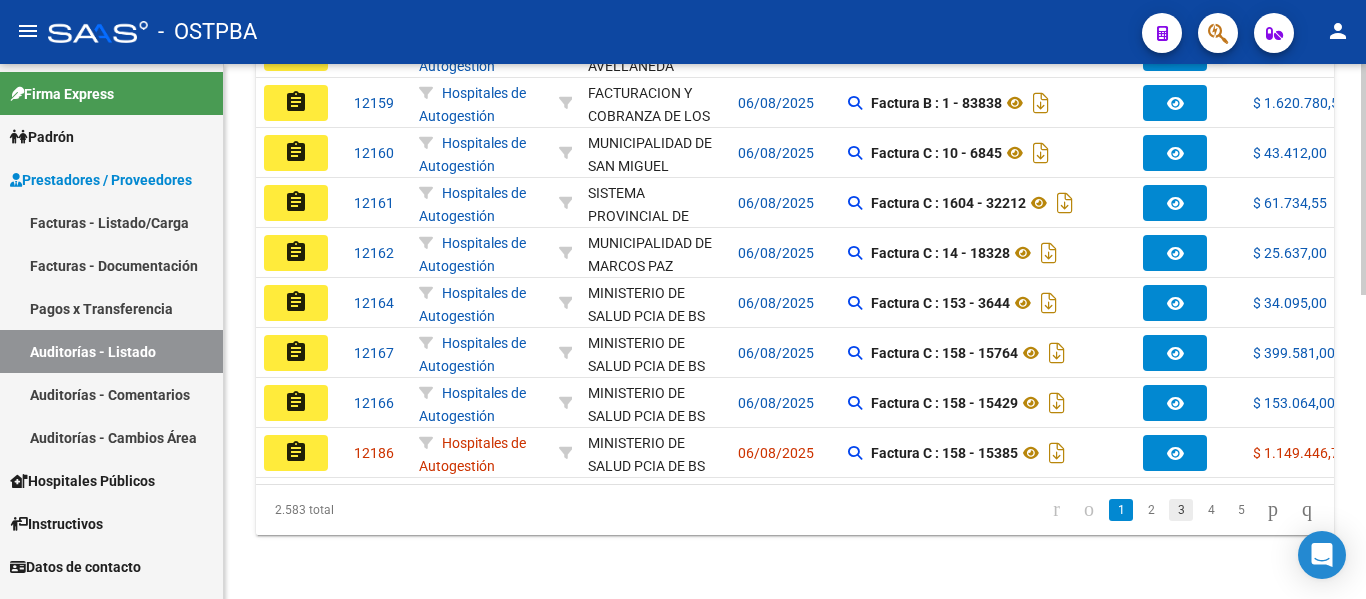 click on "3" 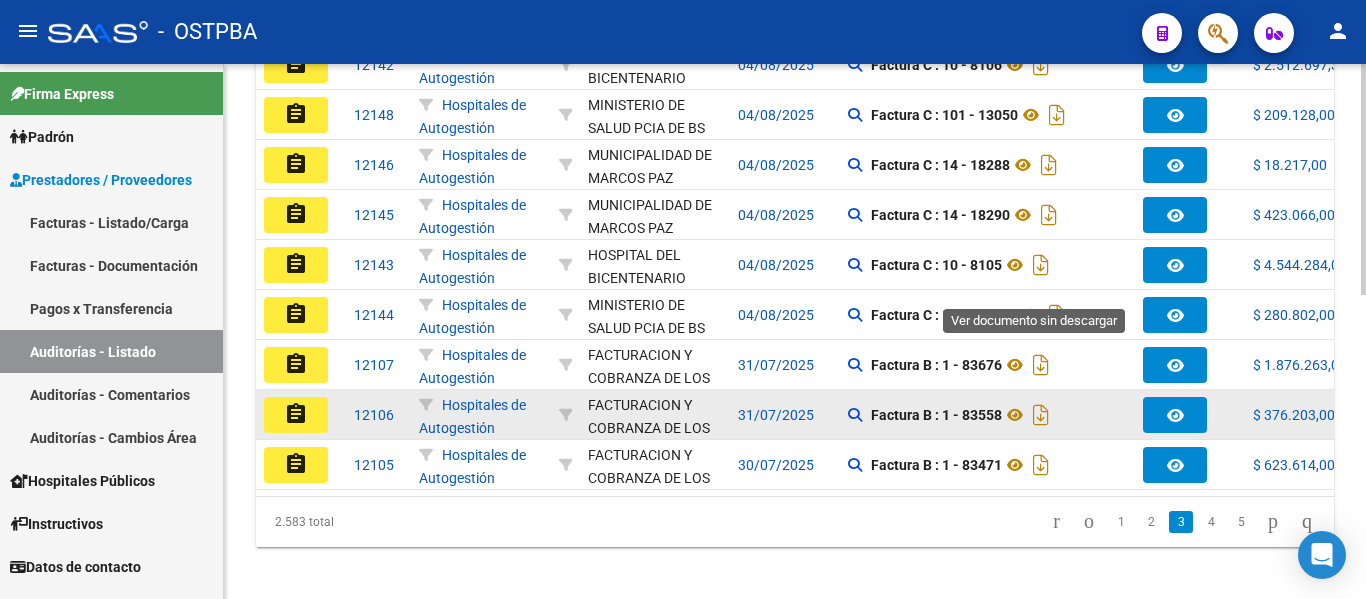scroll, scrollTop: 703, scrollLeft: 0, axis: vertical 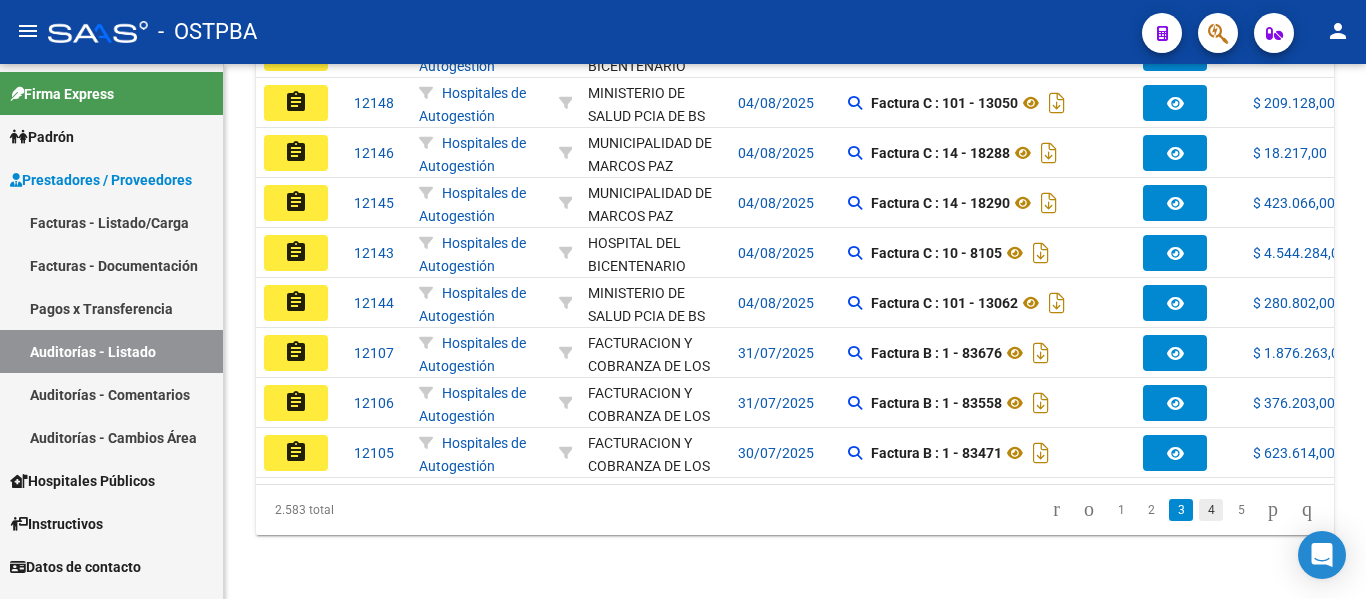 click on "4" 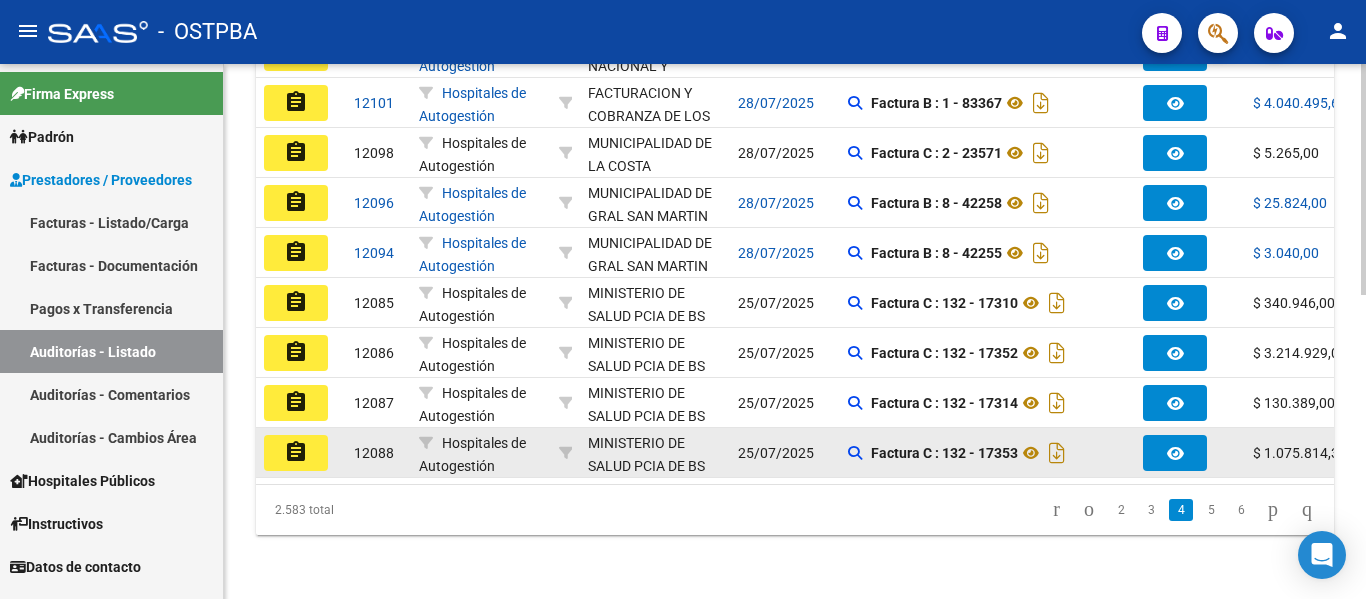scroll, scrollTop: 703, scrollLeft: 0, axis: vertical 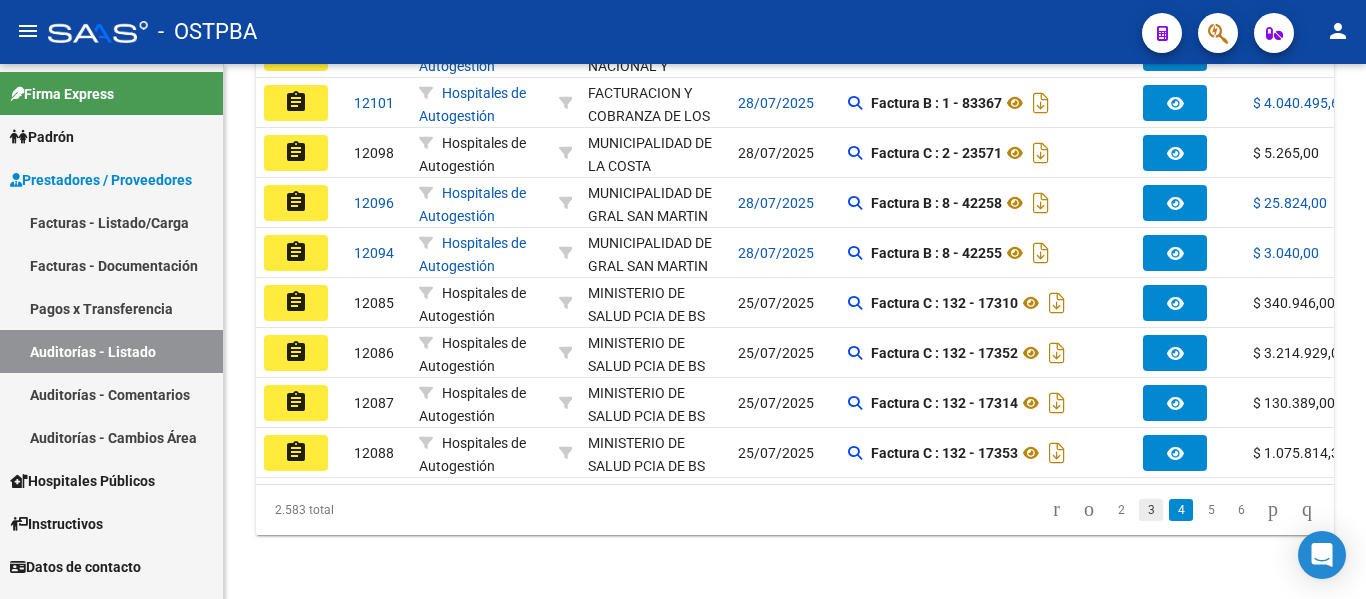 click on "3" 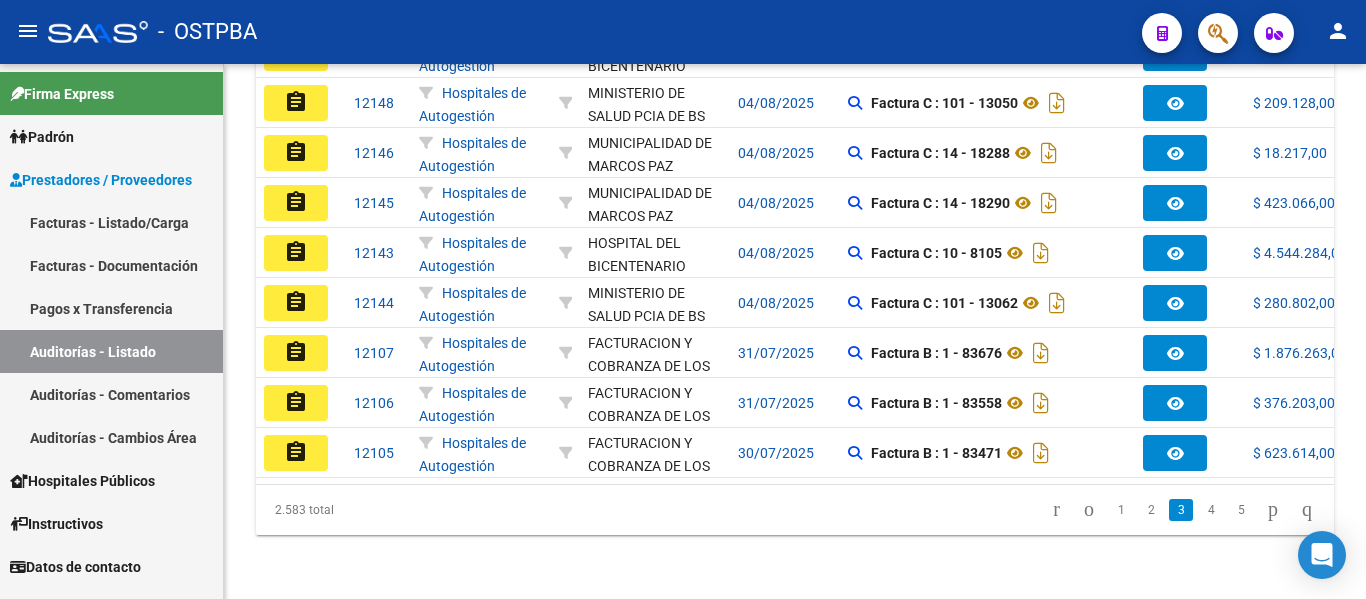 scroll, scrollTop: 703, scrollLeft: 0, axis: vertical 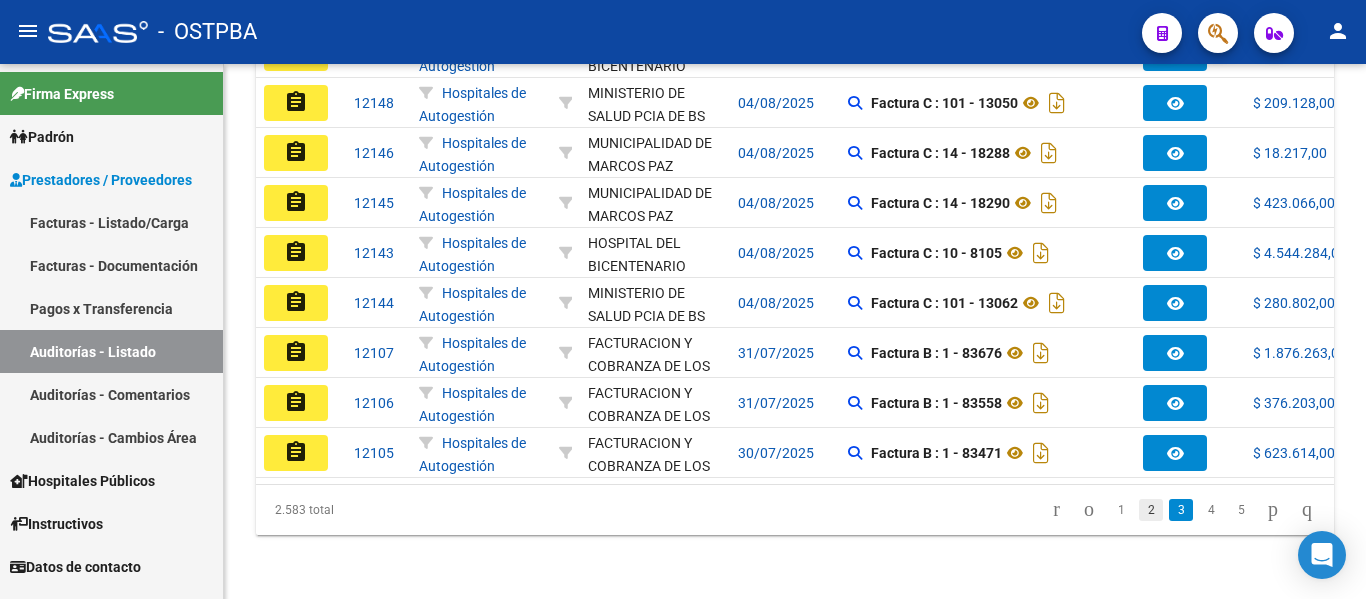click on "2" 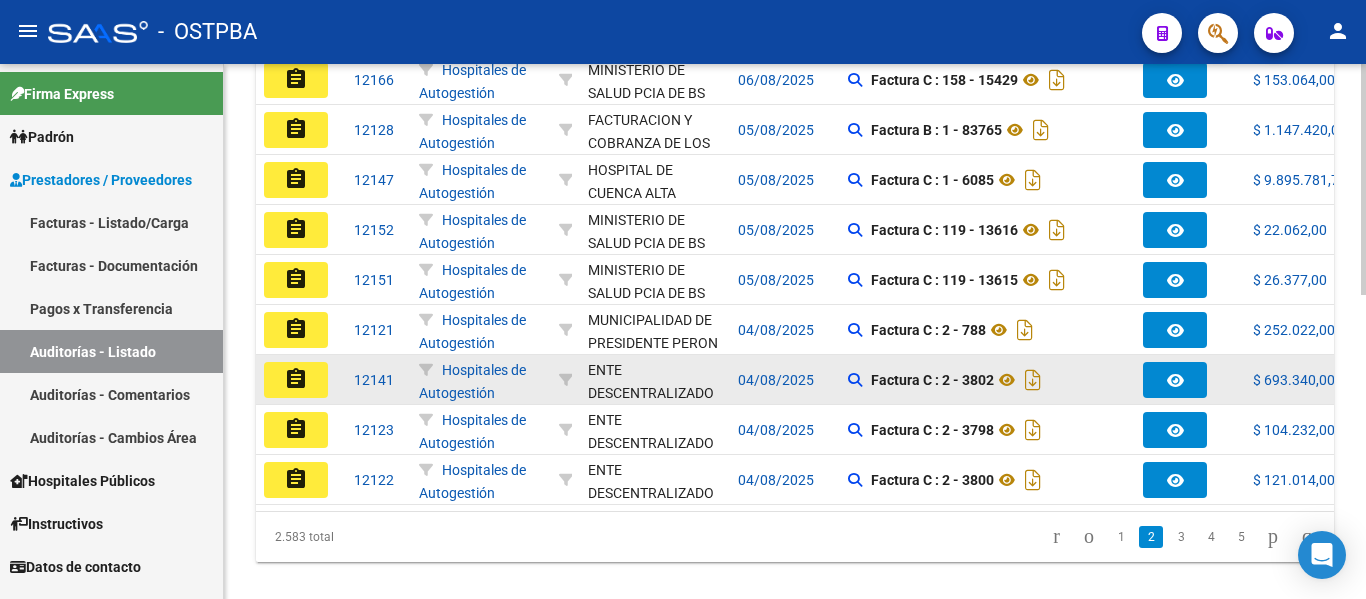 scroll, scrollTop: 703, scrollLeft: 0, axis: vertical 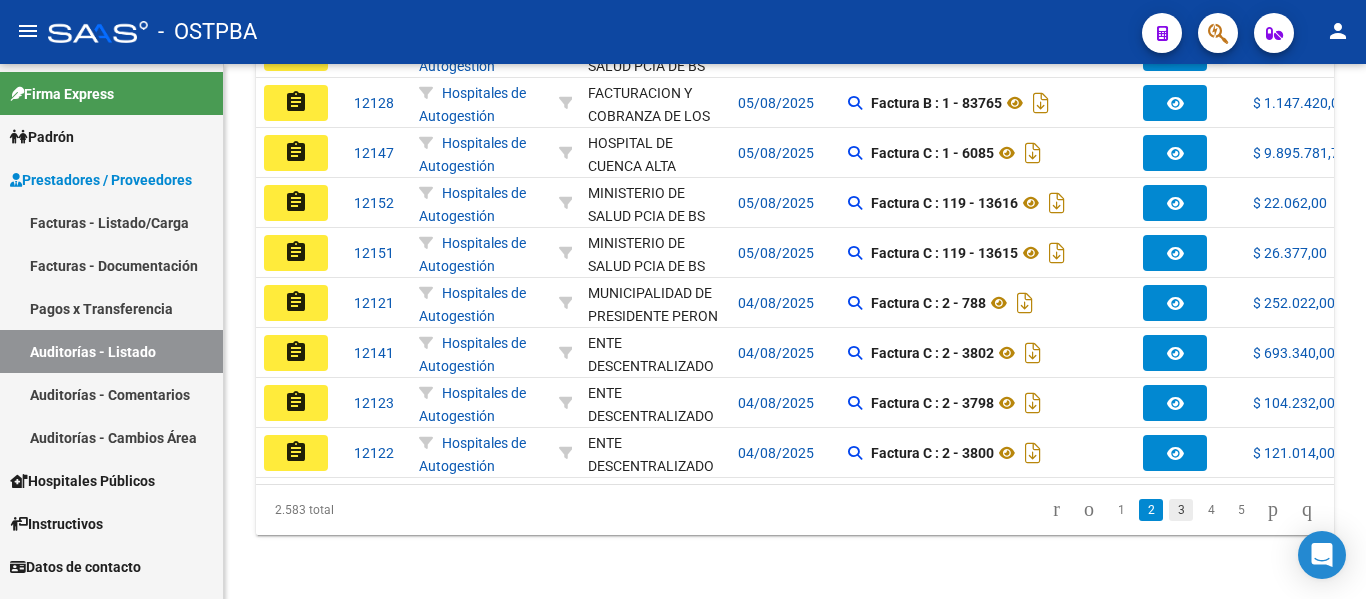 click on "3" 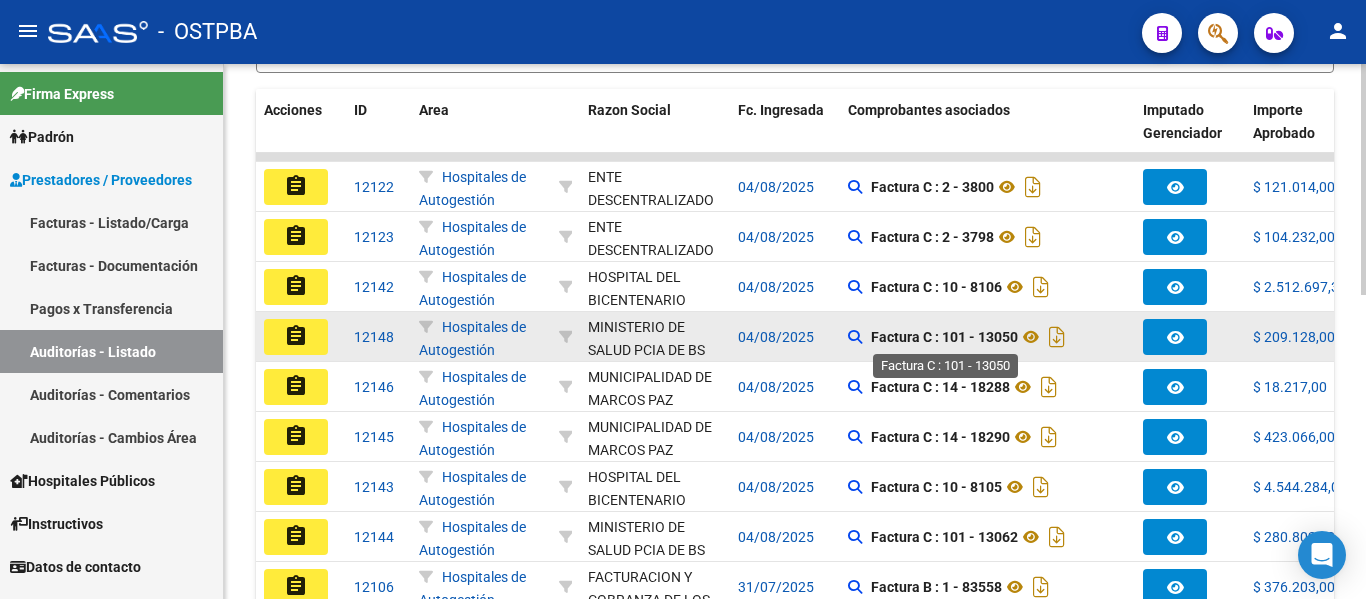 scroll, scrollTop: 603, scrollLeft: 0, axis: vertical 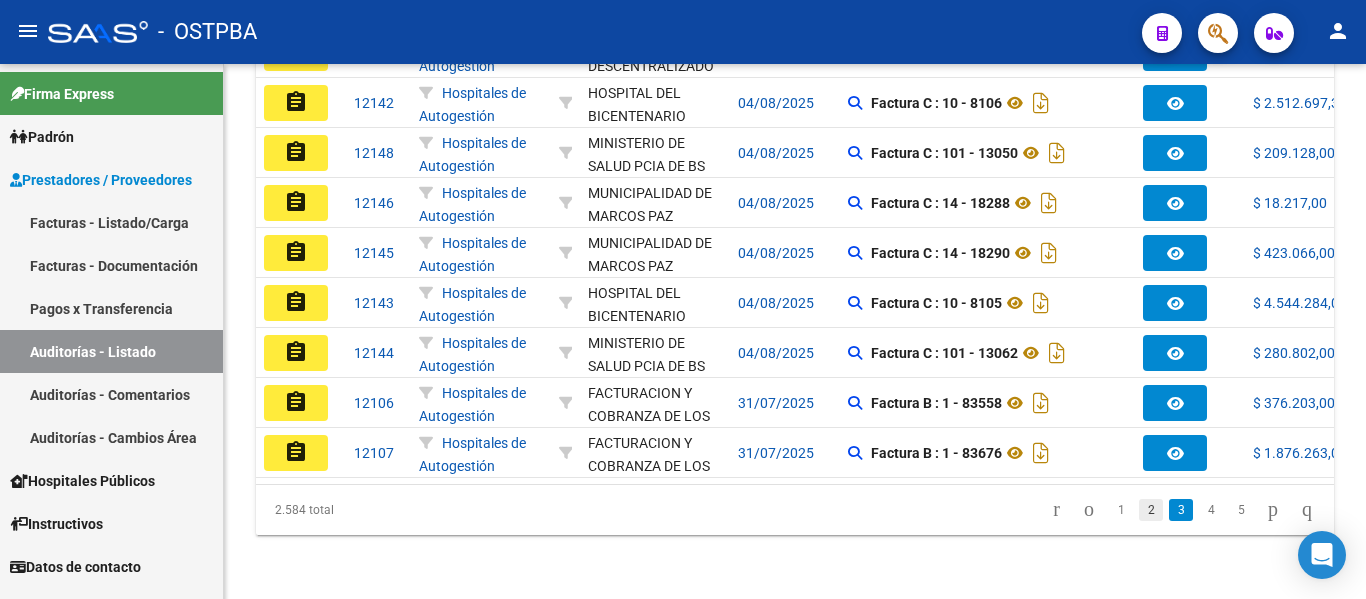 click on "2" 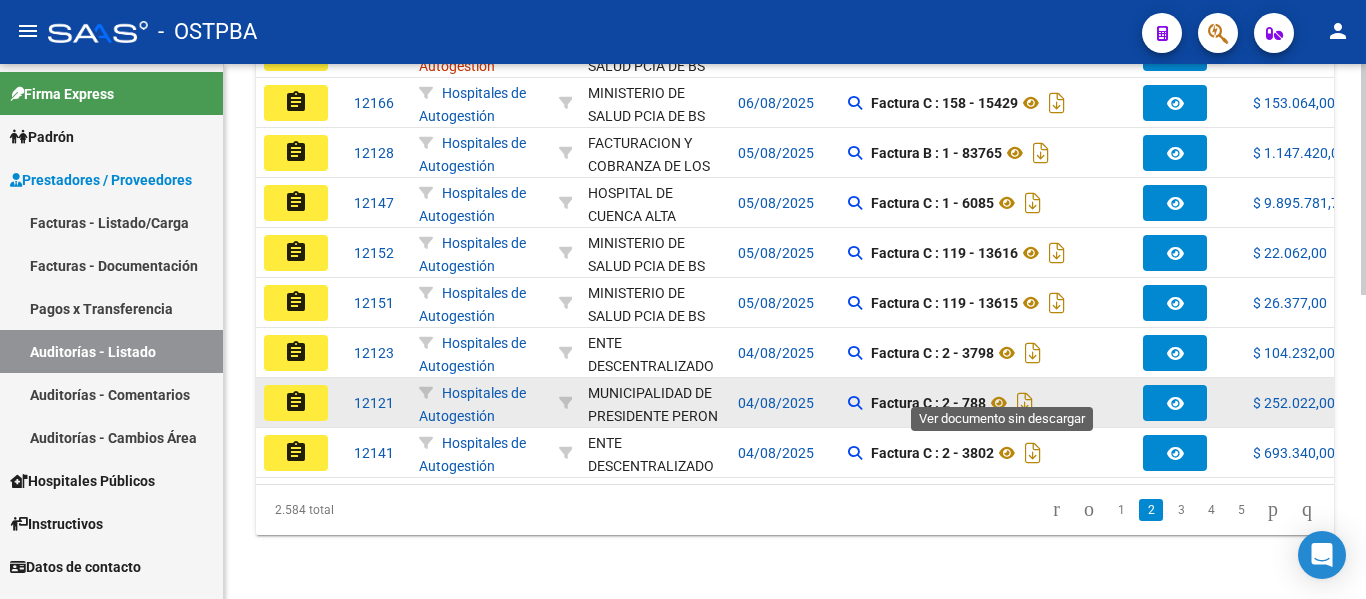 scroll, scrollTop: 703, scrollLeft: 0, axis: vertical 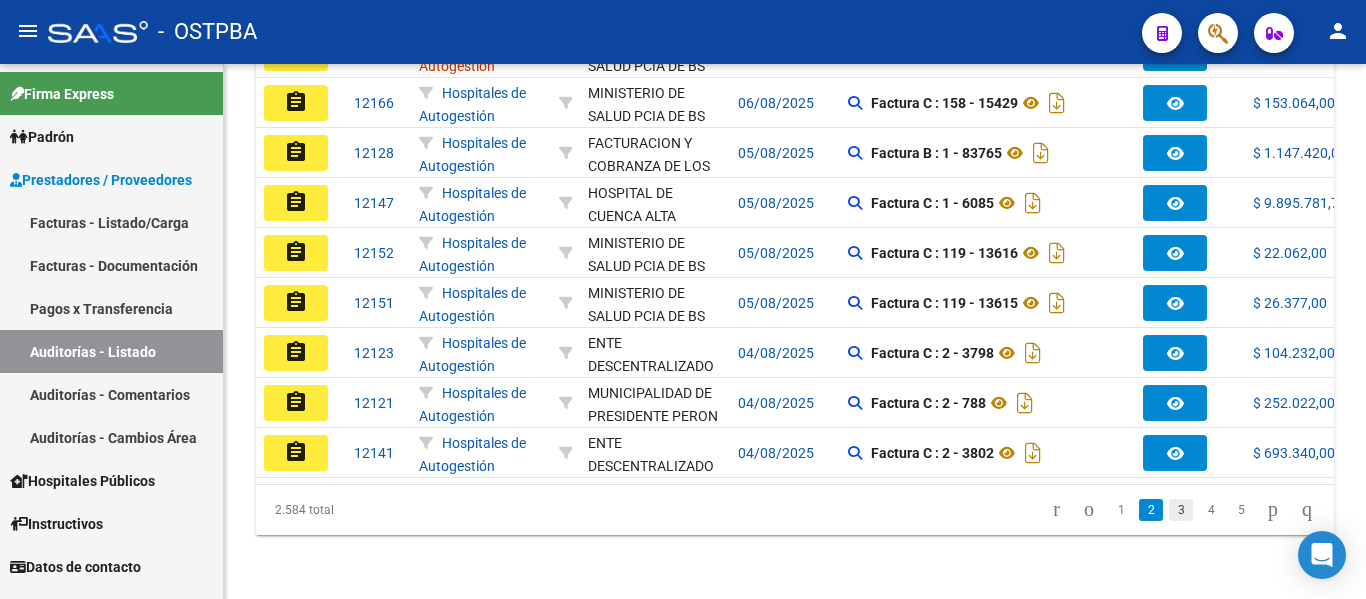 click on "3" 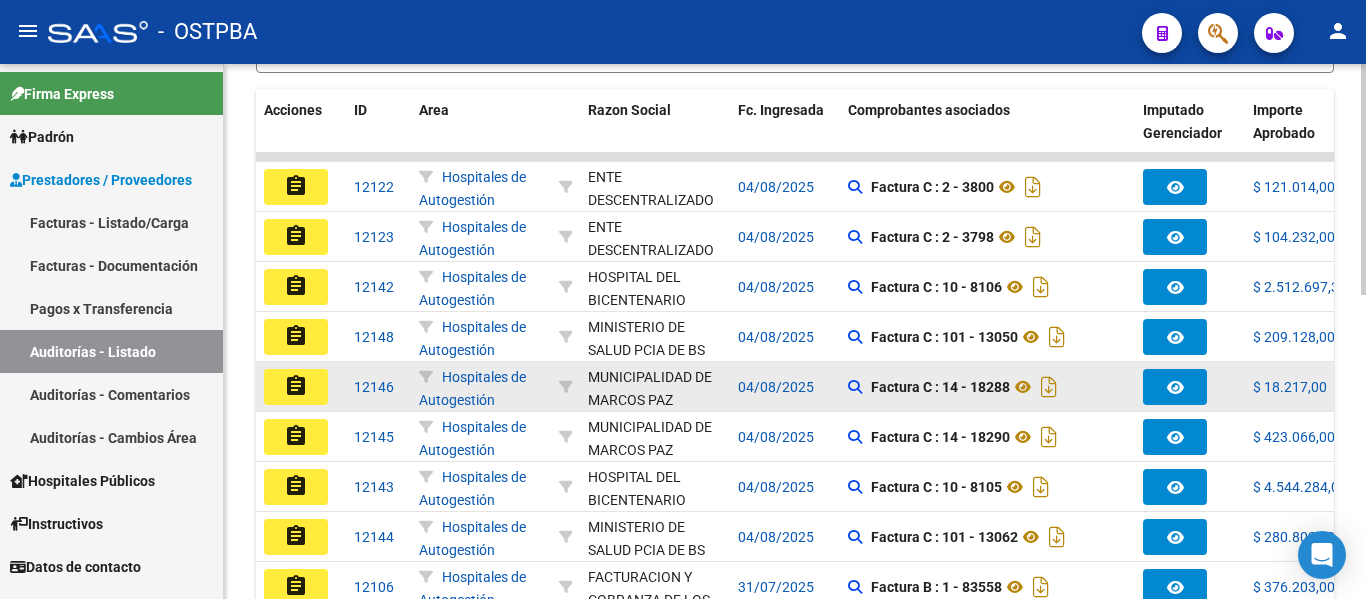 scroll, scrollTop: 0, scrollLeft: 0, axis: both 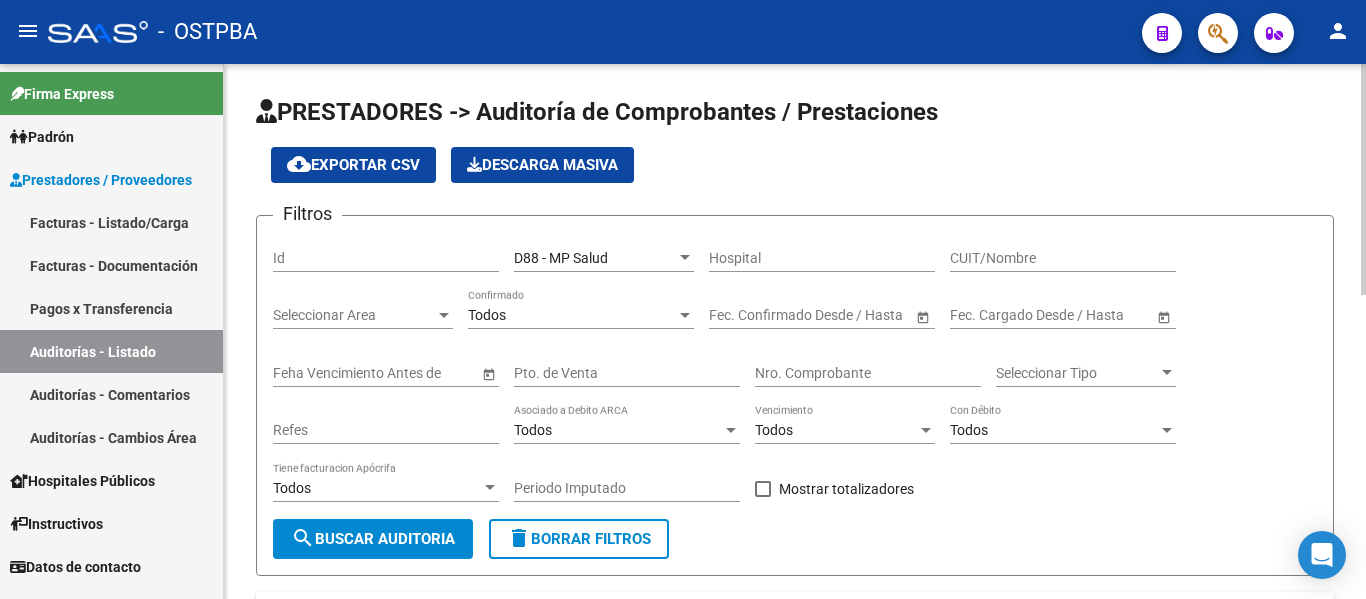 click on "Nro. Comprobante" at bounding box center (868, 373) 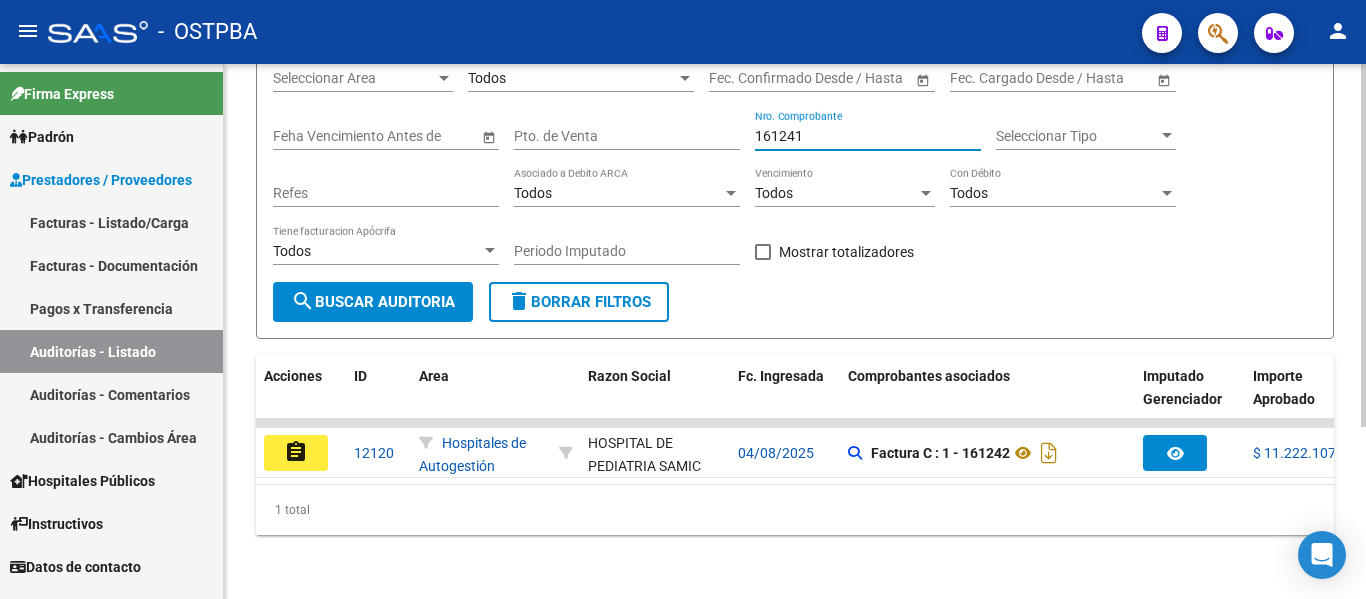 scroll, scrollTop: 253, scrollLeft: 0, axis: vertical 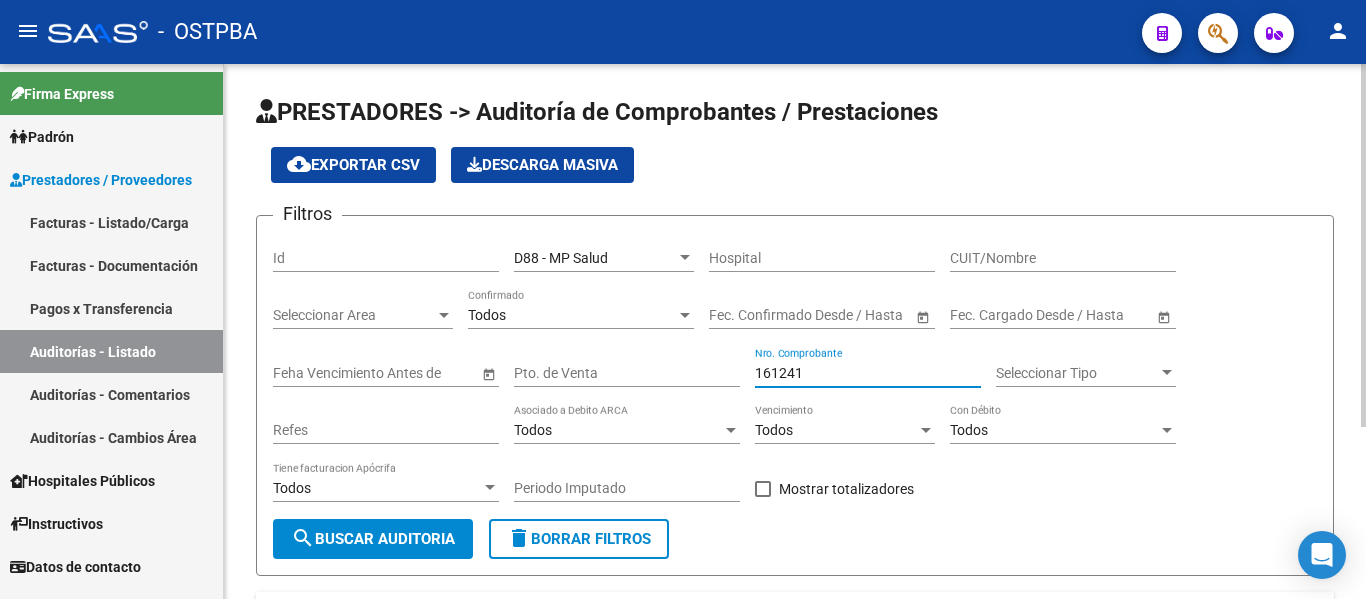 click on "D88 - MP Salud Seleccionar Gerenciador" 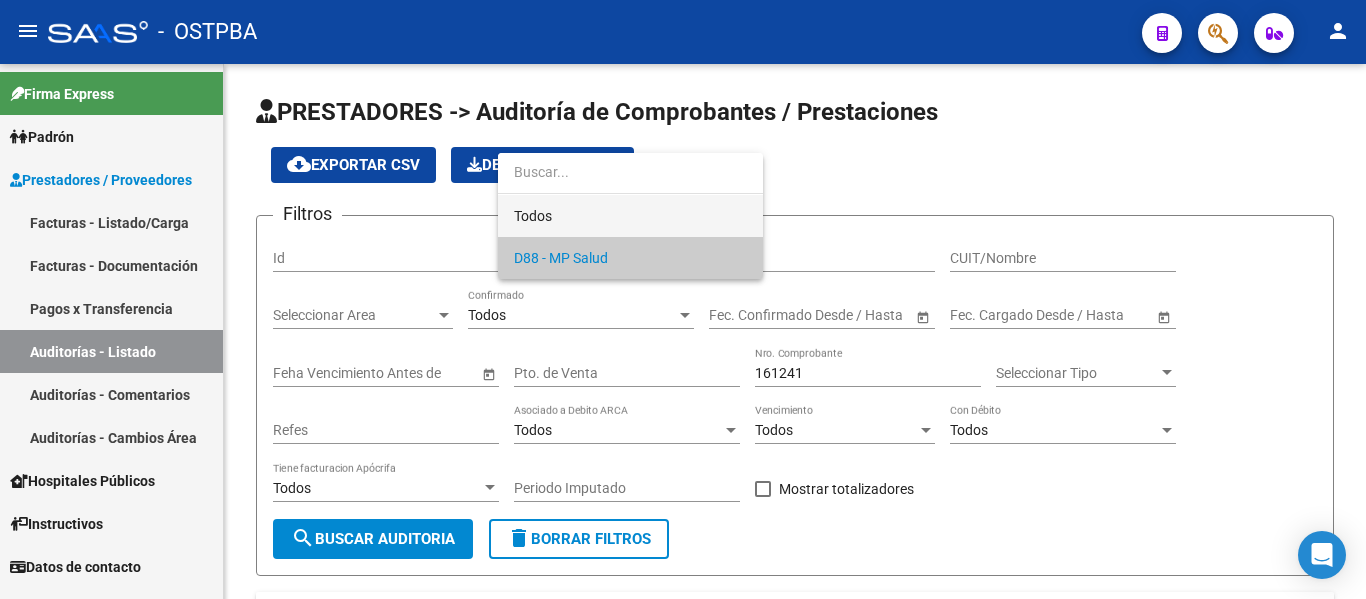 click on "Todos" at bounding box center (630, 216) 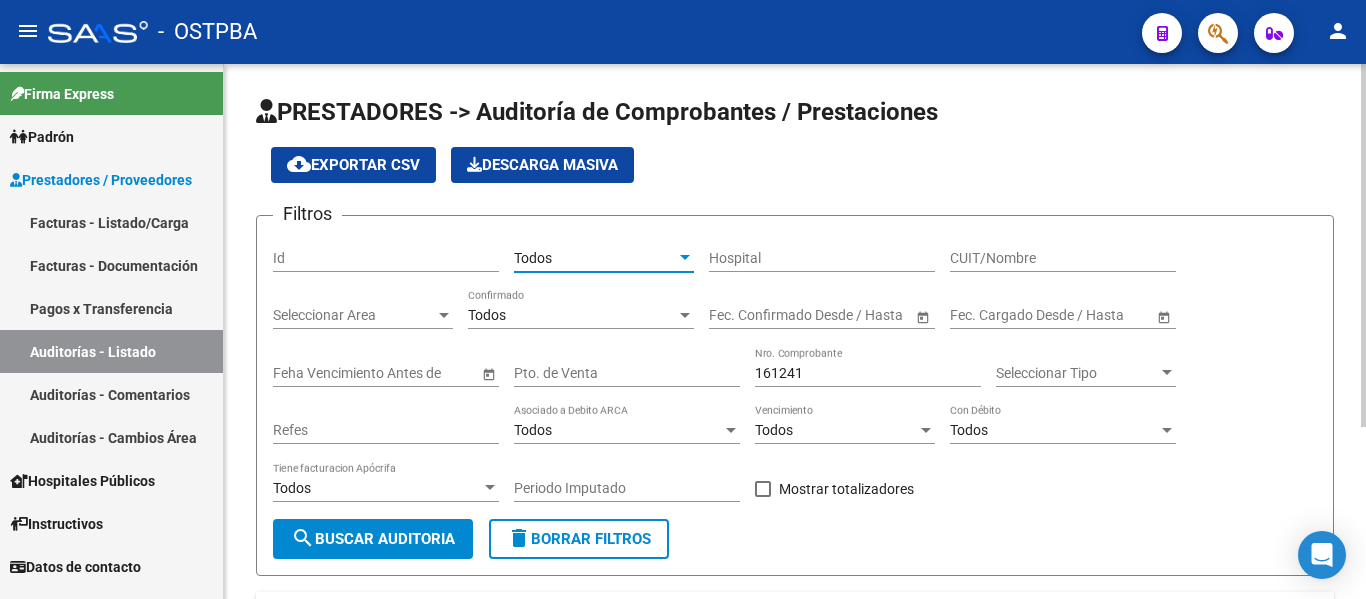 click on "Todos" at bounding box center [533, 258] 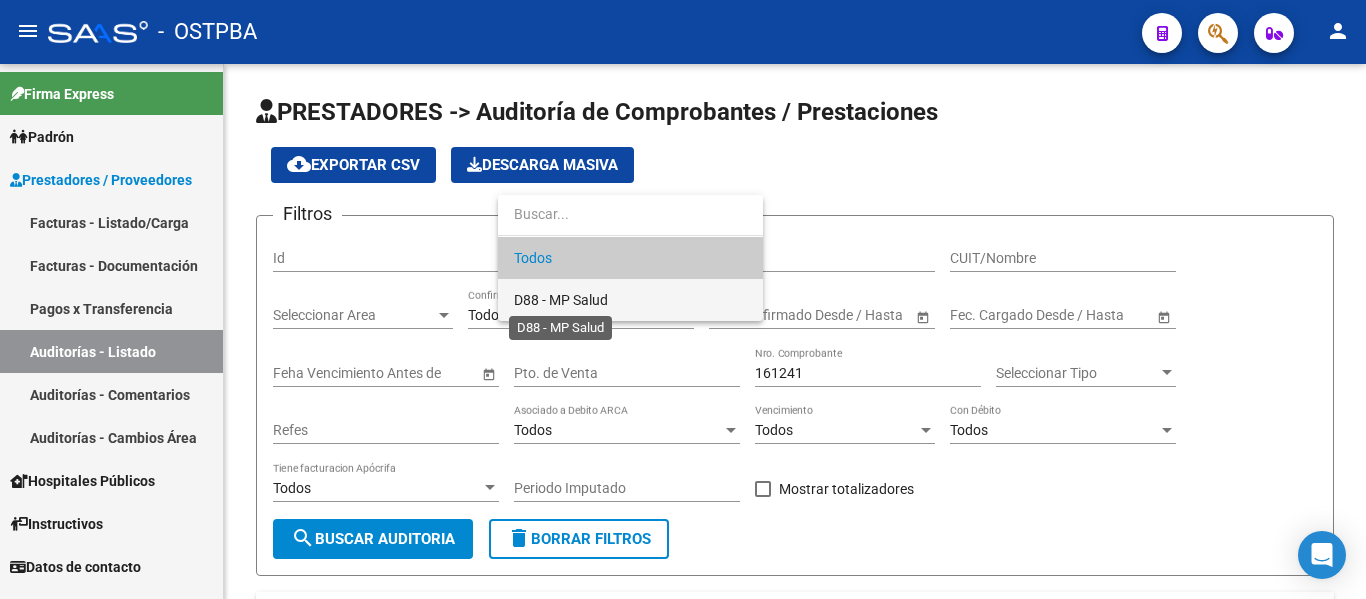 click on "D88 - MP Salud" at bounding box center [561, 300] 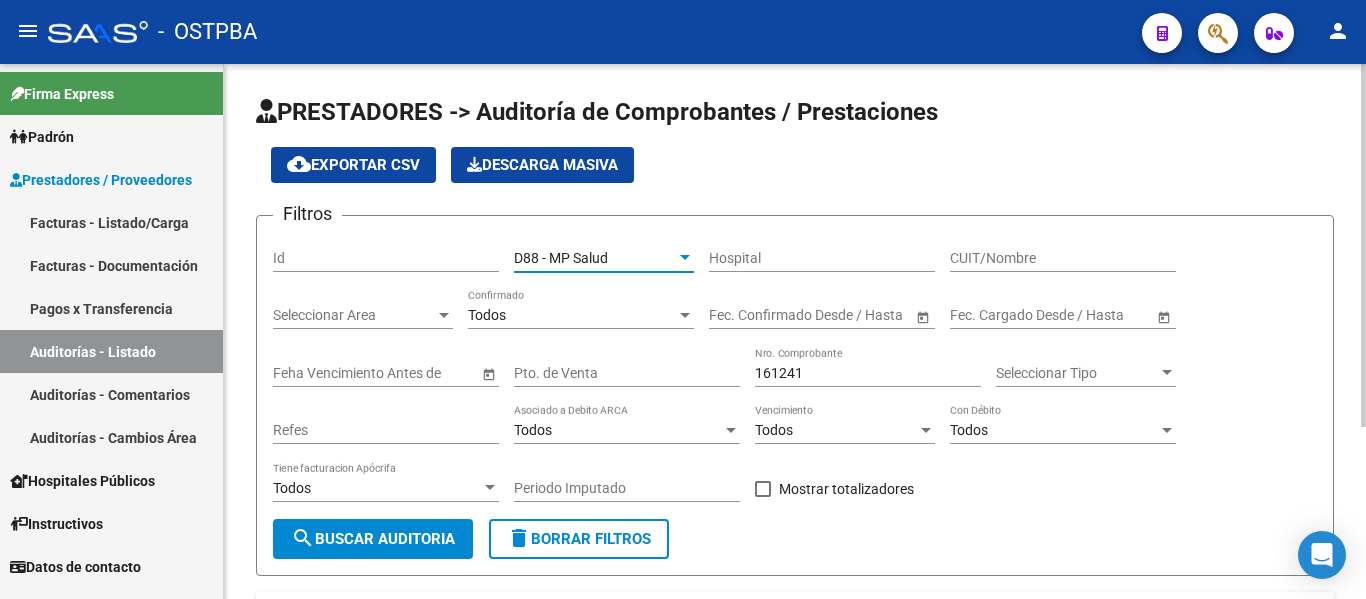 click on "Todos" at bounding box center [487, 315] 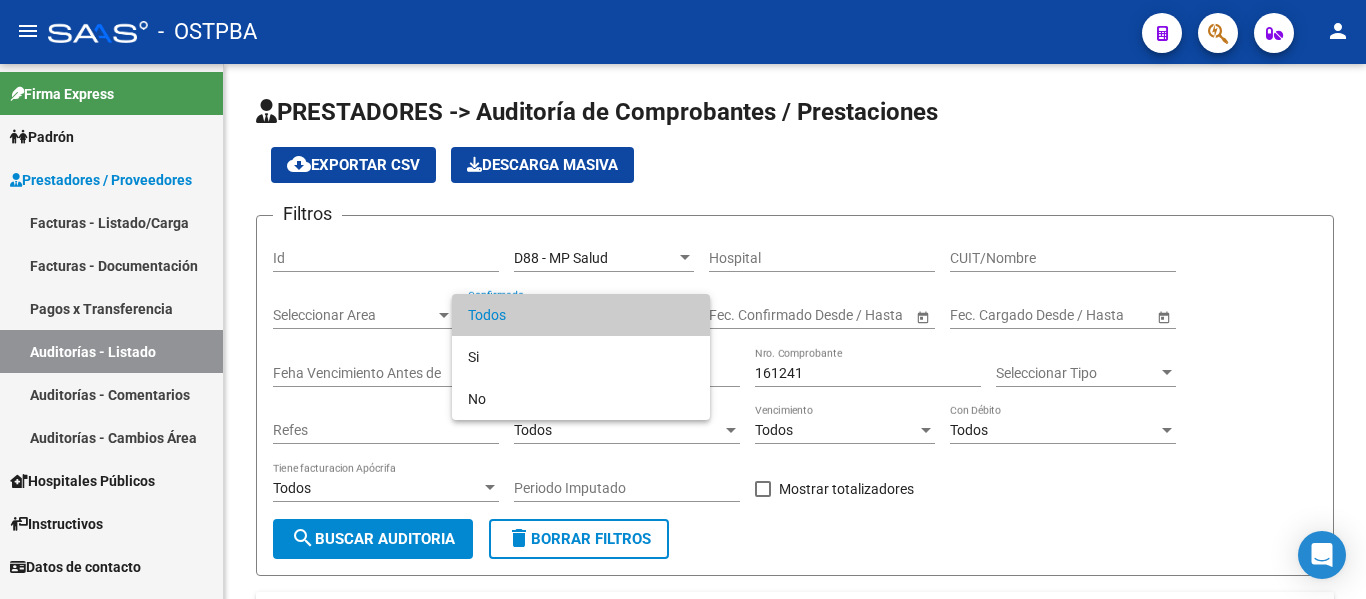 click on "Todos" at bounding box center (581, 315) 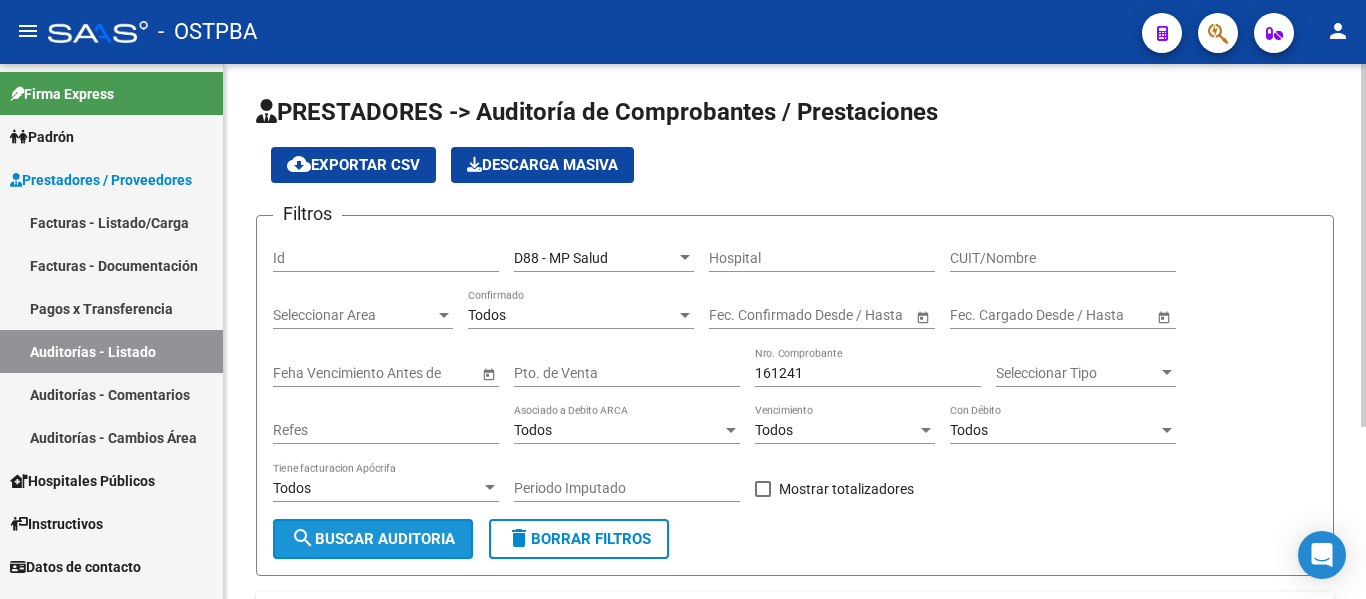click on "search  Buscar Auditoria" 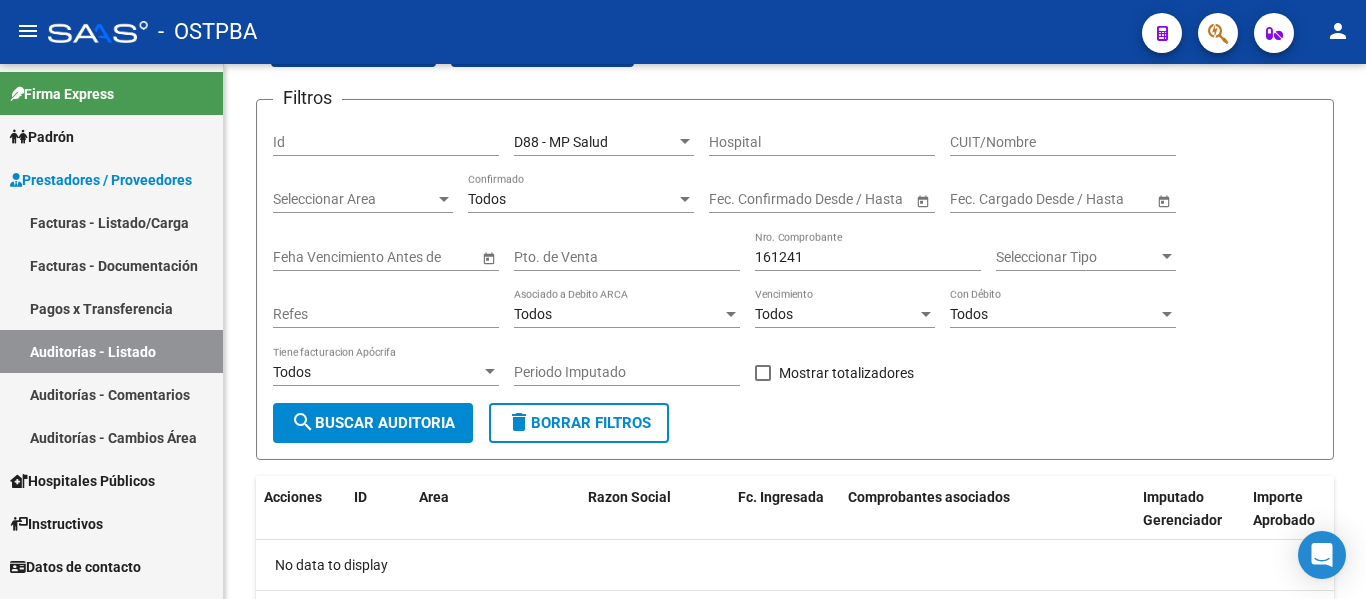 scroll, scrollTop: 0, scrollLeft: 0, axis: both 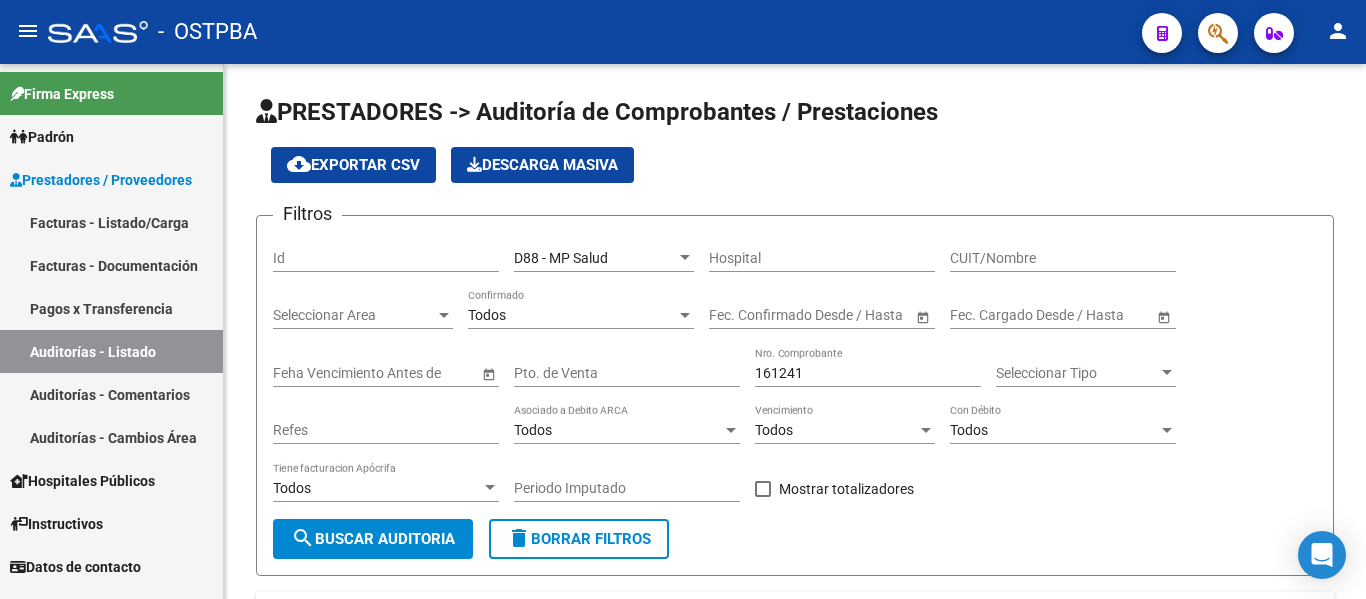 click on "161241" at bounding box center [868, 373] 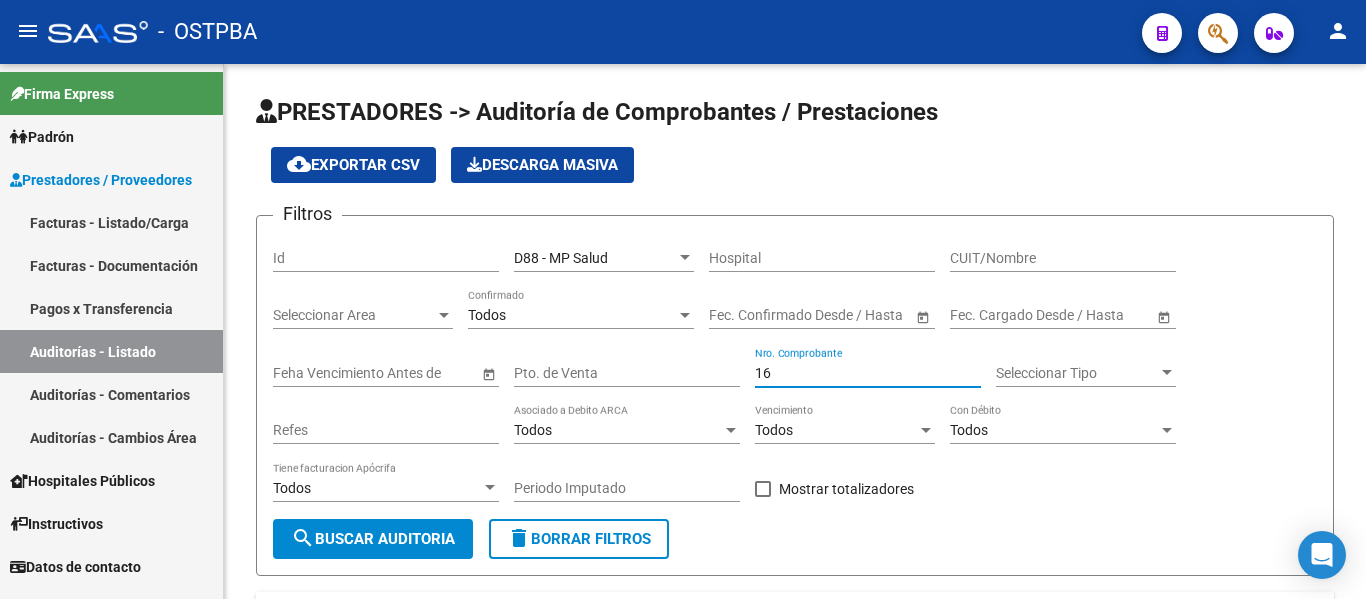 type on "1" 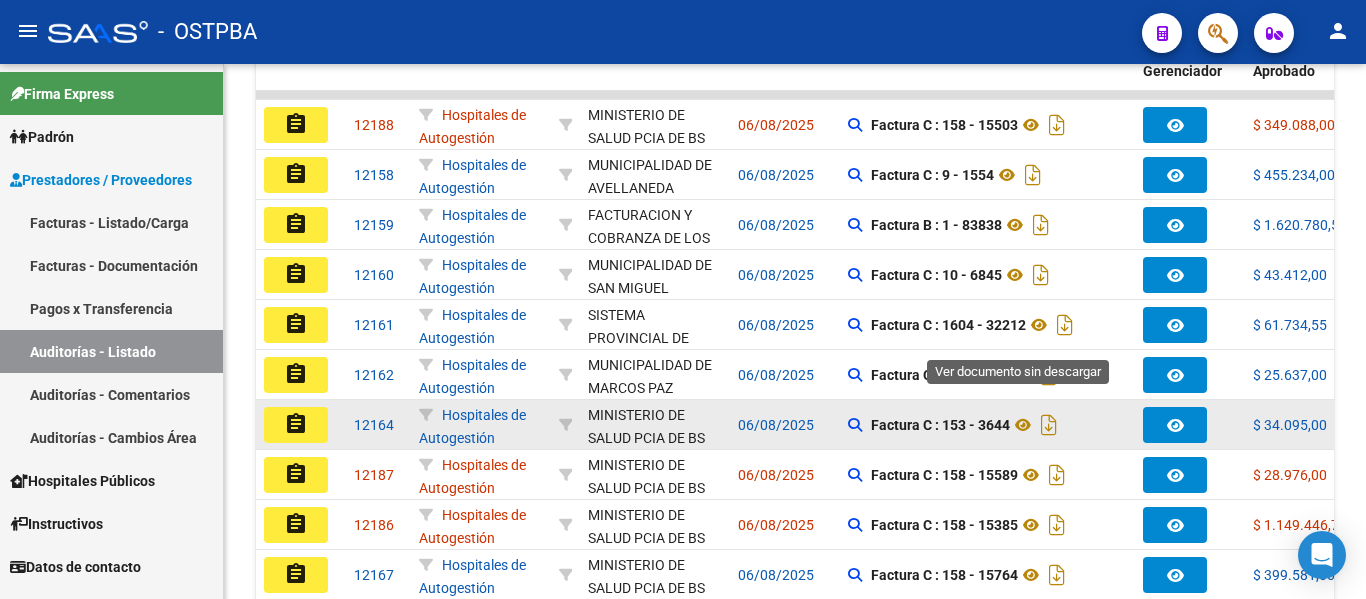 scroll, scrollTop: 600, scrollLeft: 0, axis: vertical 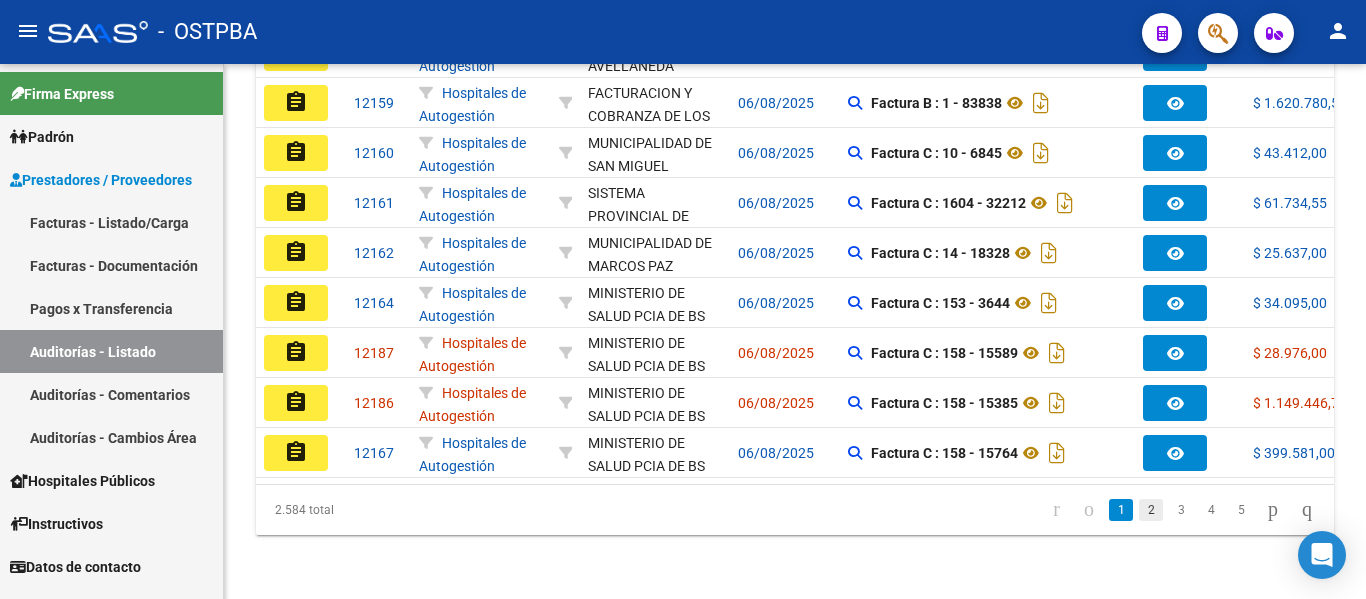 type on "-1" 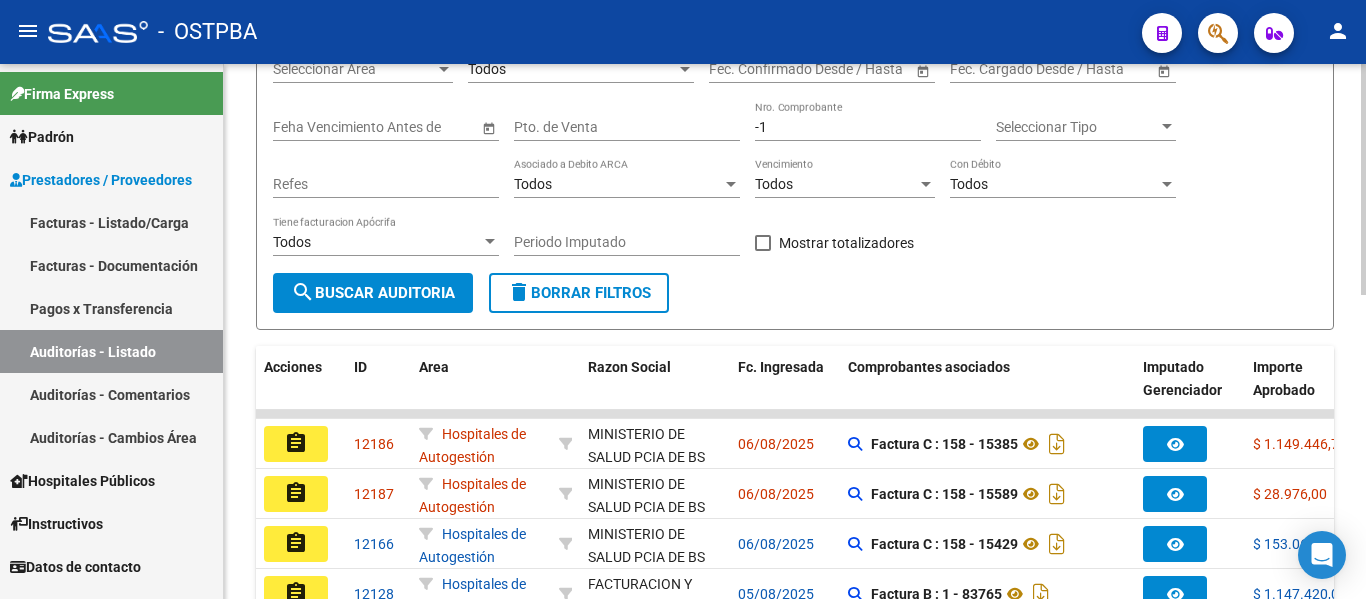 scroll, scrollTop: 103, scrollLeft: 0, axis: vertical 